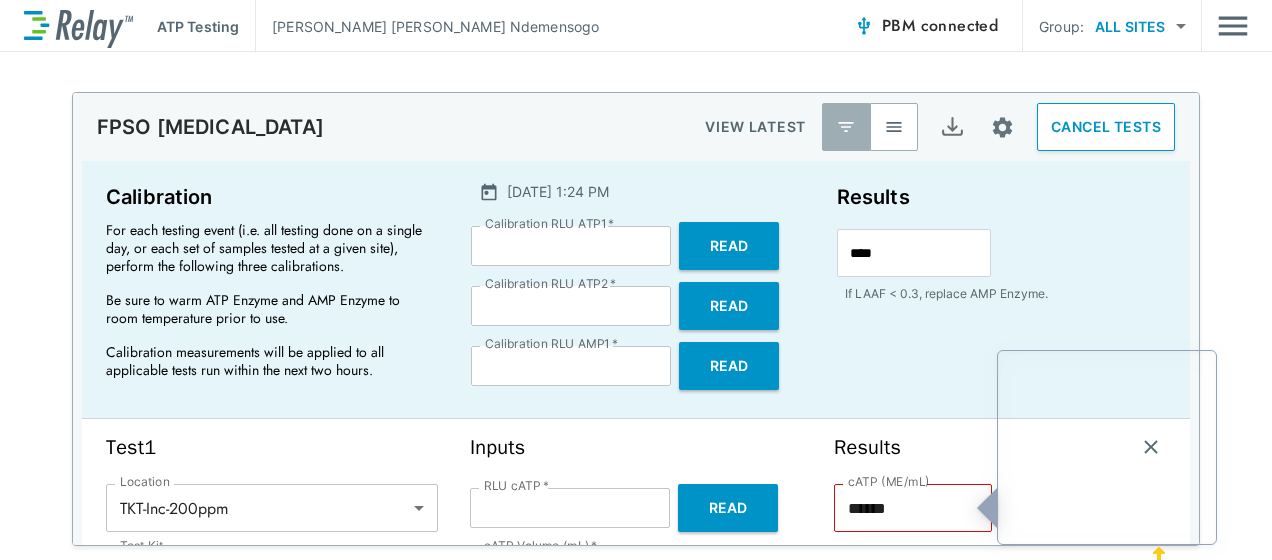 scroll, scrollTop: 0, scrollLeft: 0, axis: both 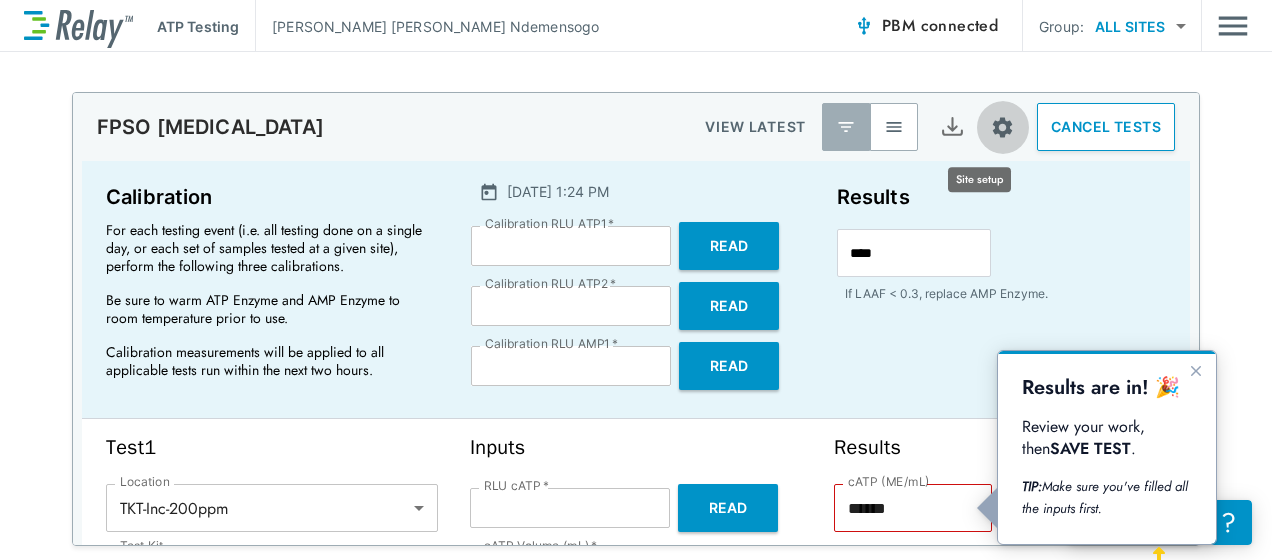 click at bounding box center (1002, 127) 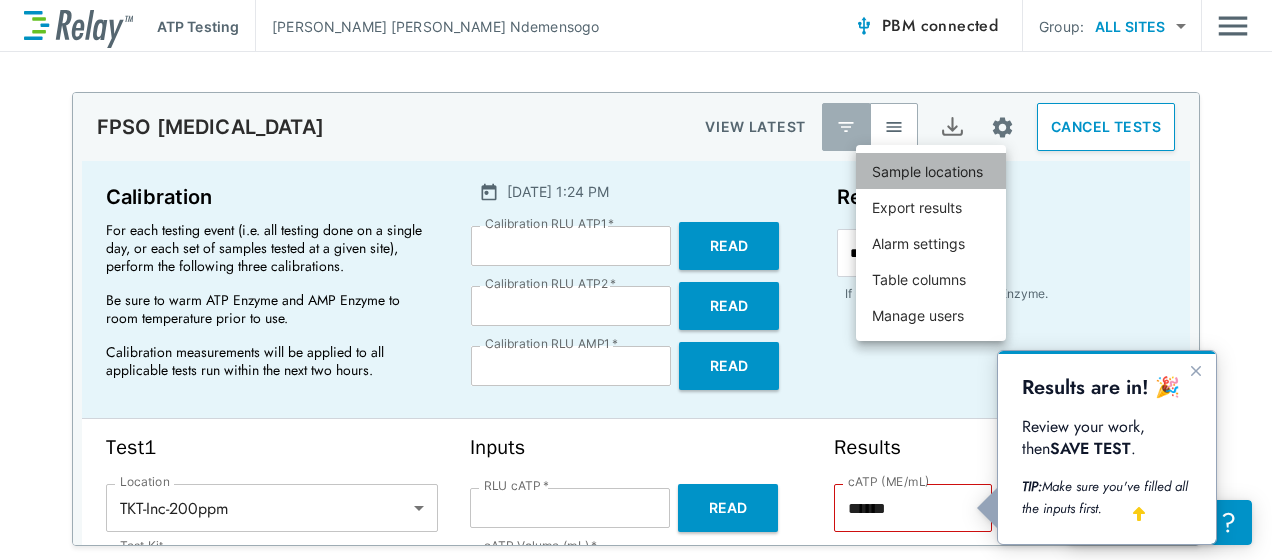 click on "Sample locations" at bounding box center (927, 171) 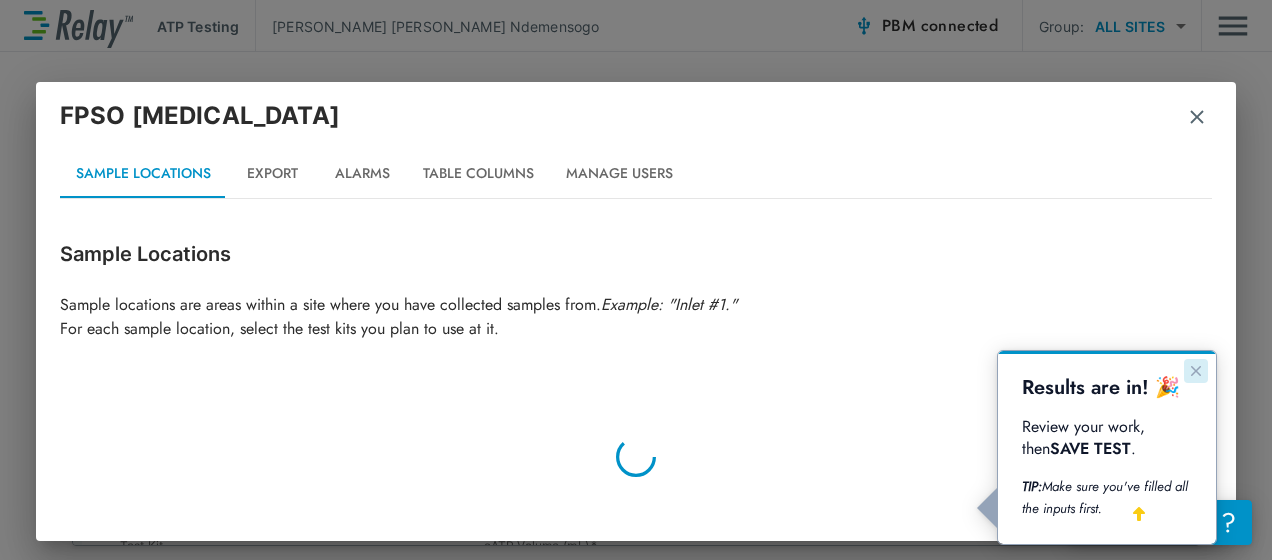 click 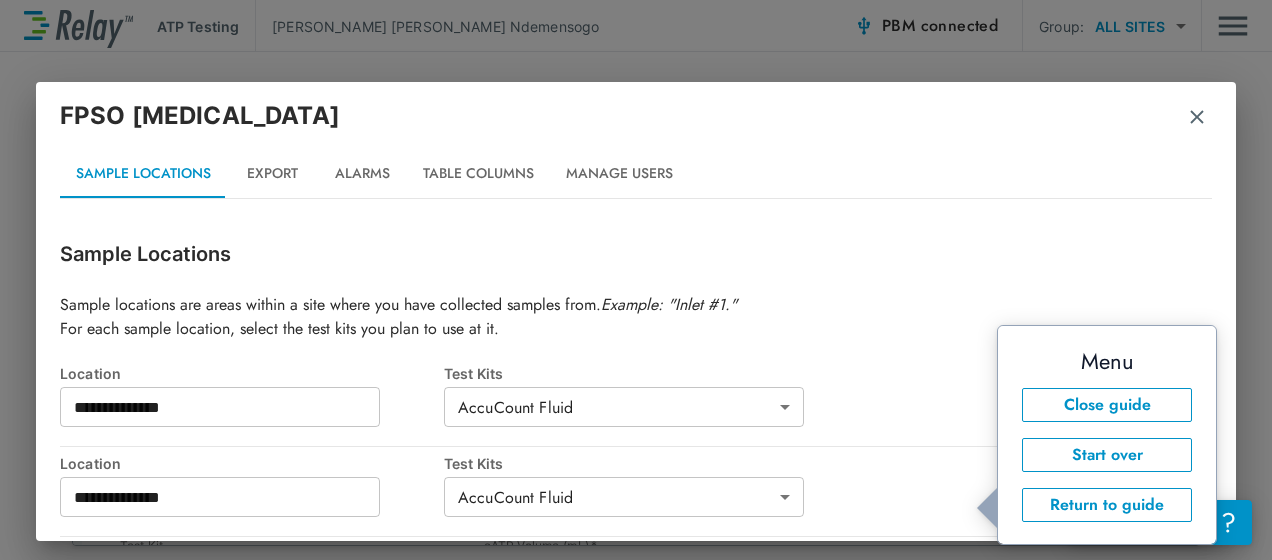 type on "*****" 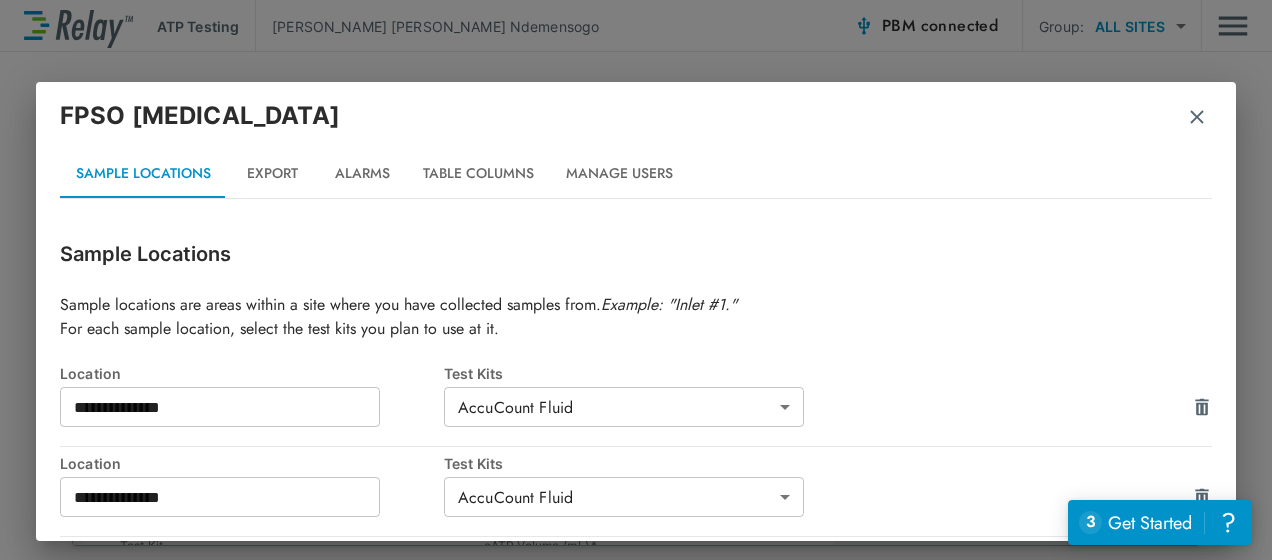 type on "*****" 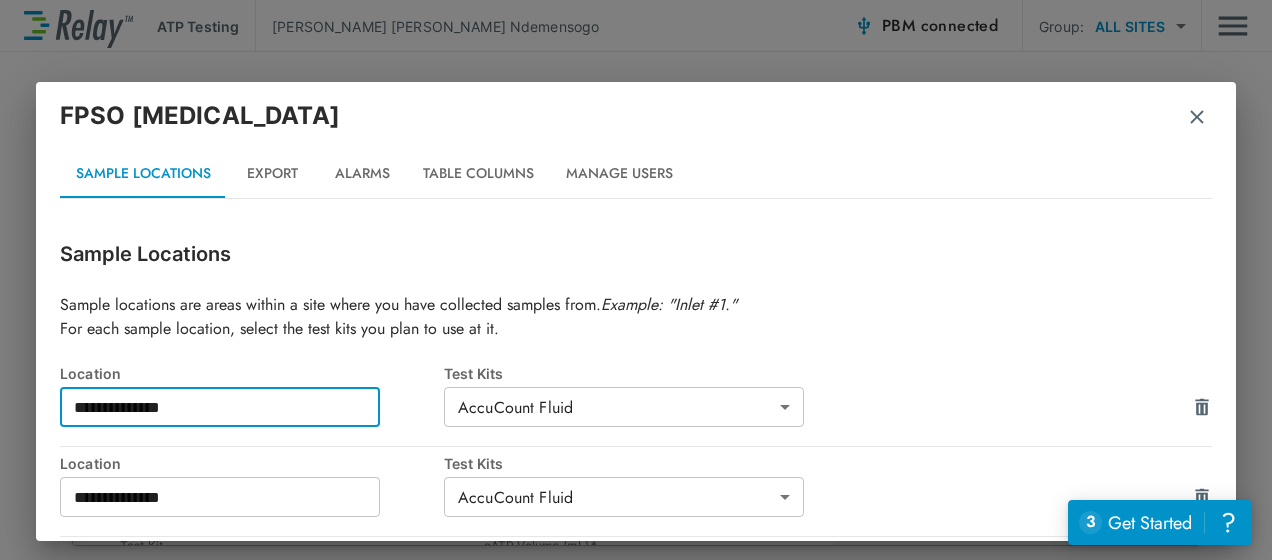 click on "**********" at bounding box center (220, 407) 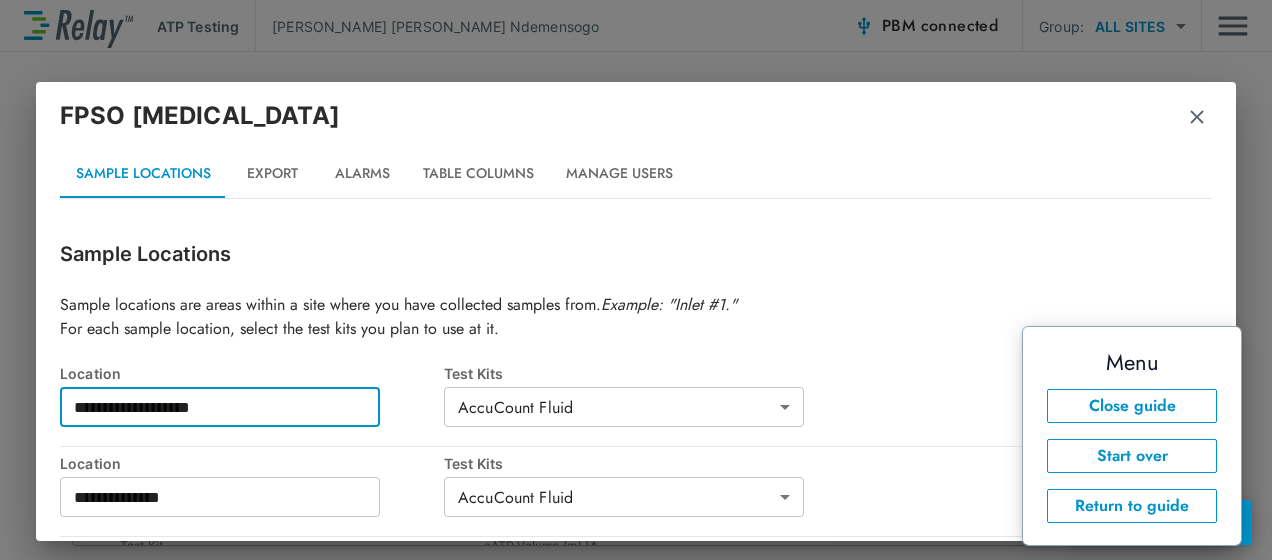 drag, startPoint x: 266, startPoint y: 410, endPoint x: 191, endPoint y: 410, distance: 75 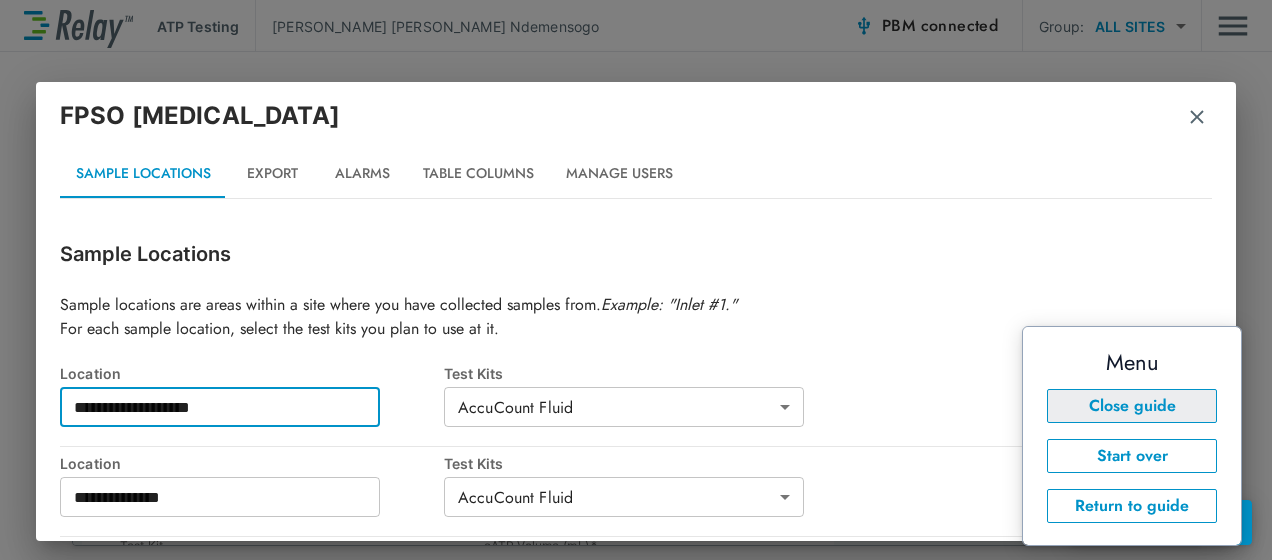 type on "**********" 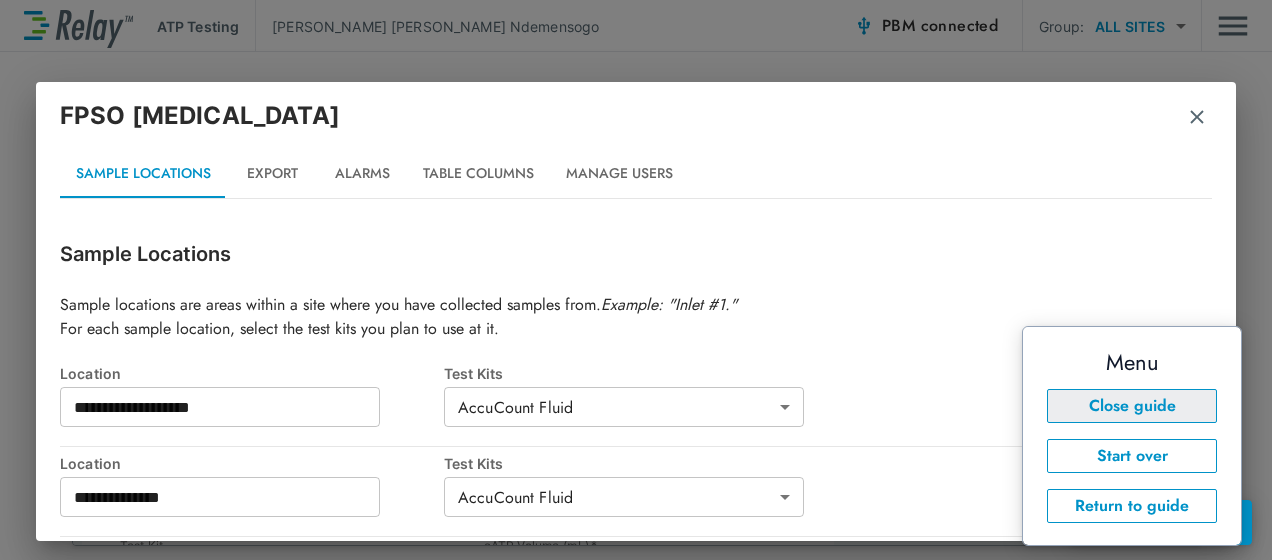 click on "Close guide" at bounding box center (1132, 406) 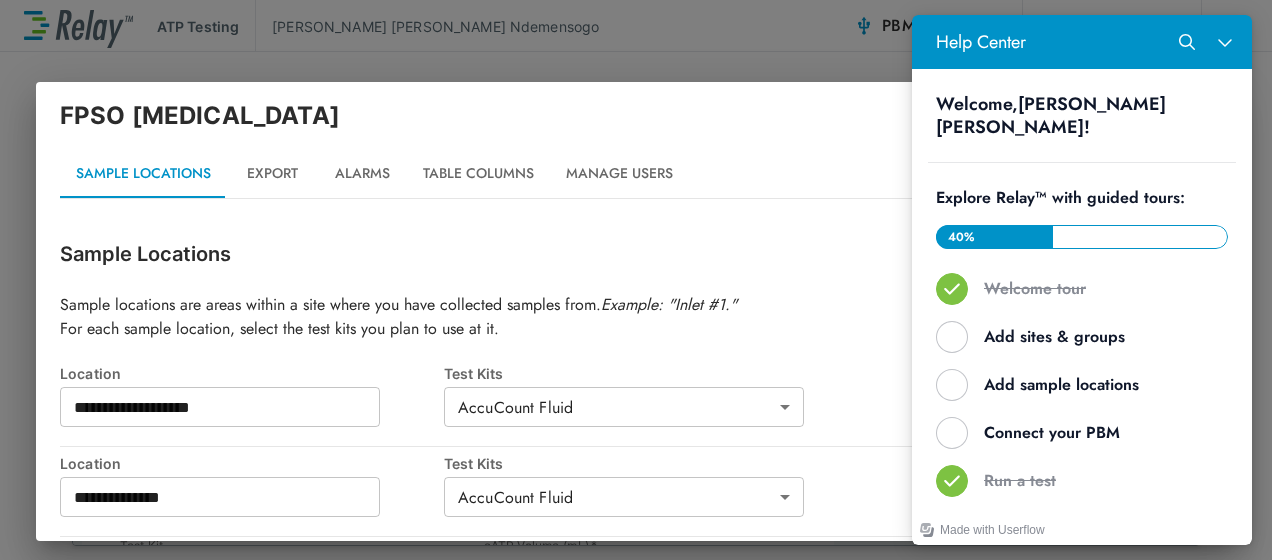 click on "FPSO Serpentina Sample Locations Export Alarms Table Columns Manage Users" at bounding box center (636, 148) 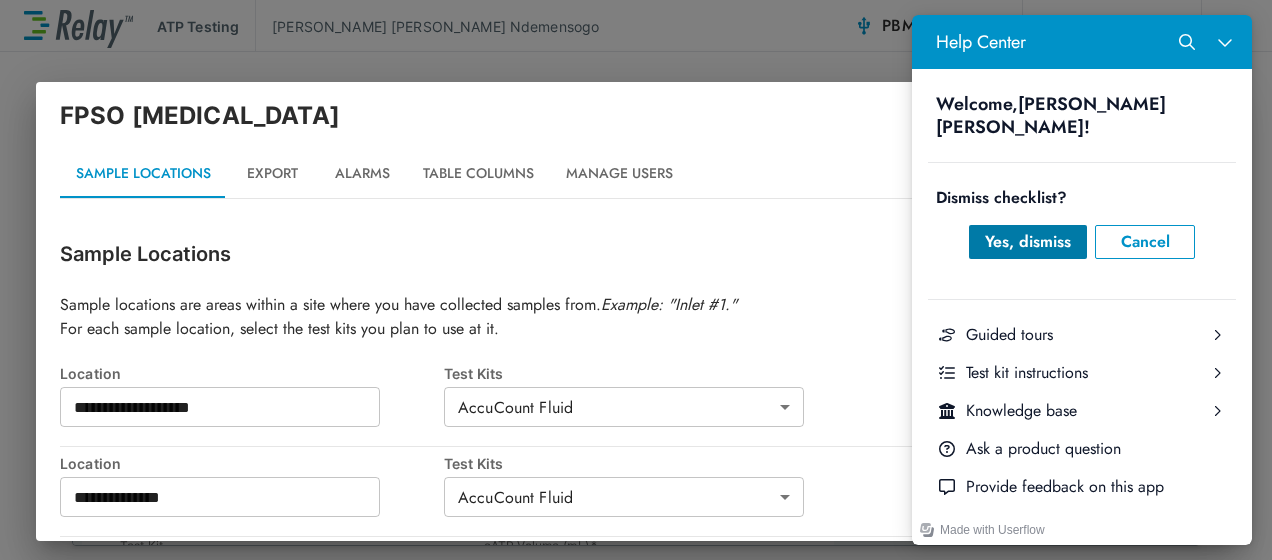 click on "Yes, dismiss" at bounding box center [1028, 242] 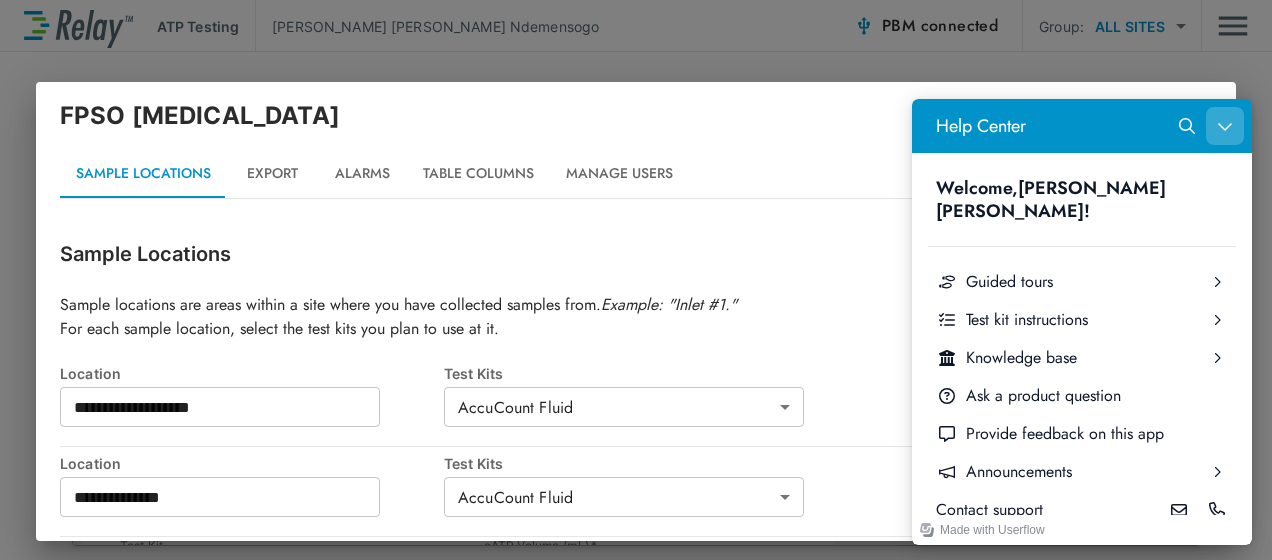 click at bounding box center (1225, 126) 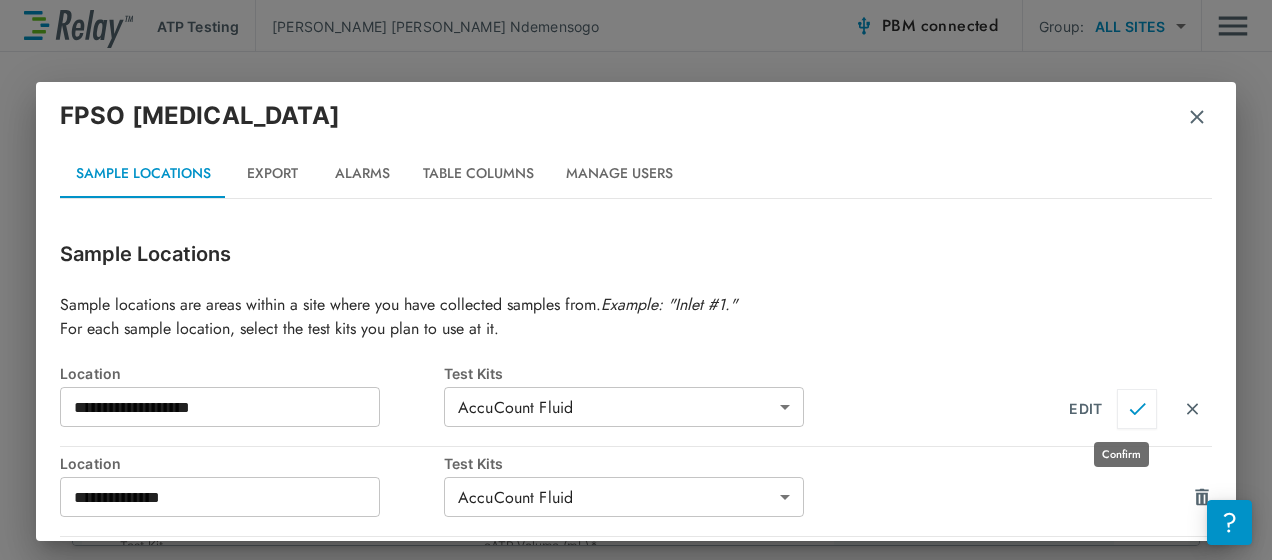 click at bounding box center [1137, 409] 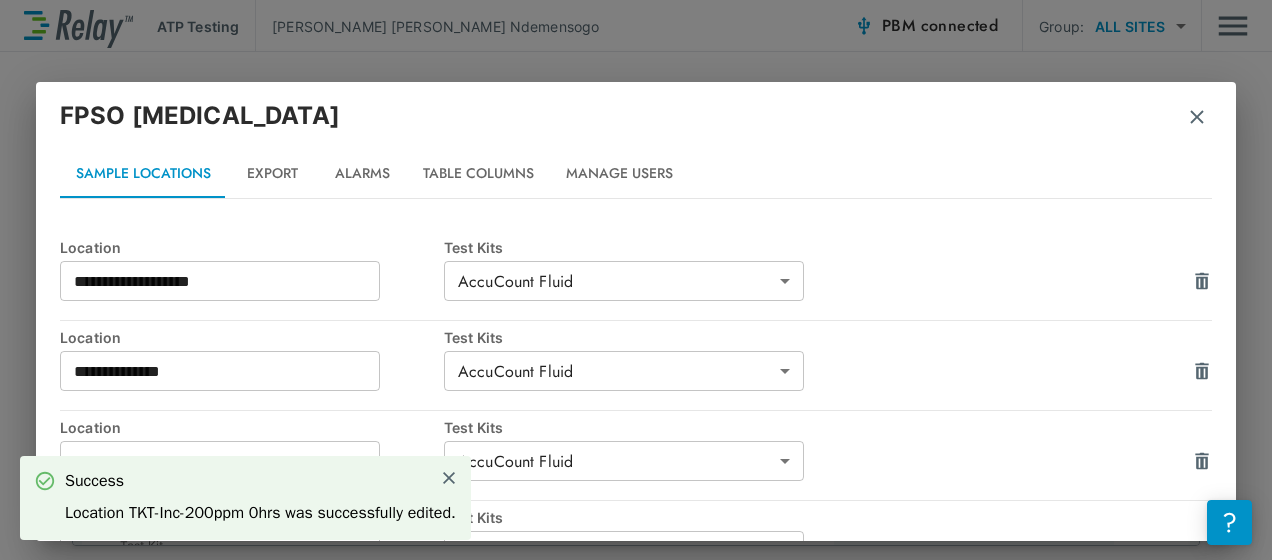 scroll, scrollTop: 128, scrollLeft: 0, axis: vertical 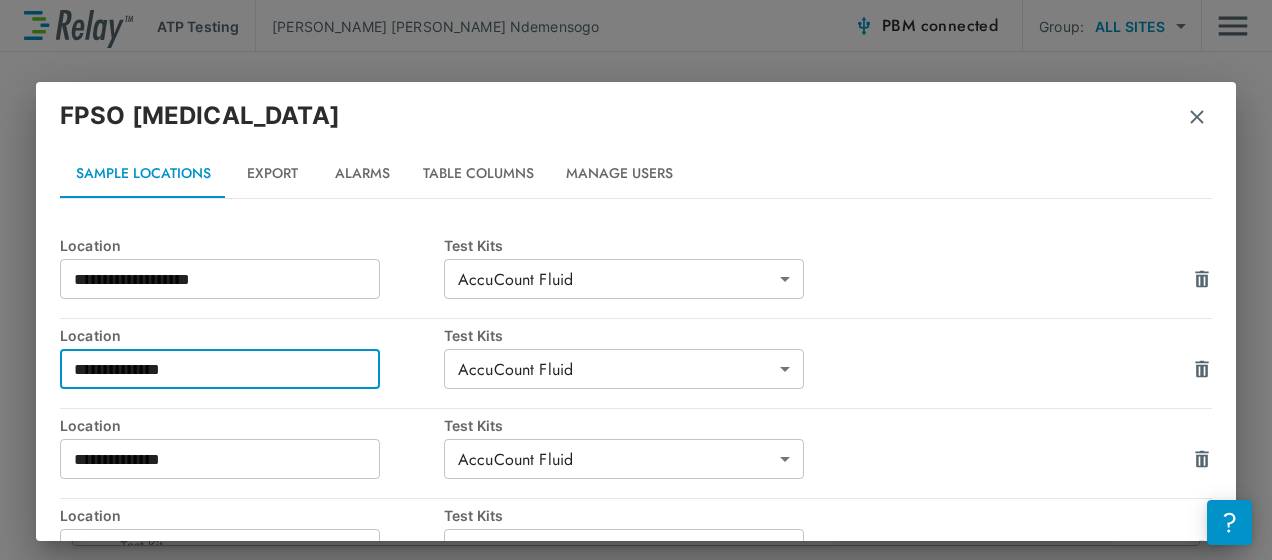 click on "**********" at bounding box center [220, 369] 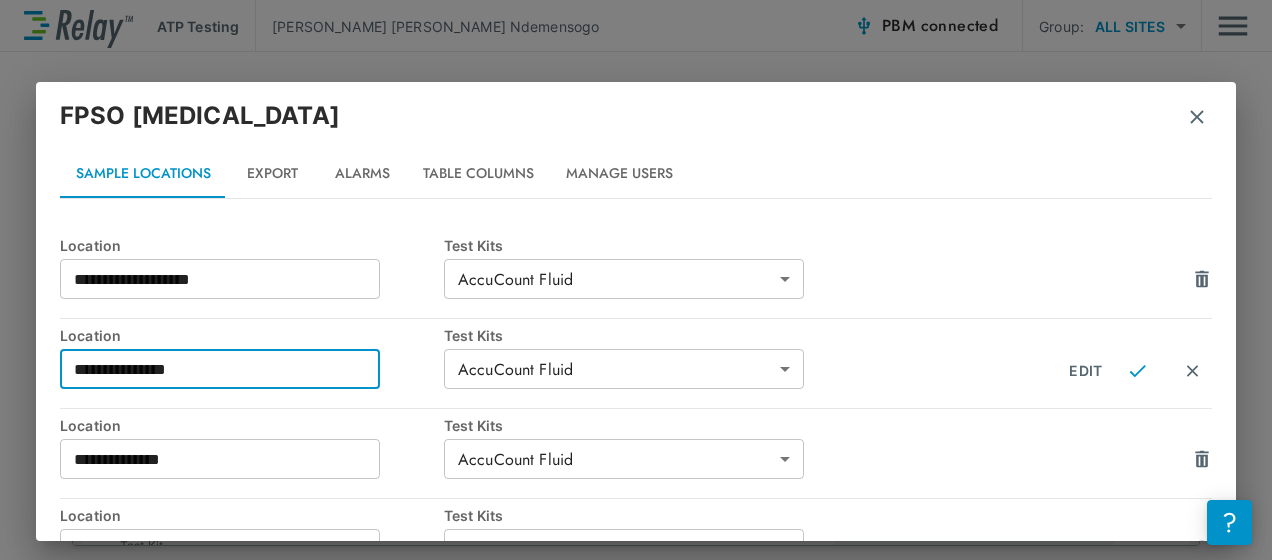 paste on "*****" 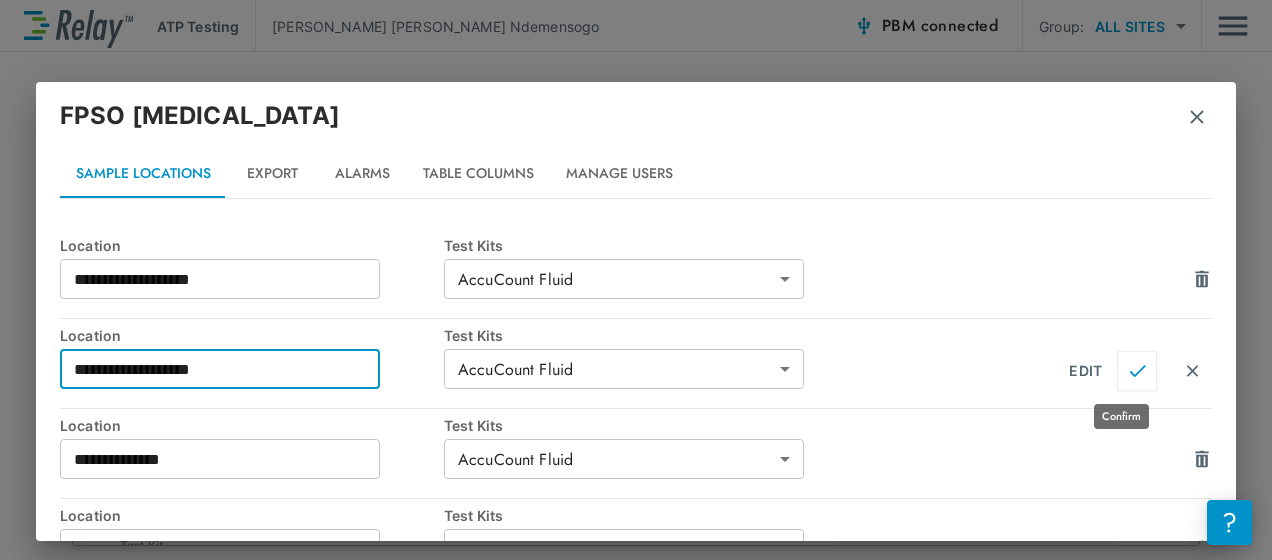 type on "**********" 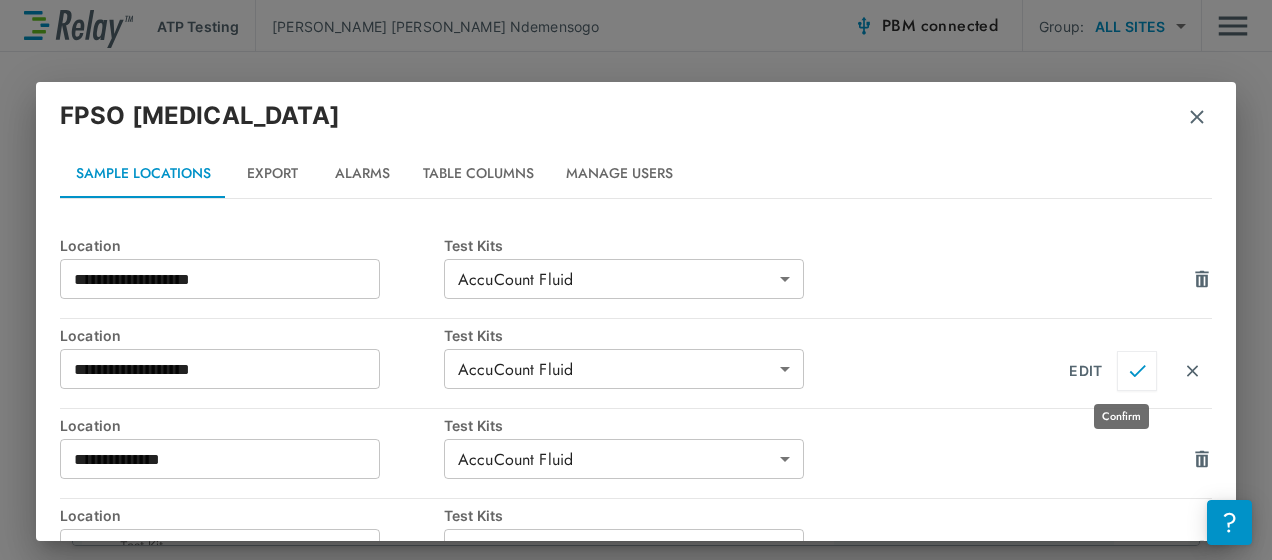 click at bounding box center (1137, 371) 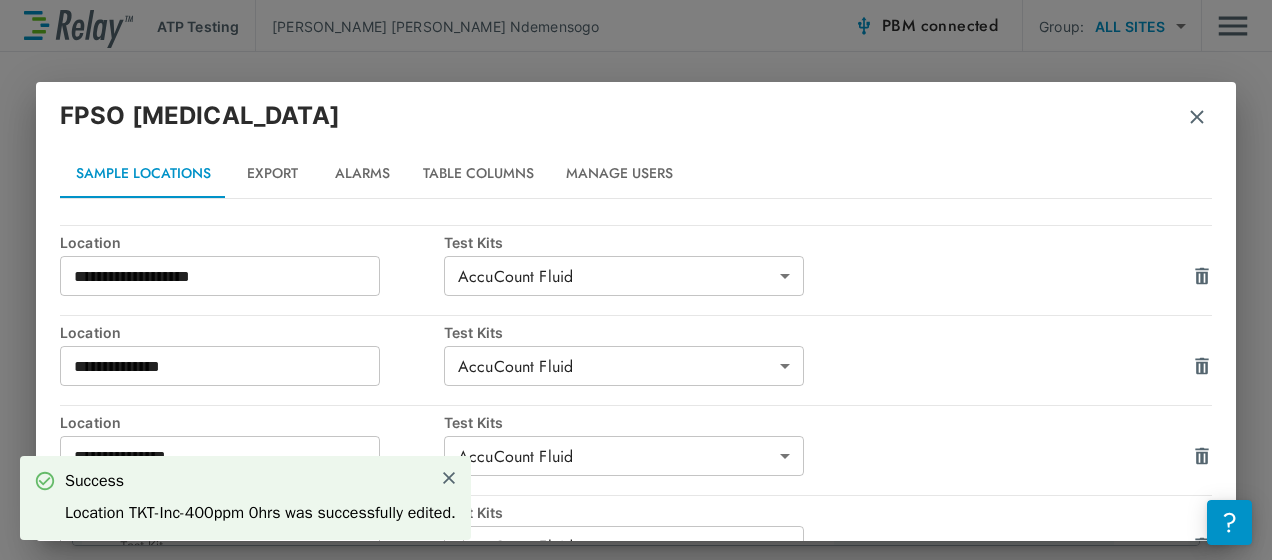 scroll, scrollTop: 237, scrollLeft: 0, axis: vertical 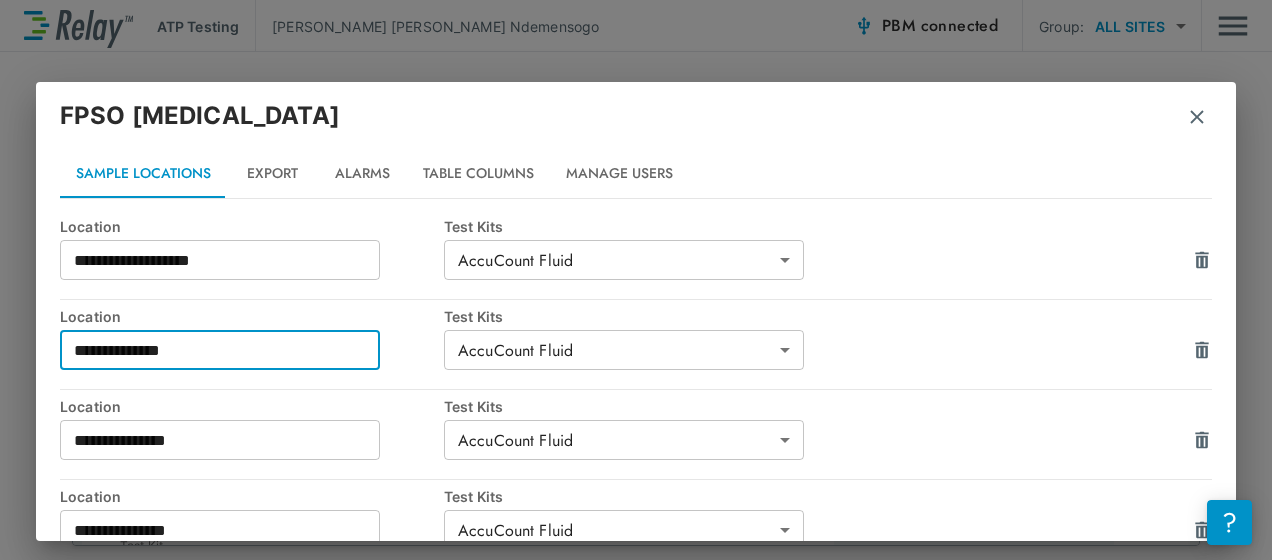 click on "**********" at bounding box center (220, 350) 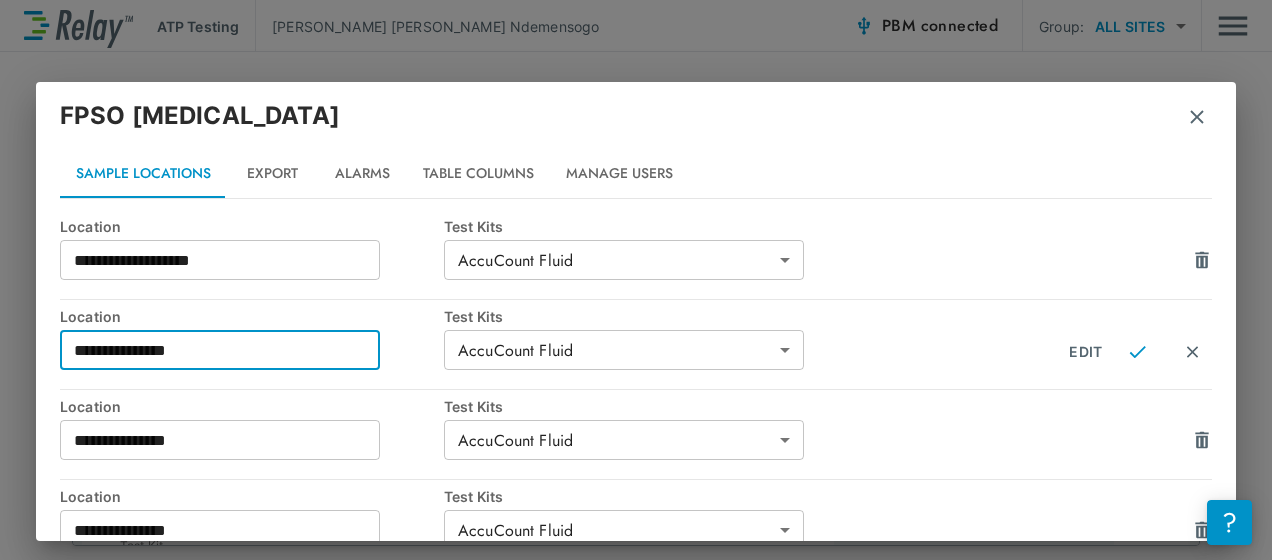 paste on "*****" 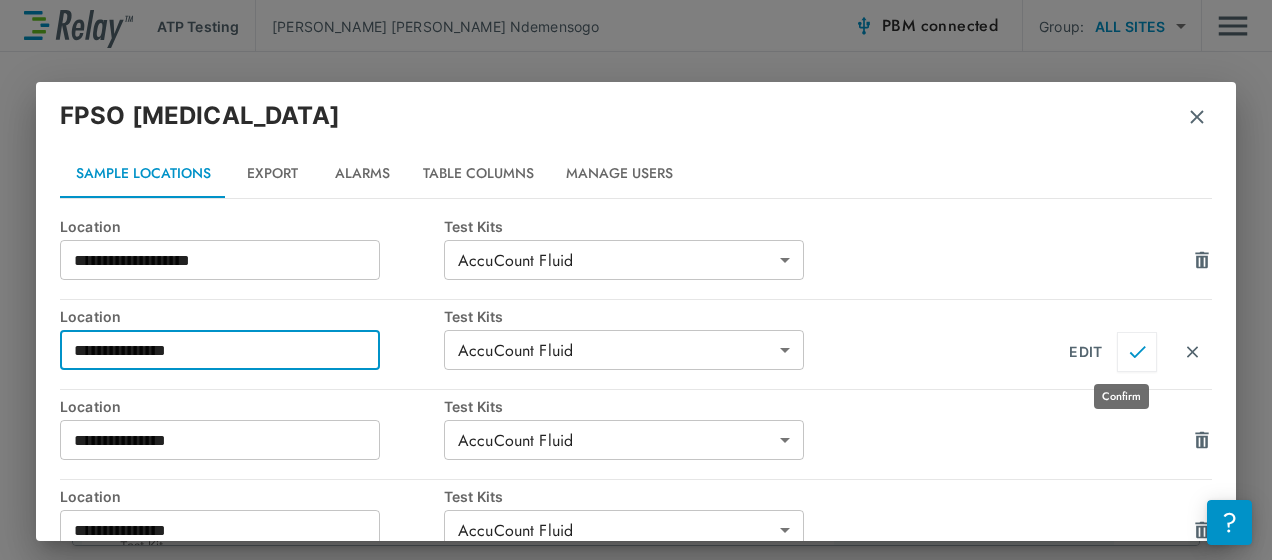 type on "**********" 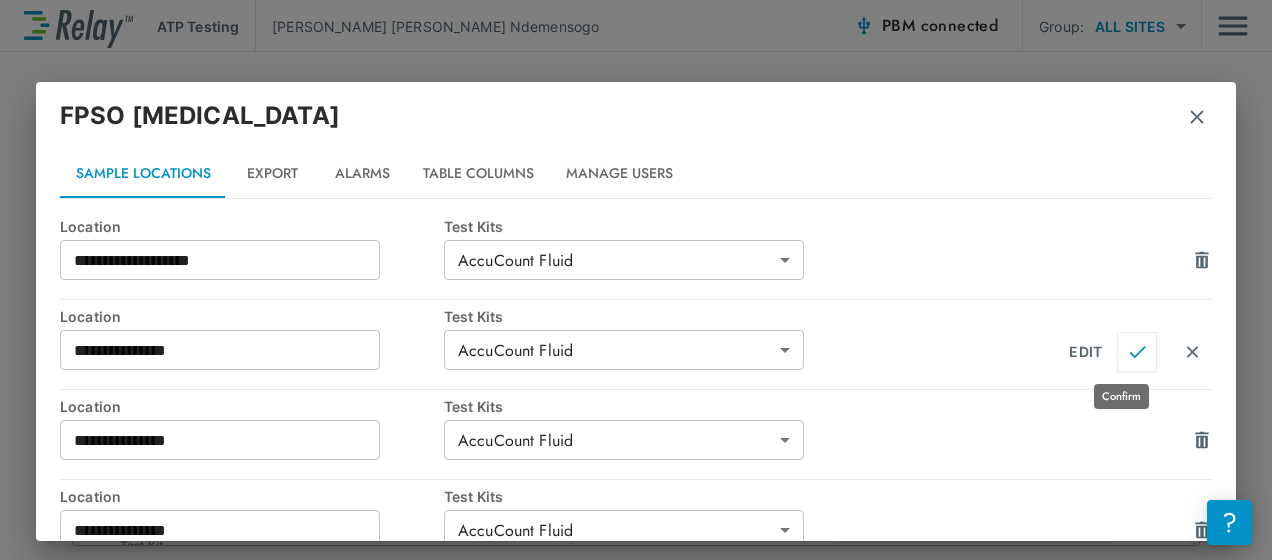 click at bounding box center (1137, 352) 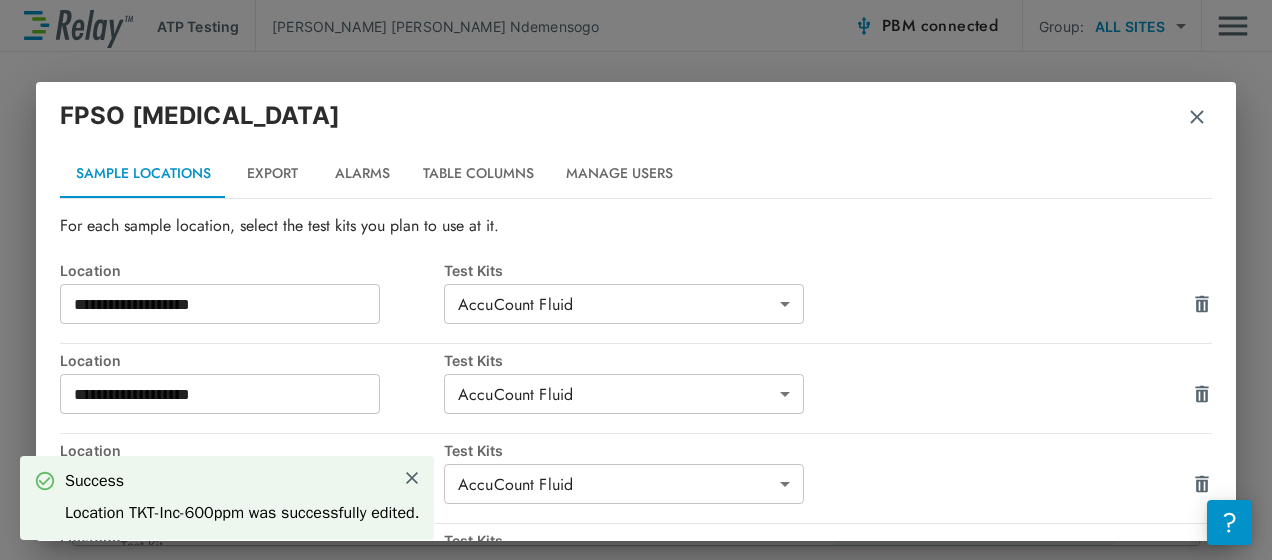 scroll, scrollTop: 237, scrollLeft: 0, axis: vertical 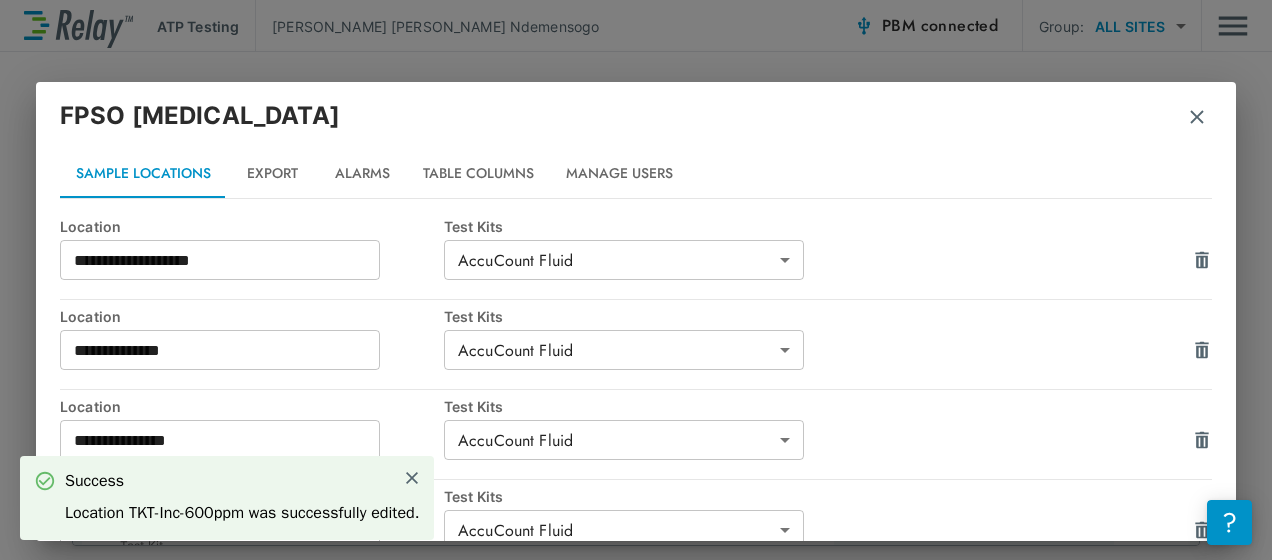 click on "**********" at bounding box center [220, 260] 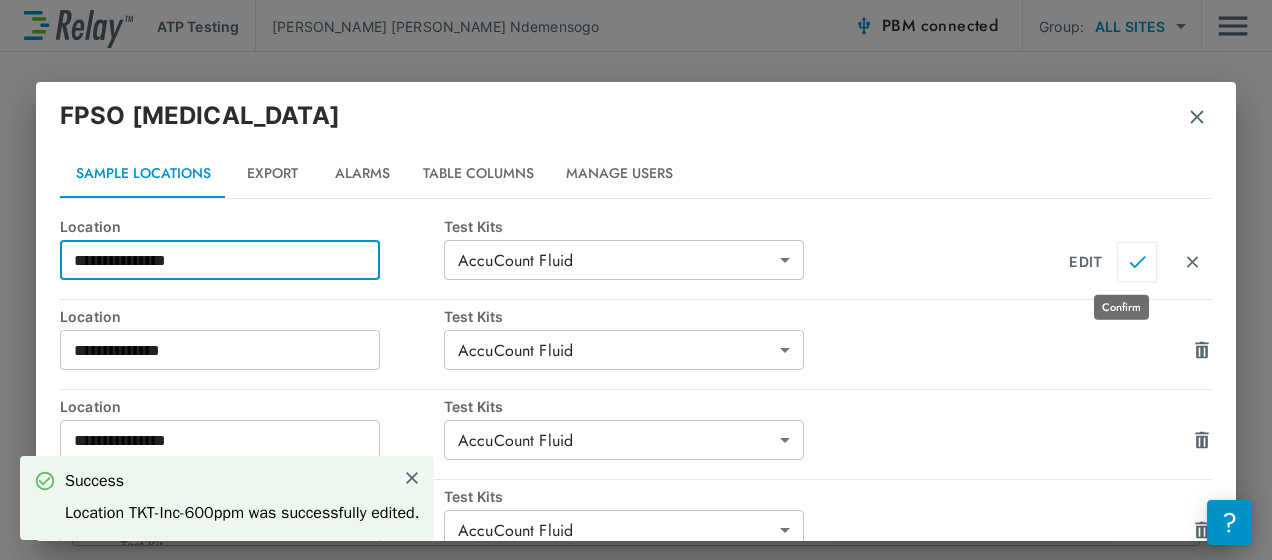 type on "**********" 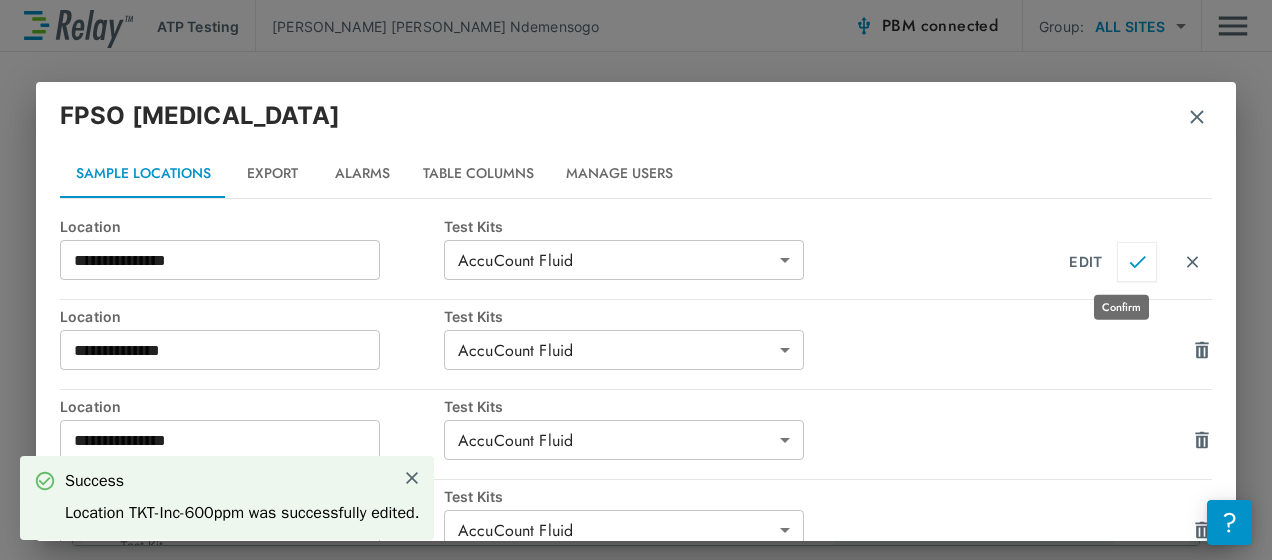 click at bounding box center [1137, 262] 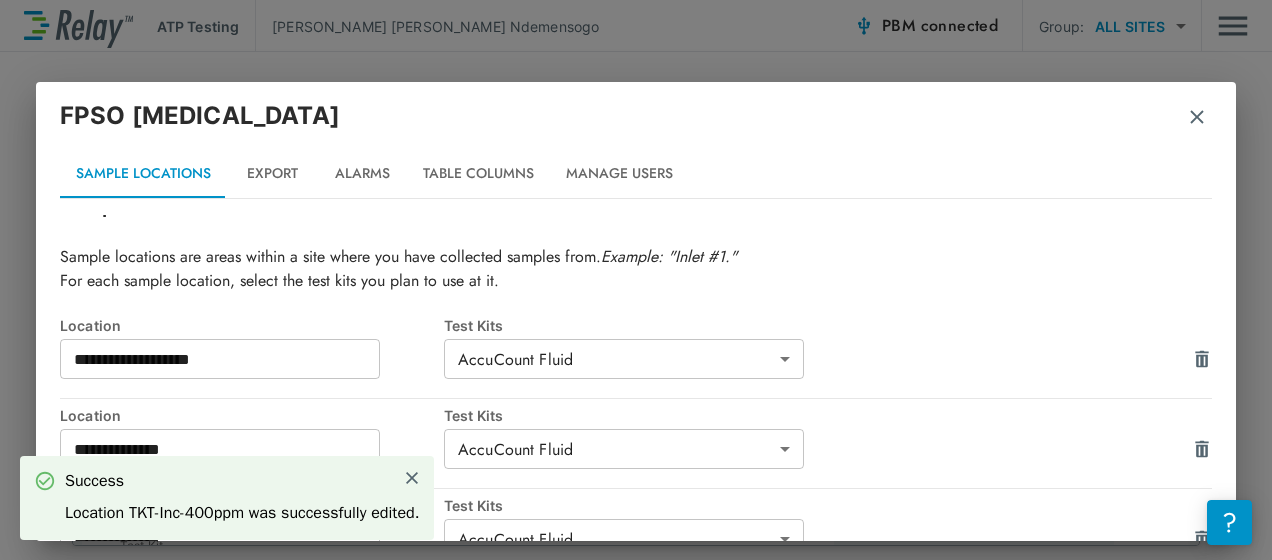 scroll, scrollTop: 46, scrollLeft: 0, axis: vertical 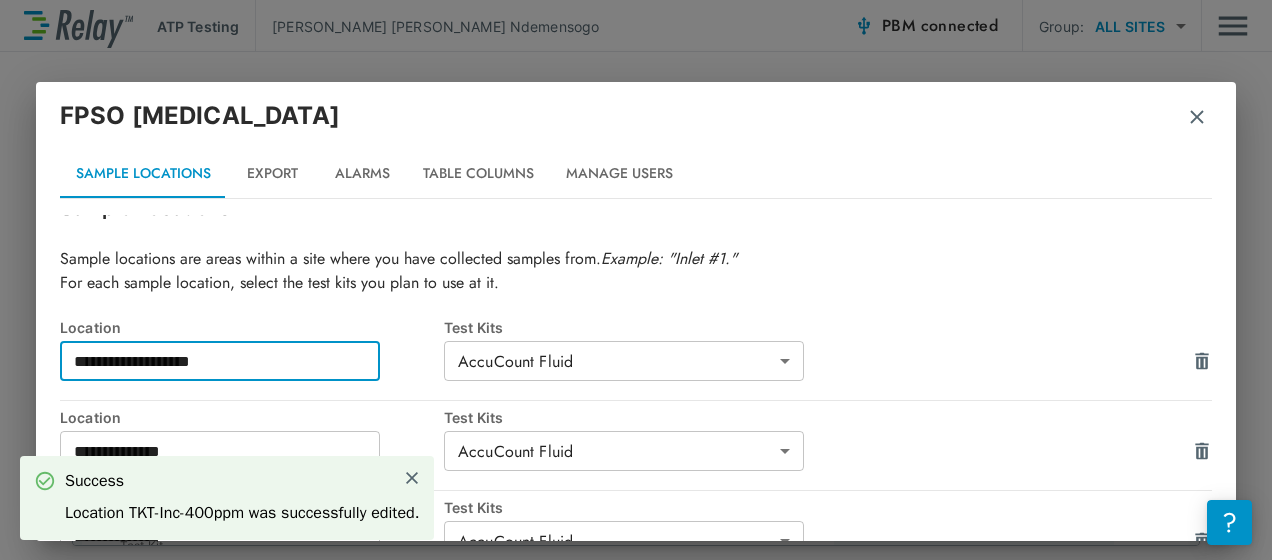 click on "**********" at bounding box center (220, 361) 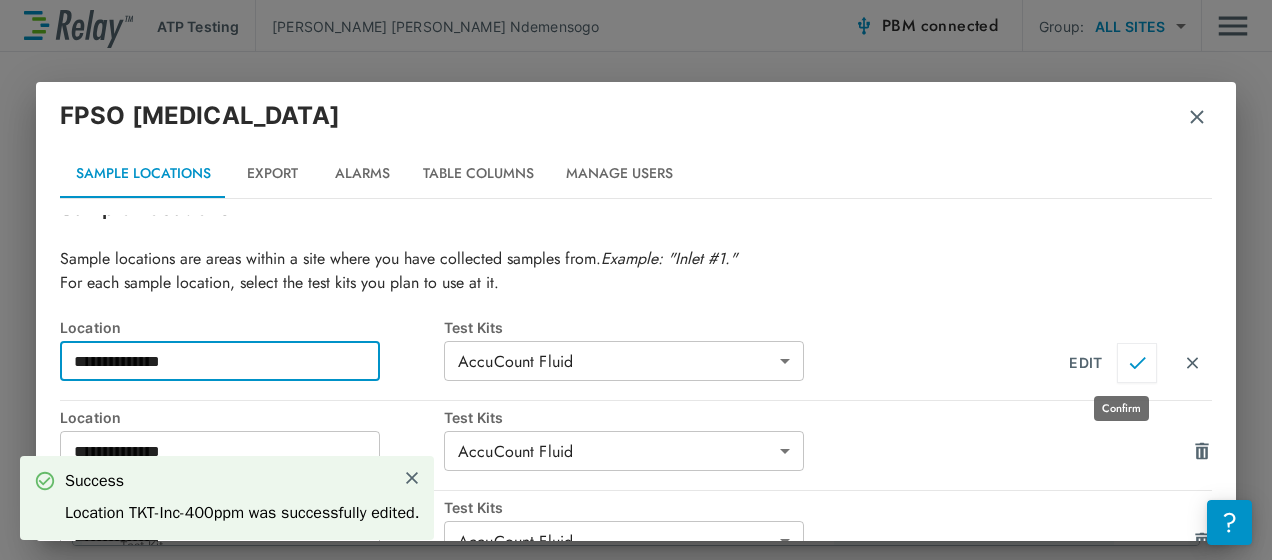 type on "**********" 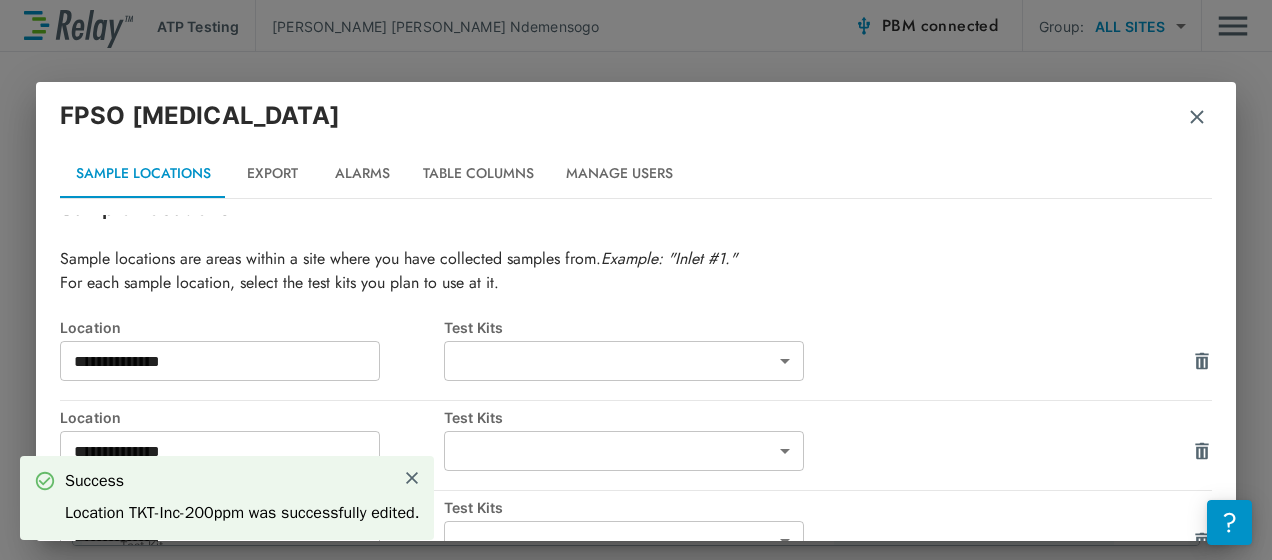 type on "**********" 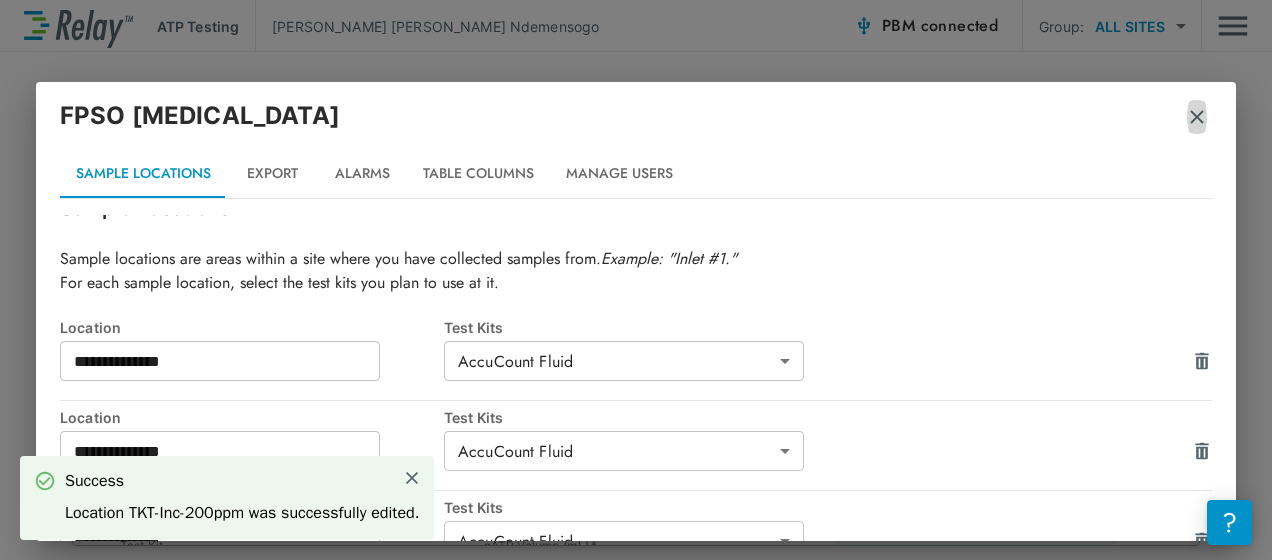 click at bounding box center [1197, 117] 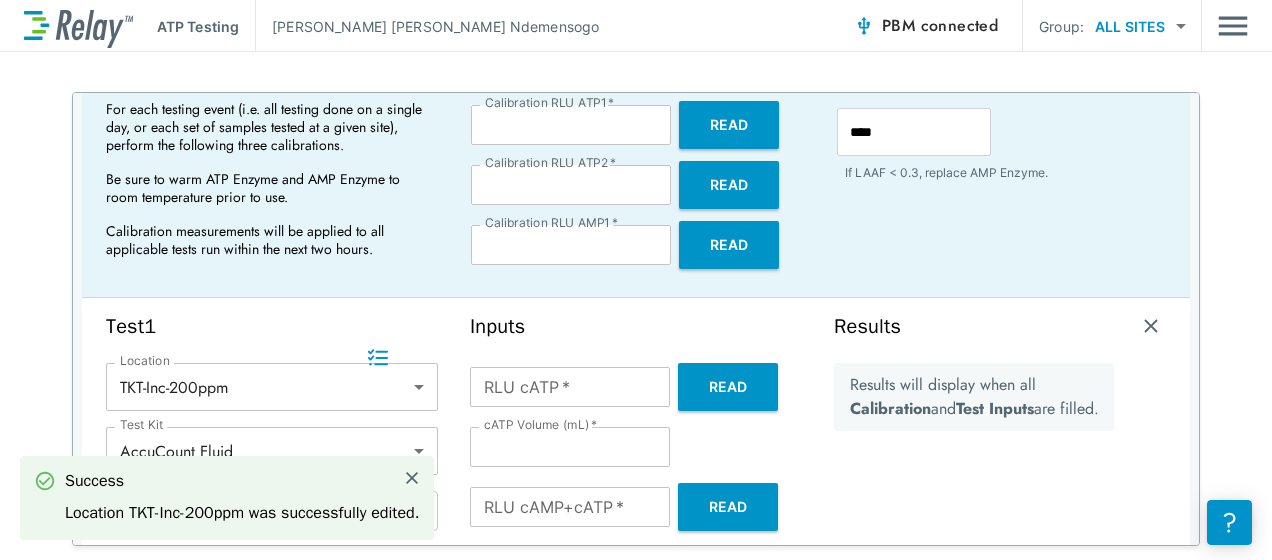 scroll, scrollTop: 215, scrollLeft: 0, axis: vertical 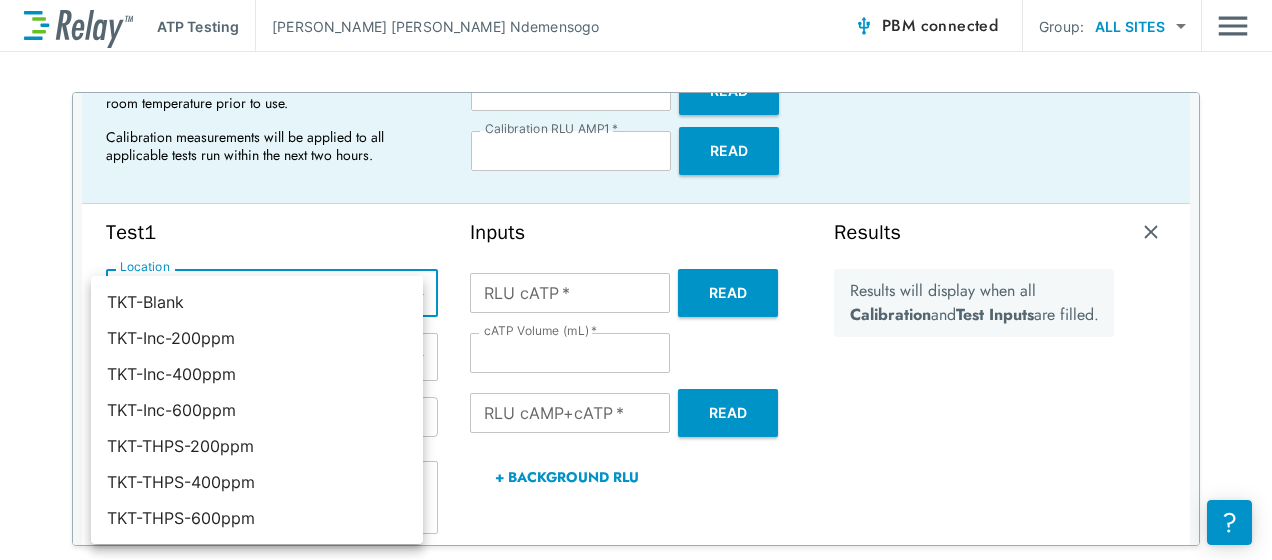 click on "**********" at bounding box center [636, 280] 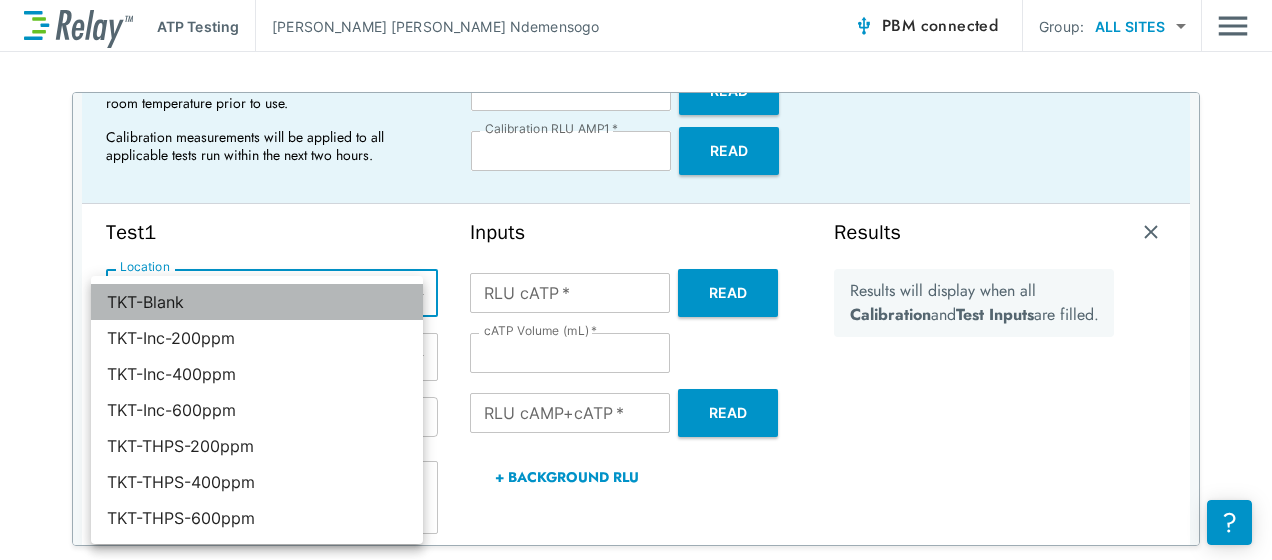 click on "TKT-Blank" at bounding box center (257, 302) 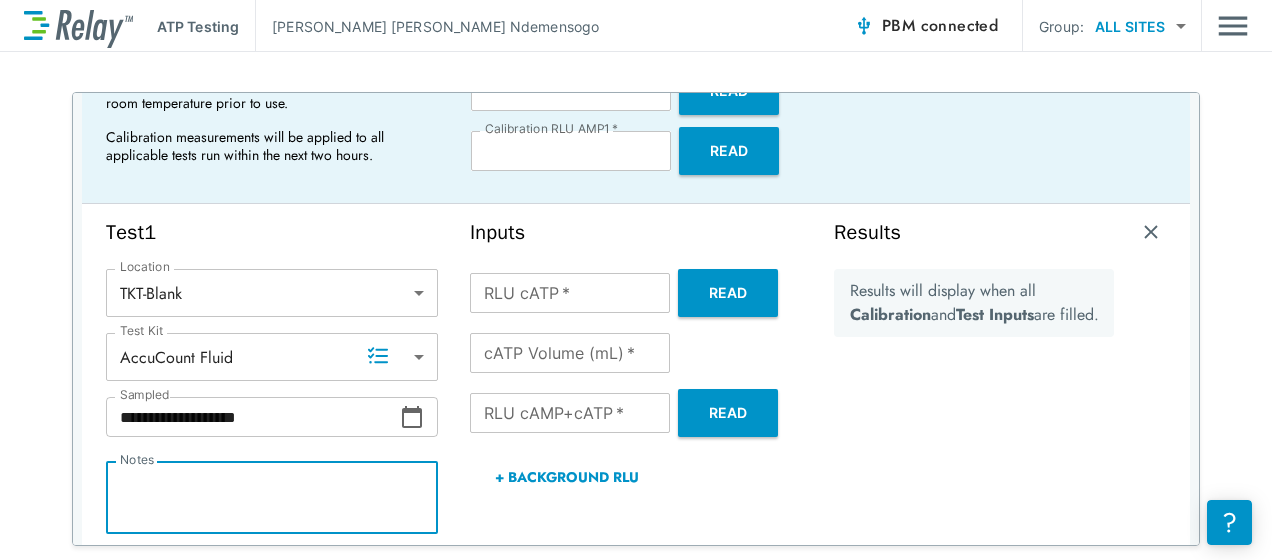 click on "Notes" at bounding box center (272, 498) 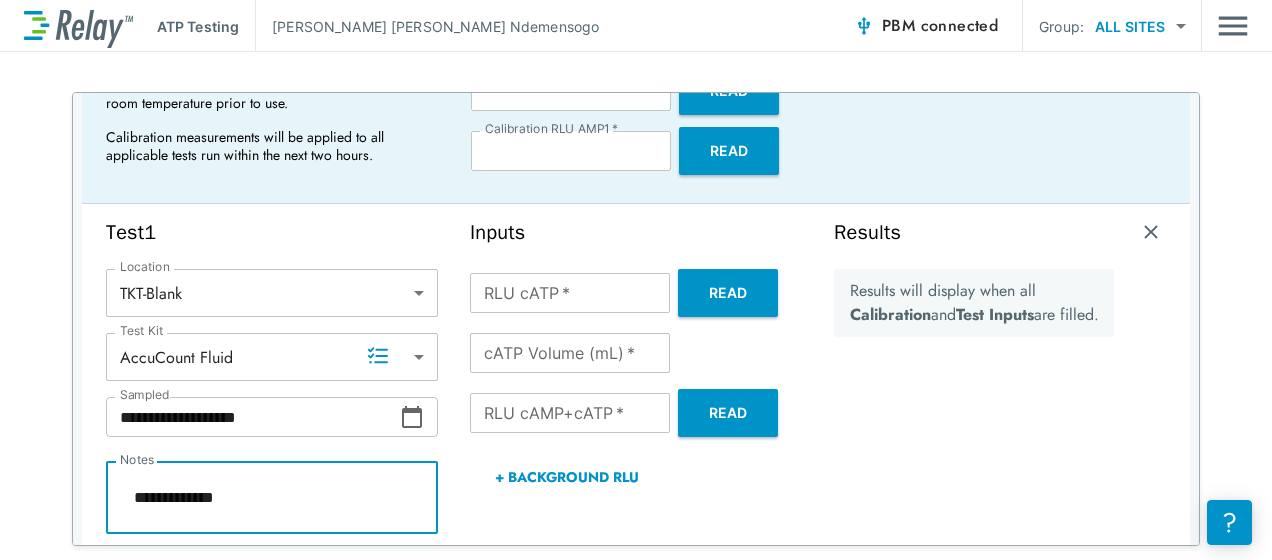 type on "**********" 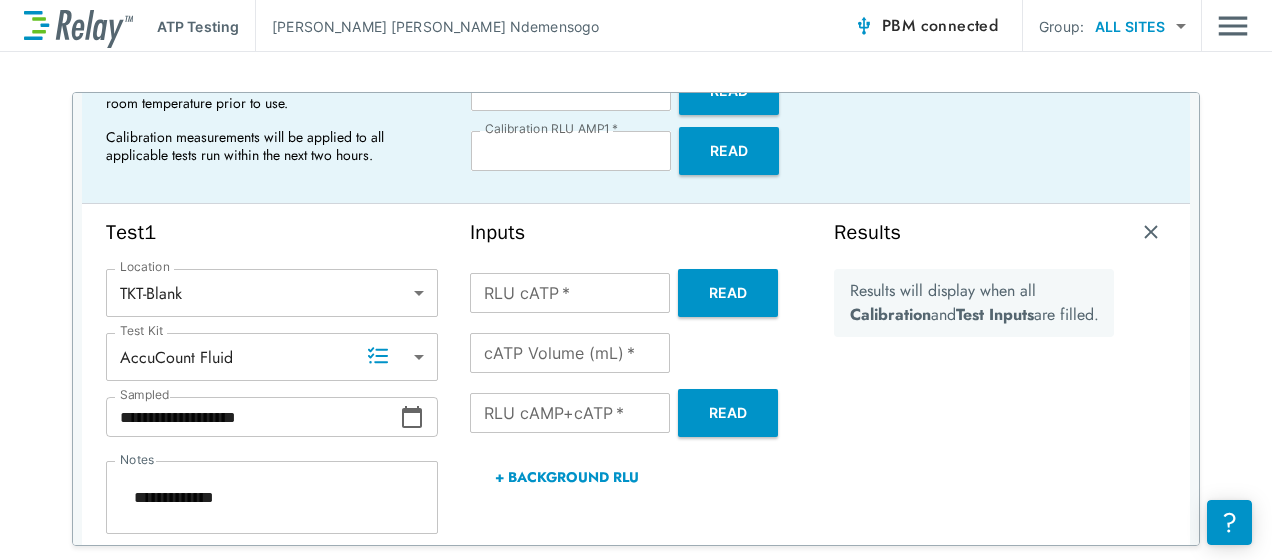 click on "**********" at bounding box center [636, 319] 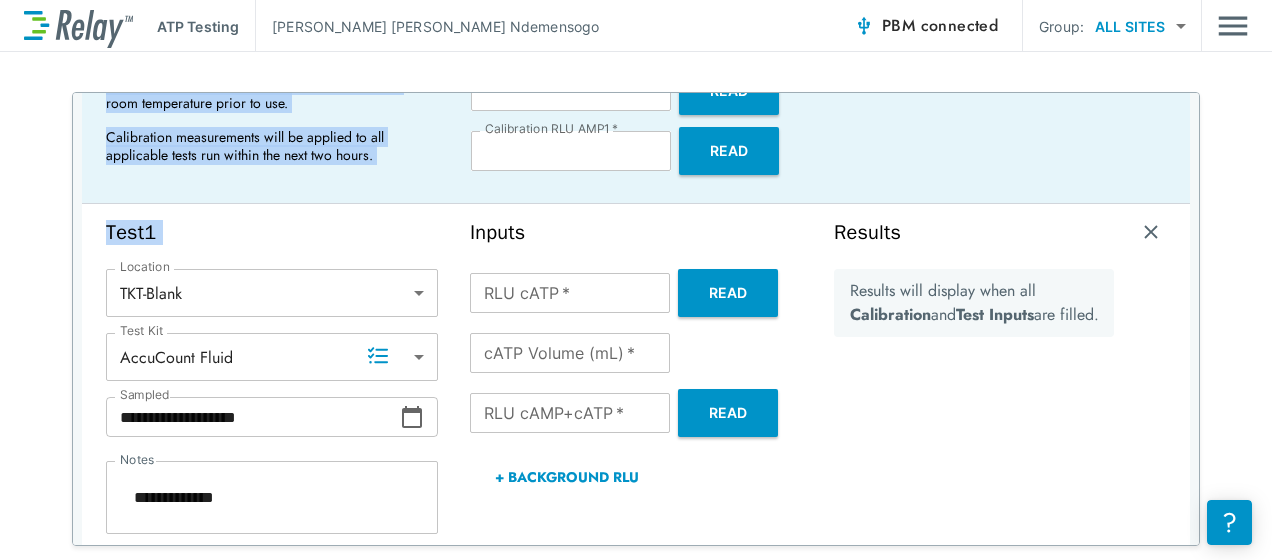 drag, startPoint x: 24, startPoint y: 324, endPoint x: -4, endPoint y: 274, distance: 57.306194 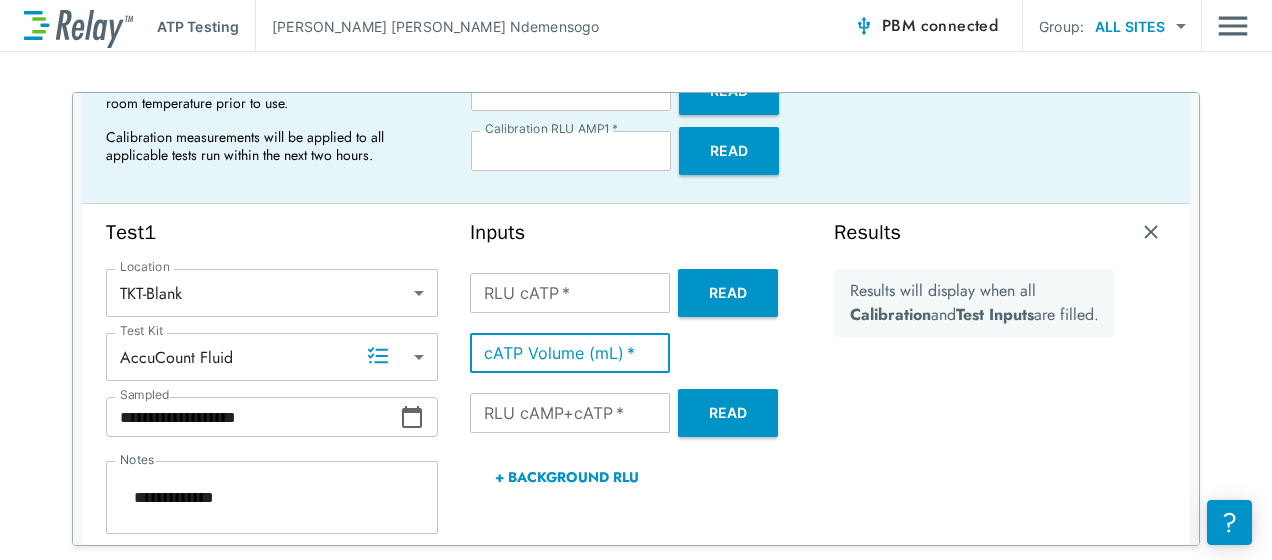 click on "**" at bounding box center (570, 353) 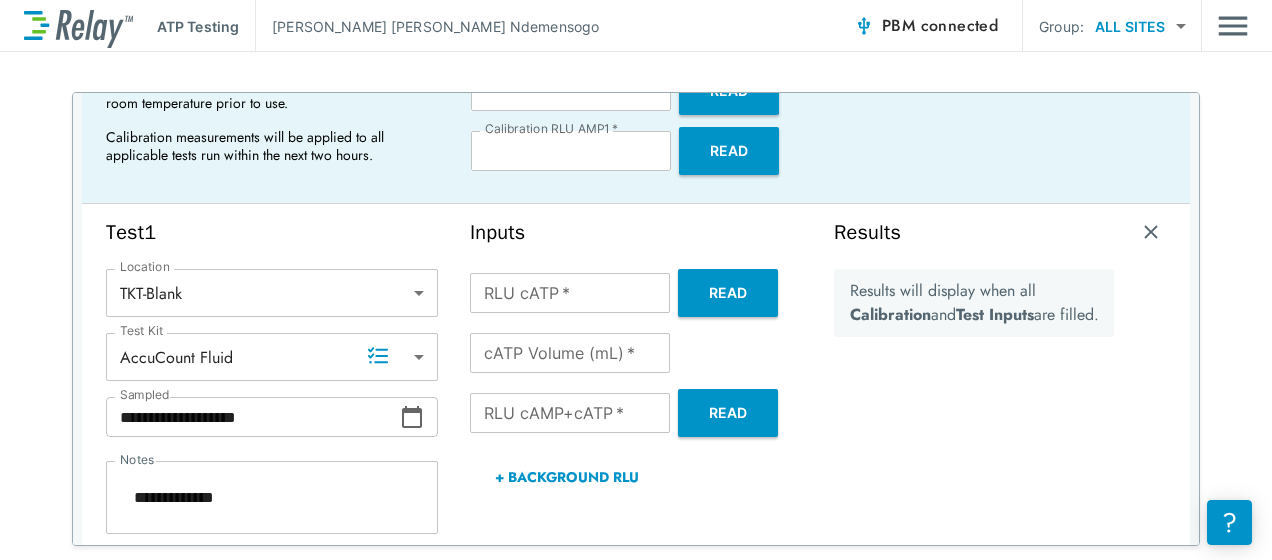 click on "Results will display when all  Calibration  and  Test Inputs  are filled." at bounding box center (974, 413) 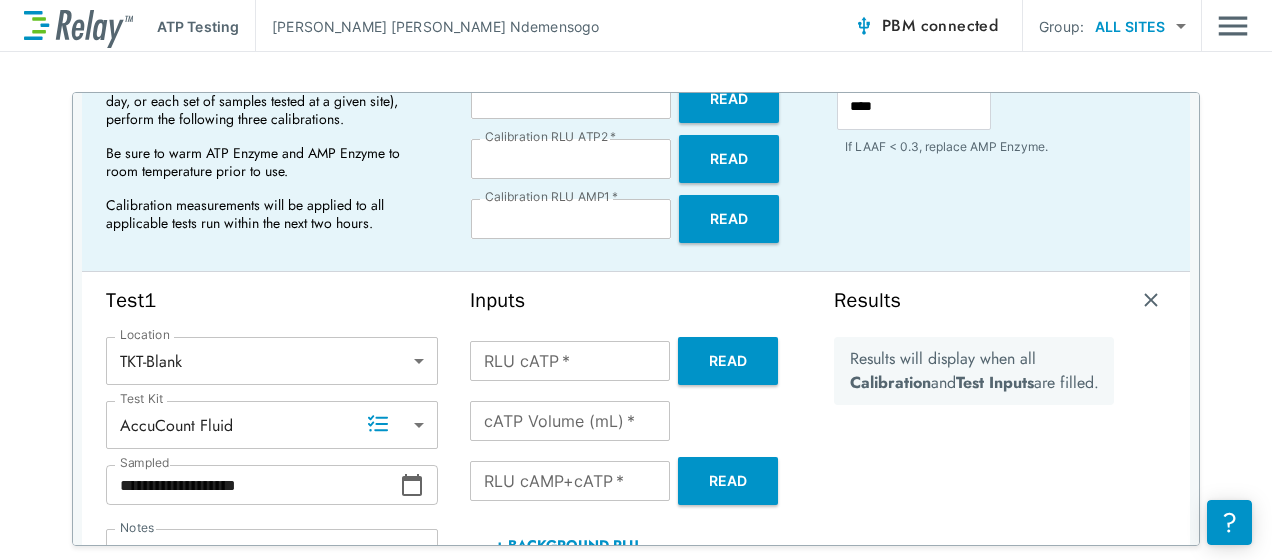 scroll, scrollTop: 151, scrollLeft: 0, axis: vertical 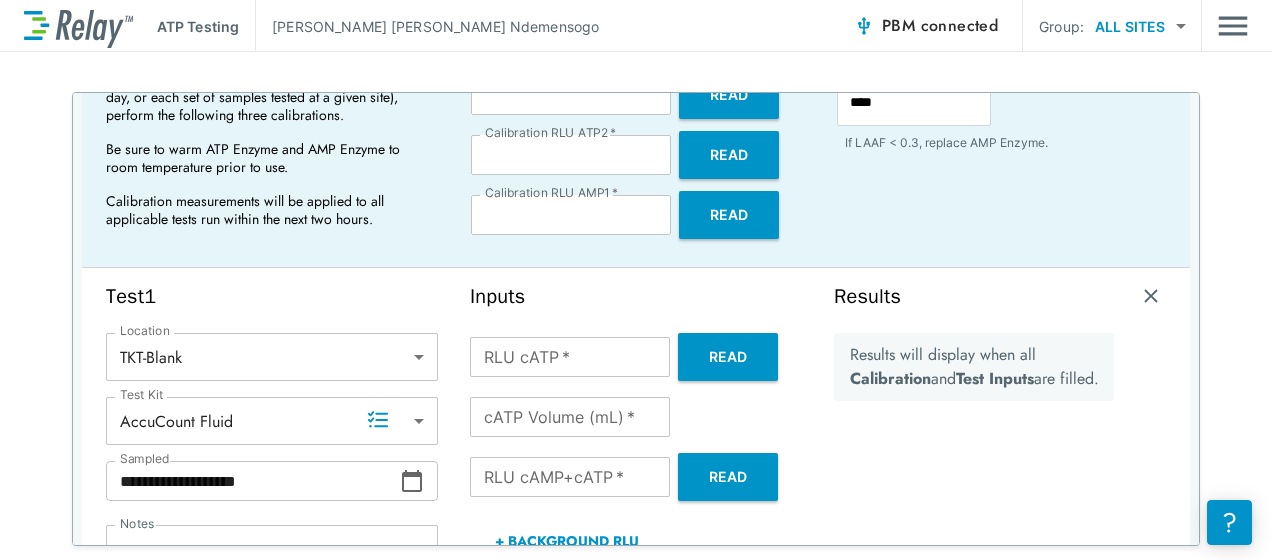 click on "**********" at bounding box center [636, 319] 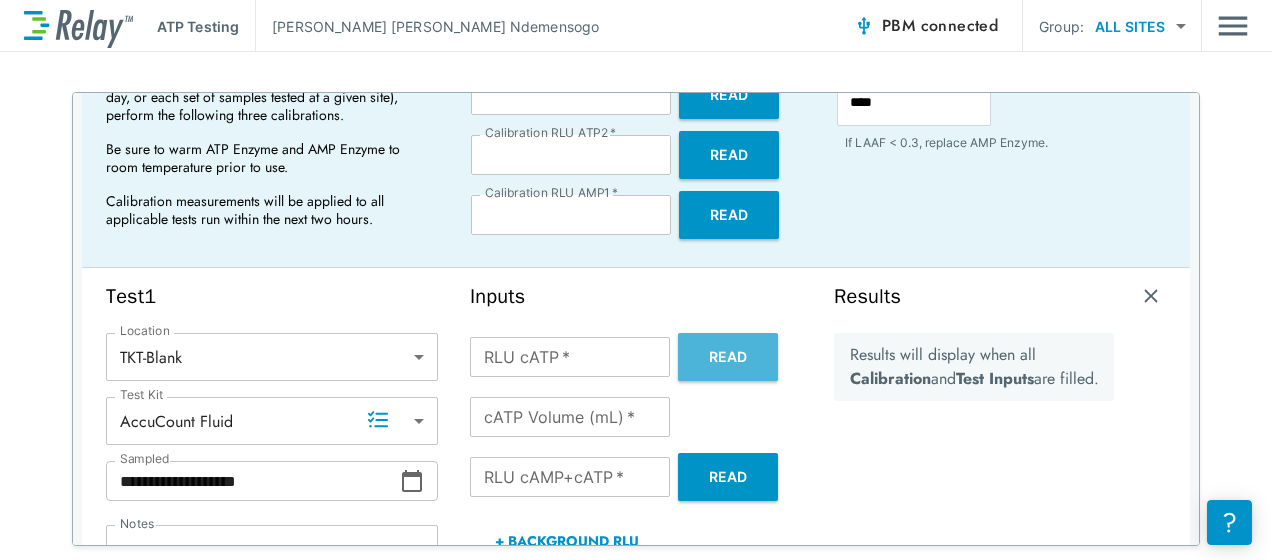 click on "Read" at bounding box center (728, 357) 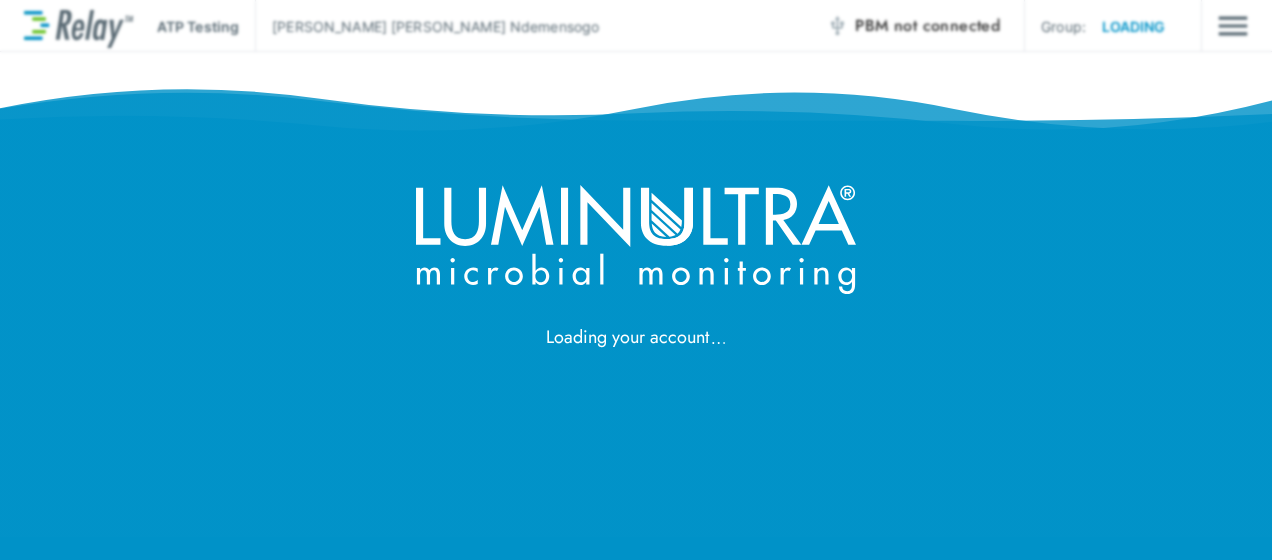 scroll, scrollTop: 0, scrollLeft: 0, axis: both 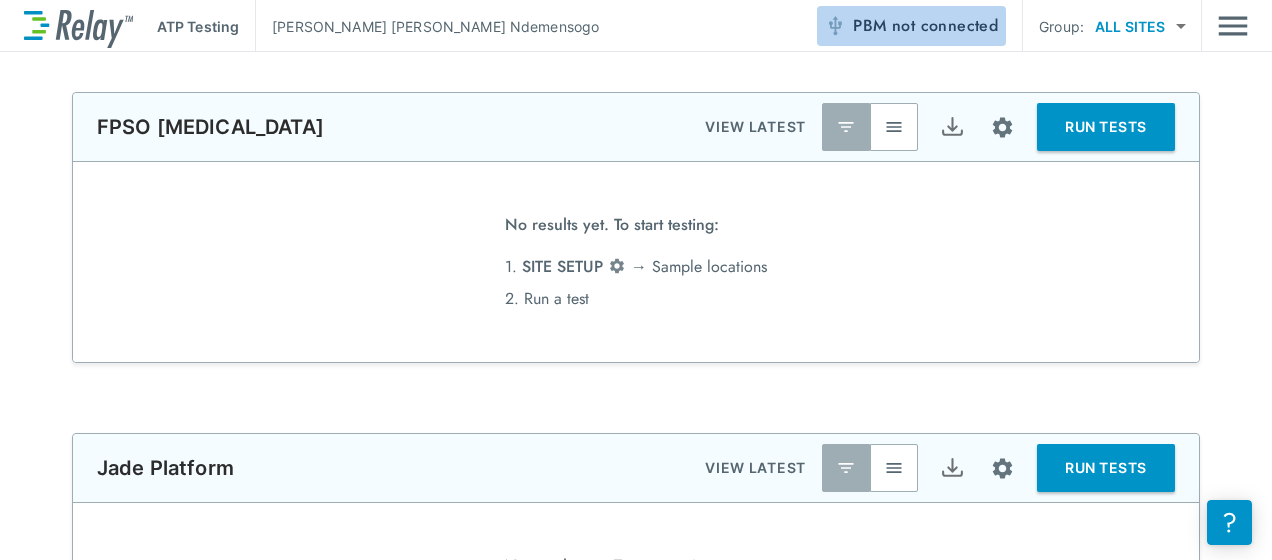 click on "not connected" at bounding box center [945, 25] 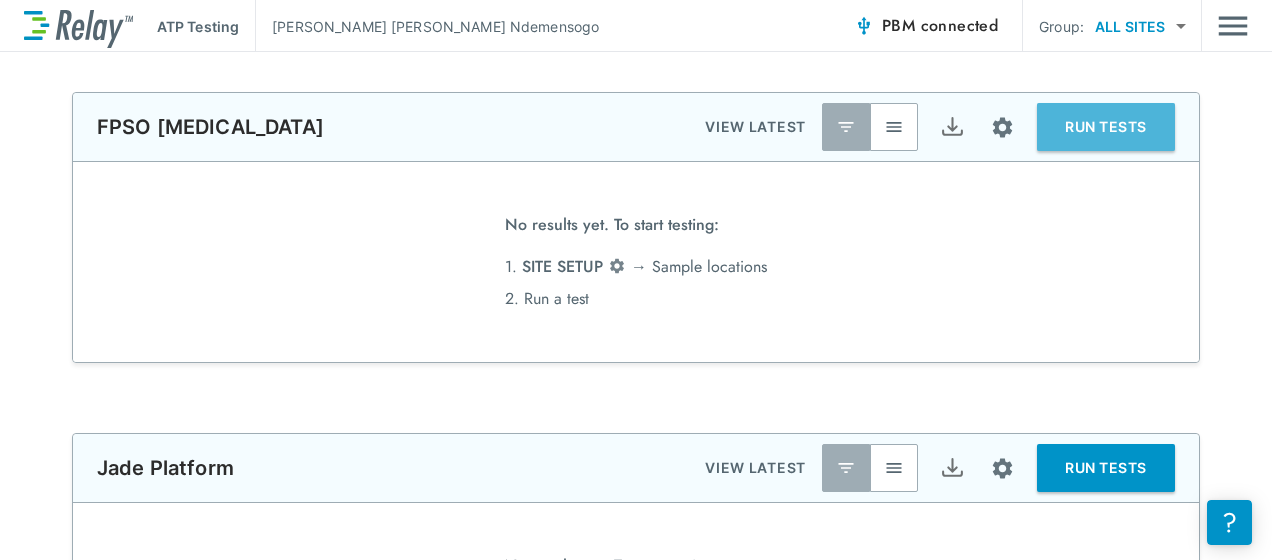 click on "RUN TESTS" at bounding box center (1106, 127) 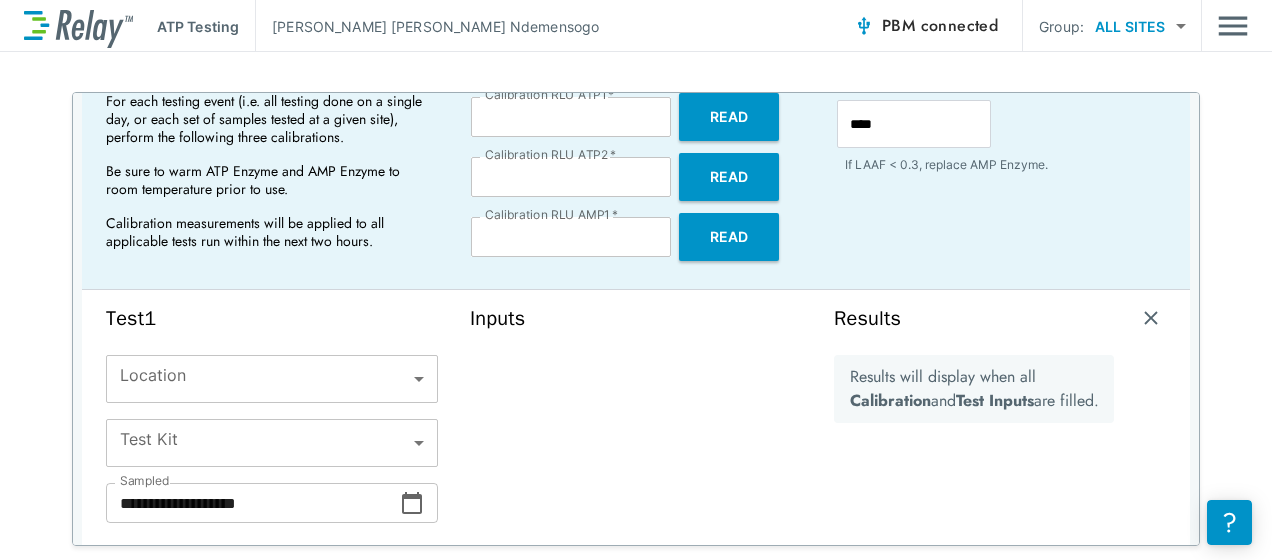 scroll, scrollTop: 247, scrollLeft: 0, axis: vertical 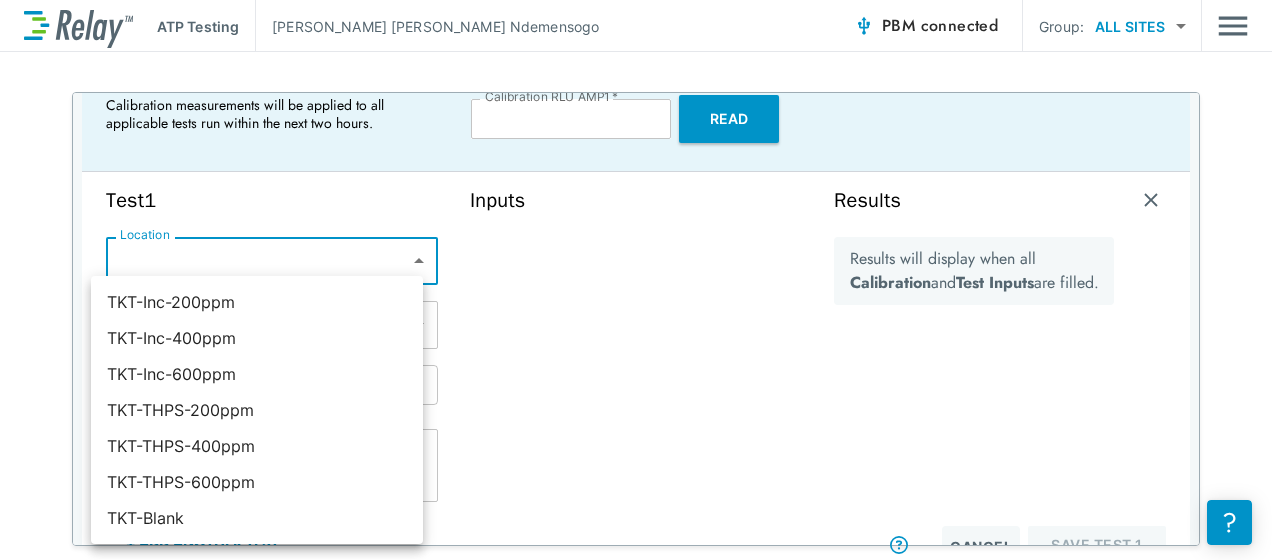 click on "**********" at bounding box center (636, 280) 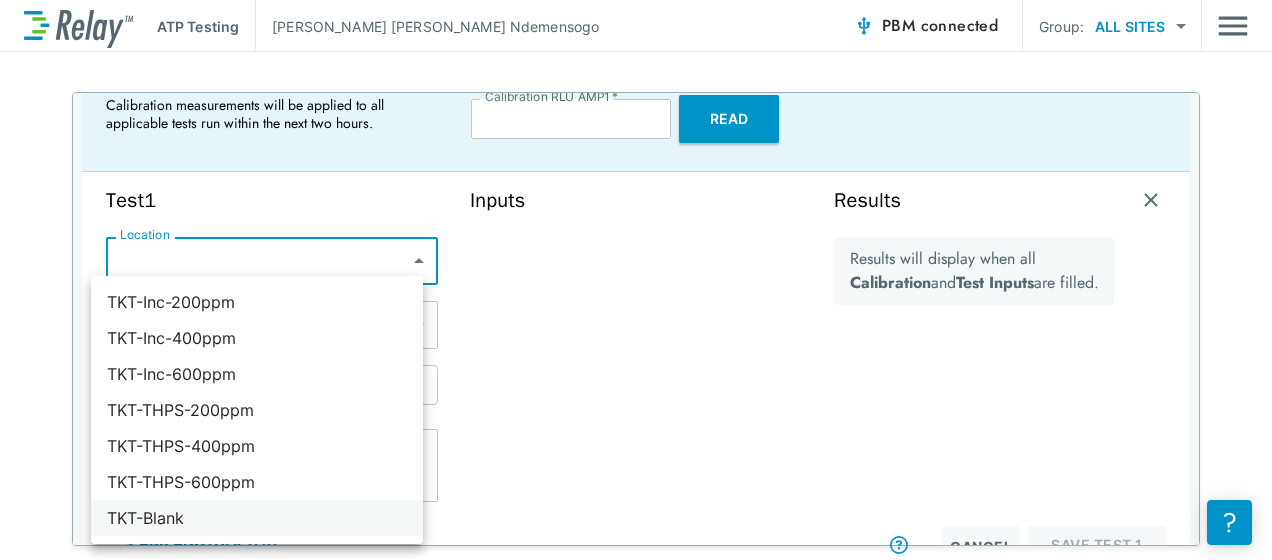 click on "TKT-Blank" at bounding box center (257, 518) 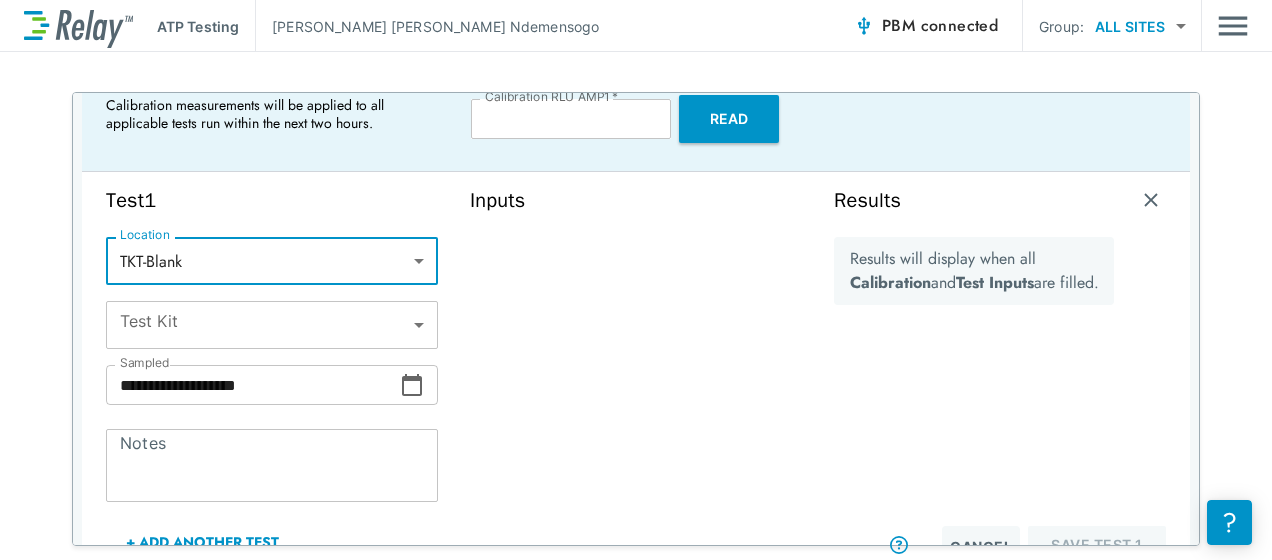 type on "**********" 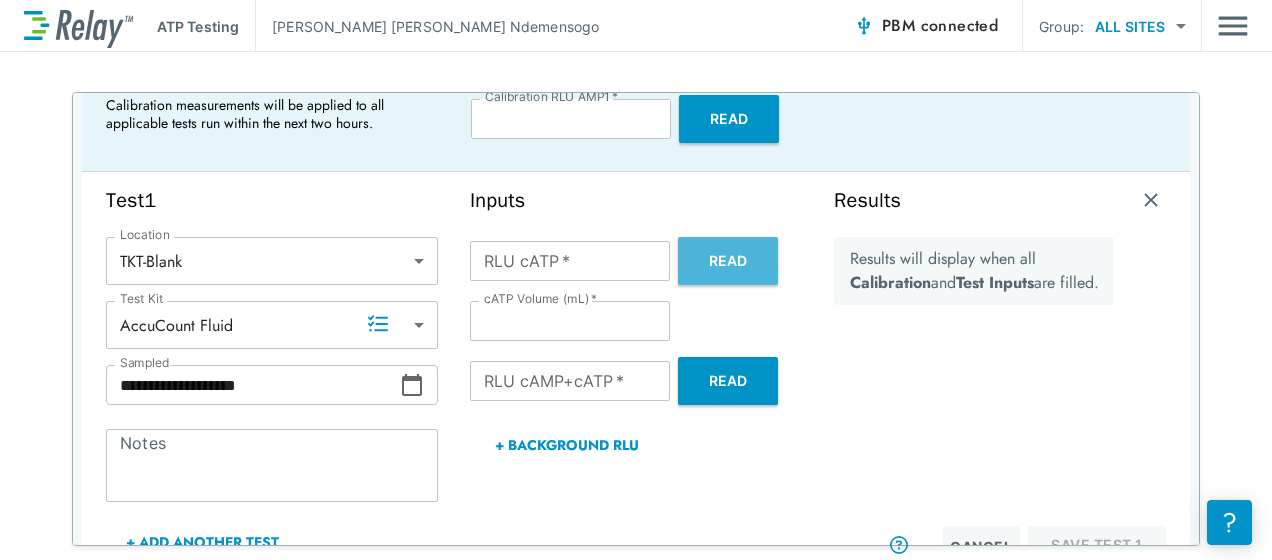 click on "Read" at bounding box center (728, 261) 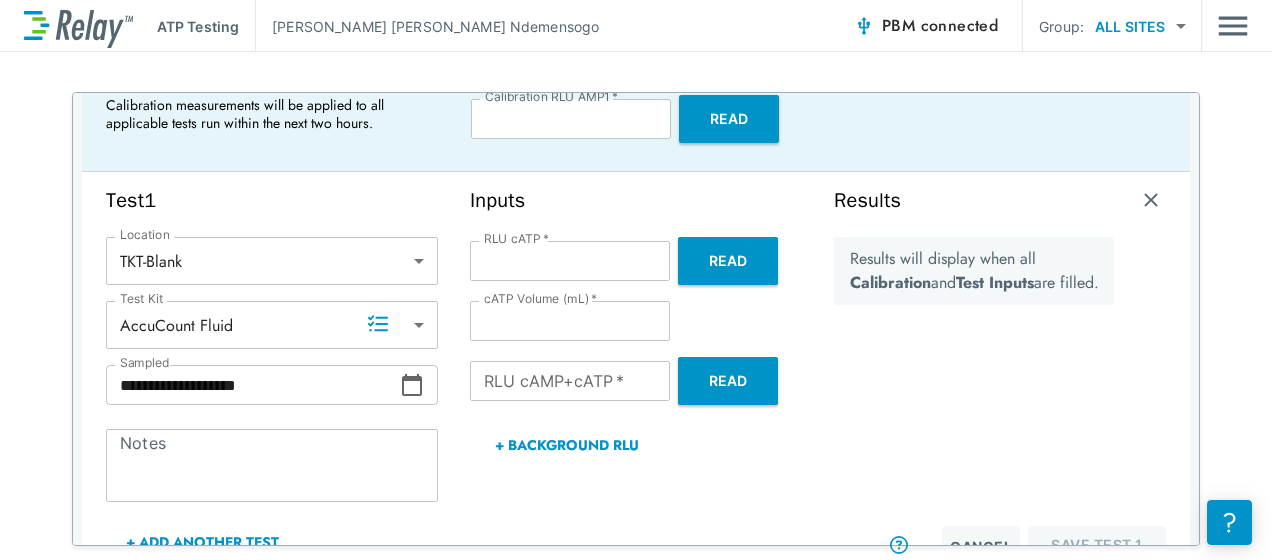 type on "*****" 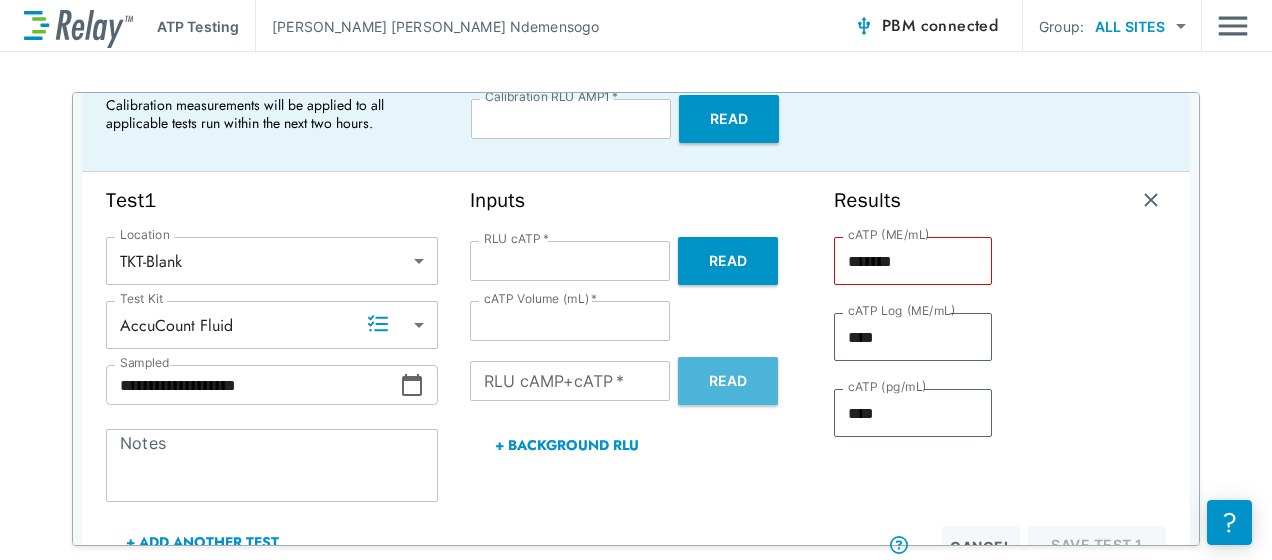 click on "Read" at bounding box center (728, 381) 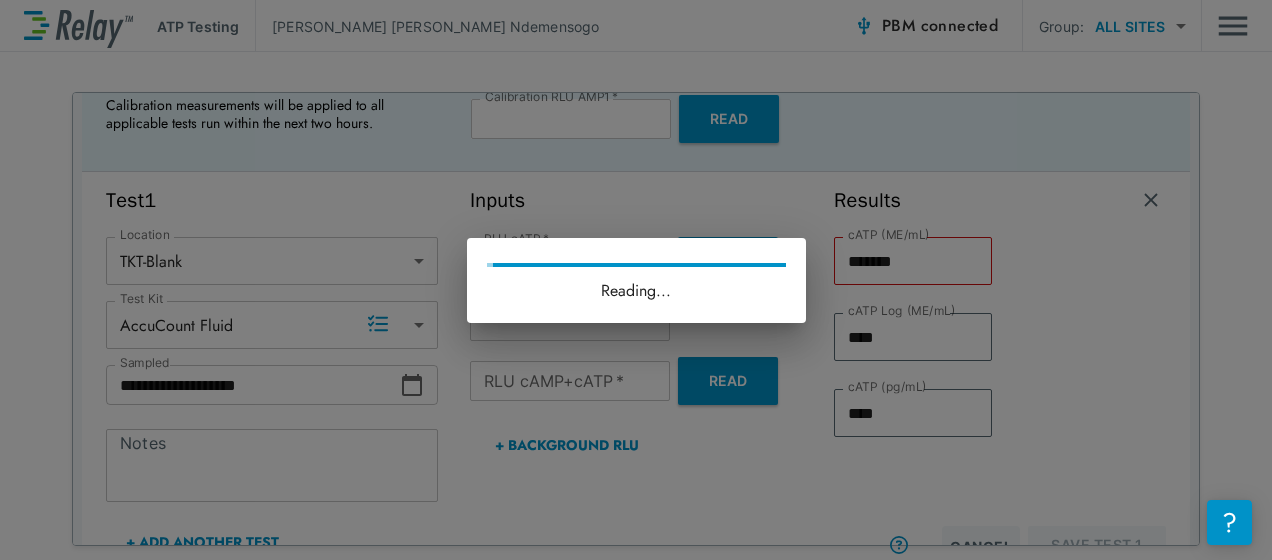 type on "*****" 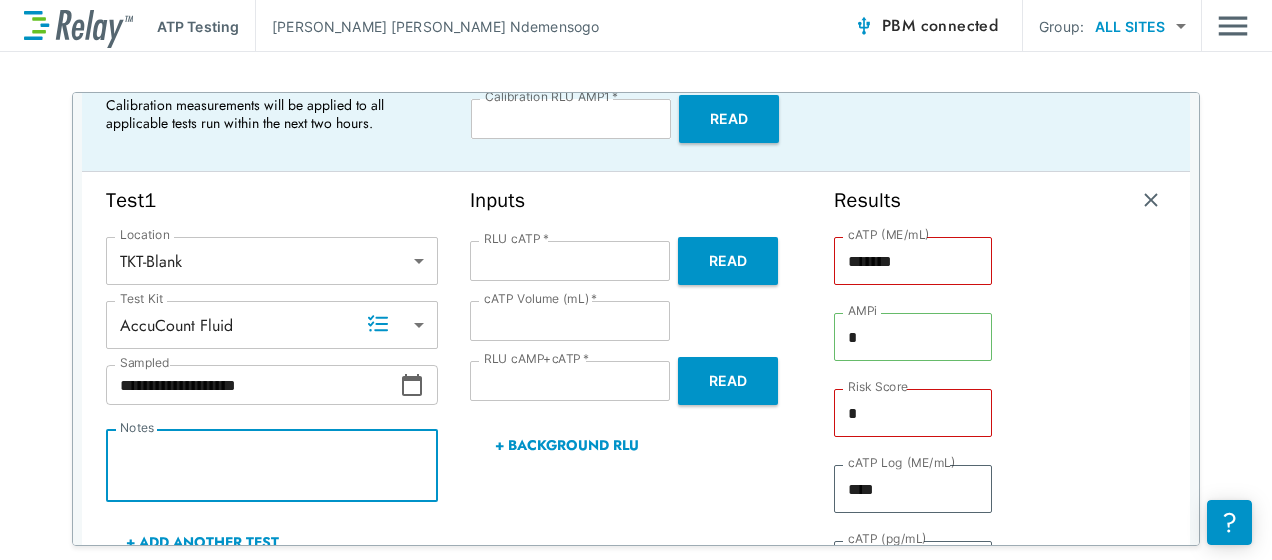 click on "Notes" at bounding box center (272, 466) 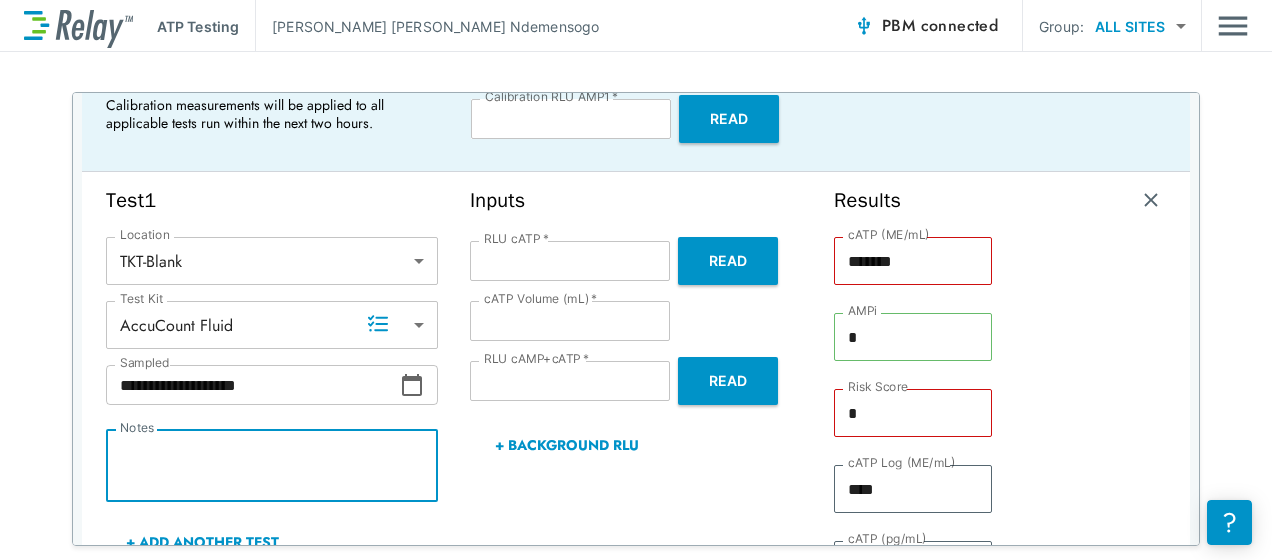 type on "*" 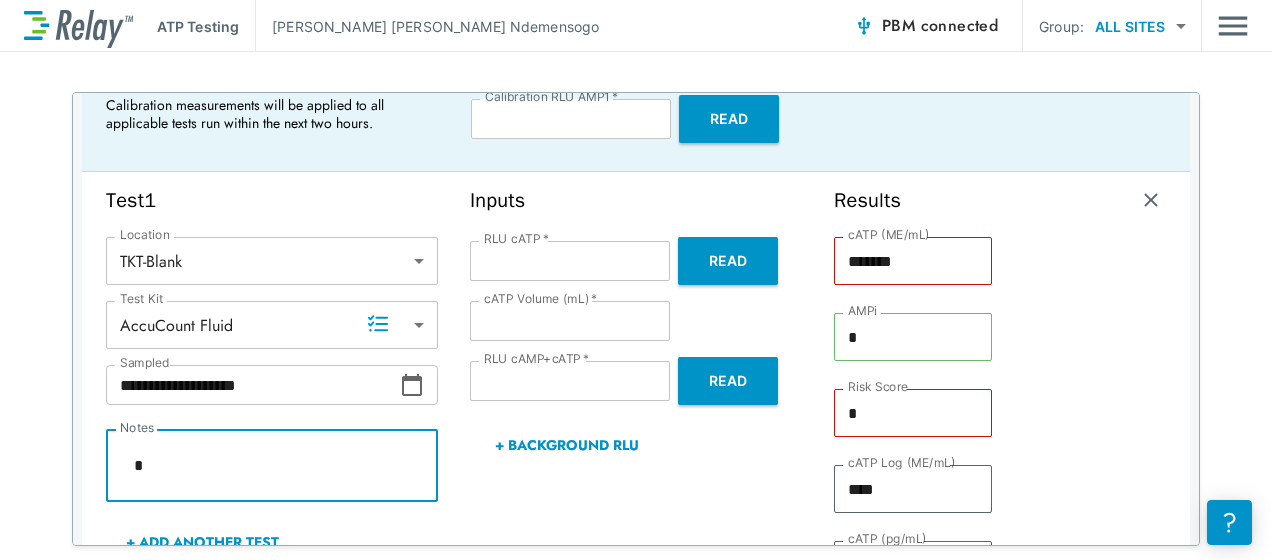 type on "*" 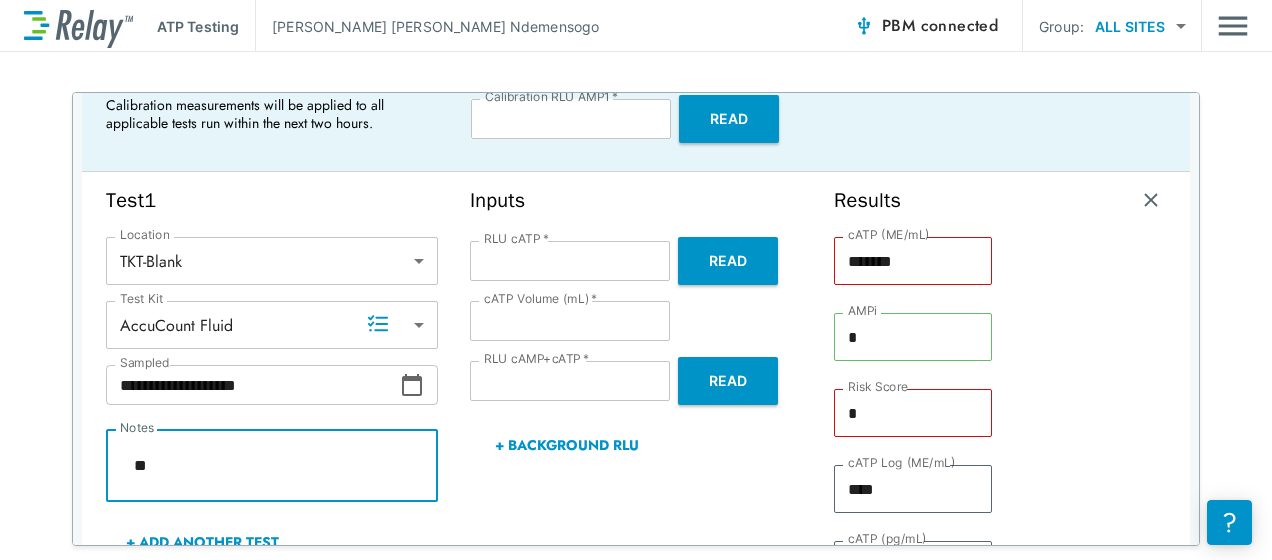 type on "*" 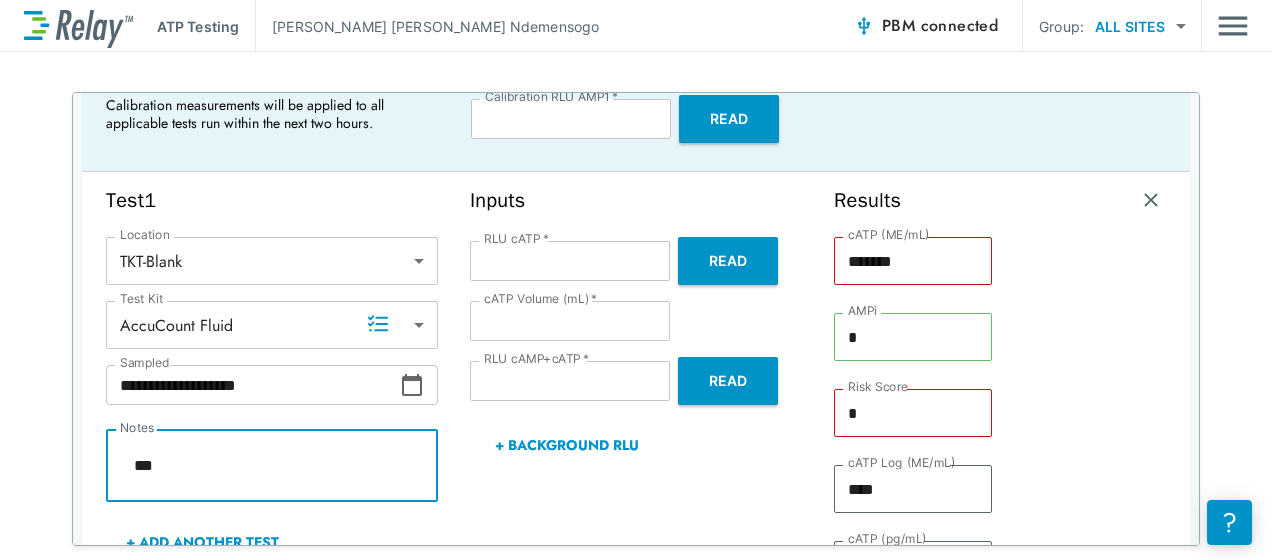 type on "*" 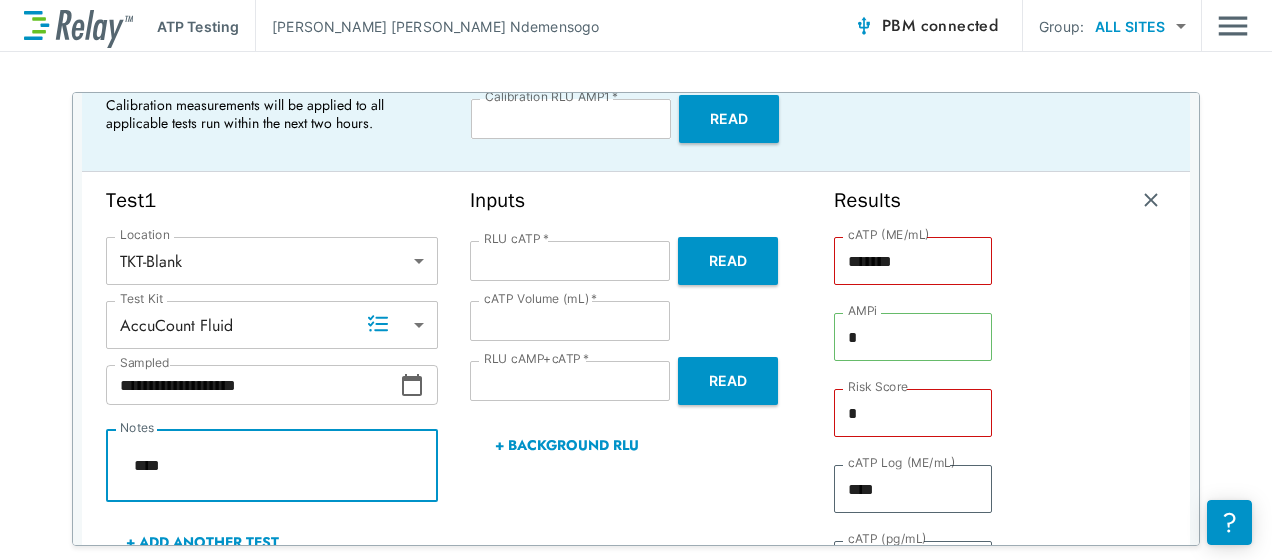 type on "*" 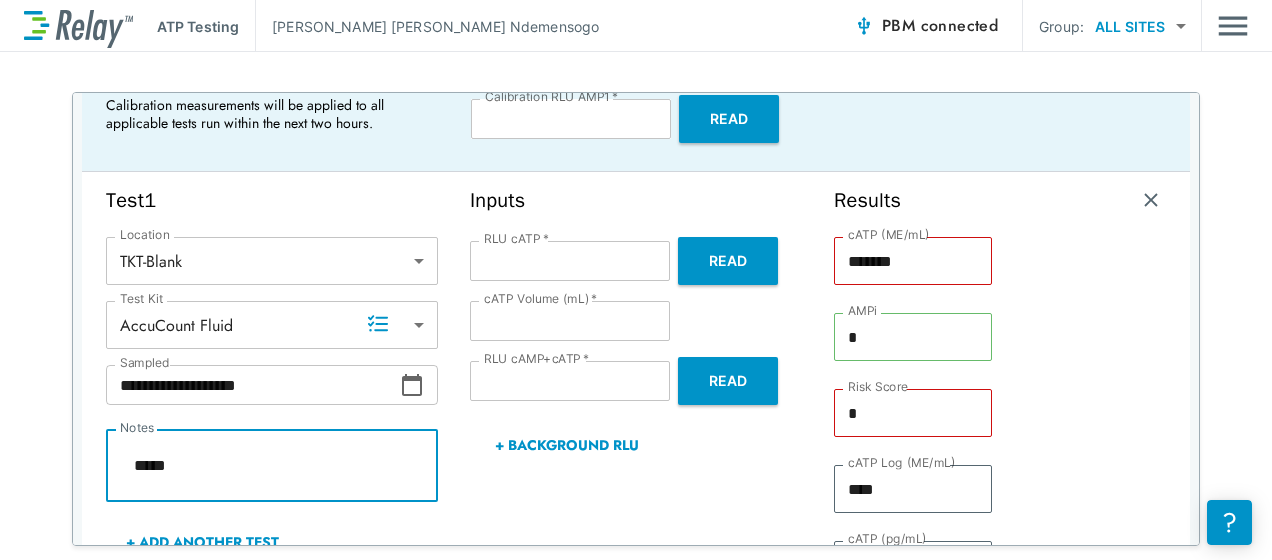 type on "*" 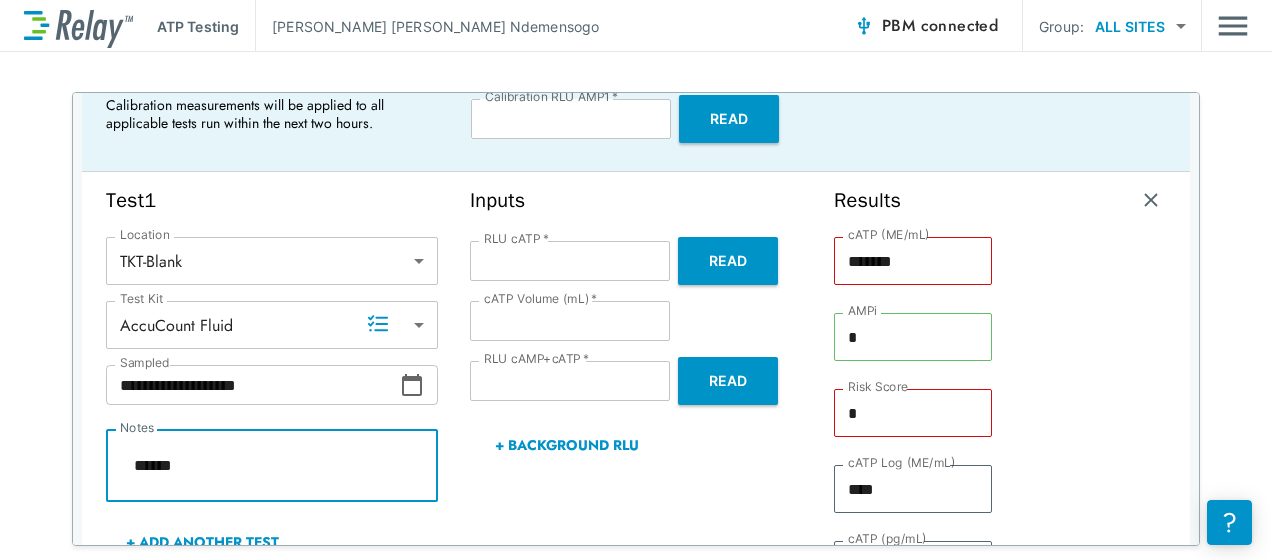 type on "*" 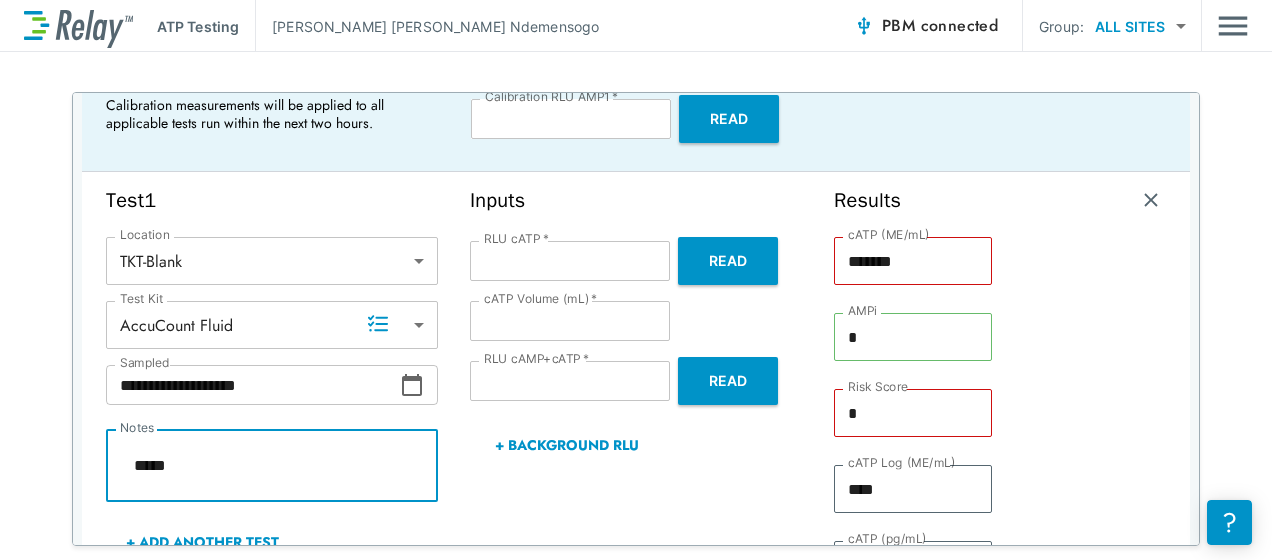 type on "*" 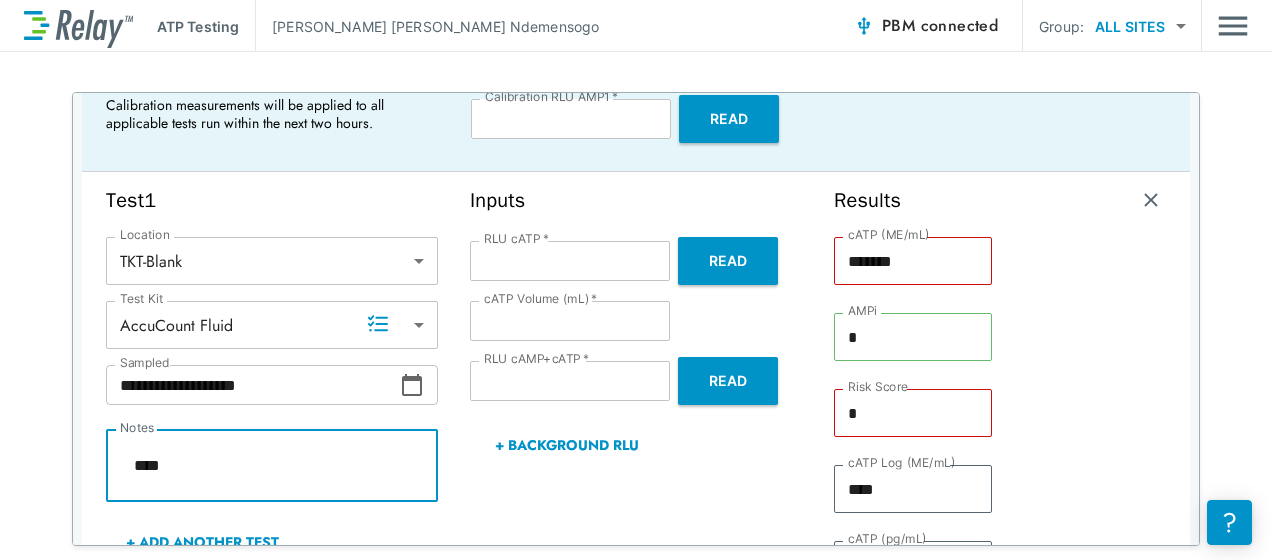 type on "*" 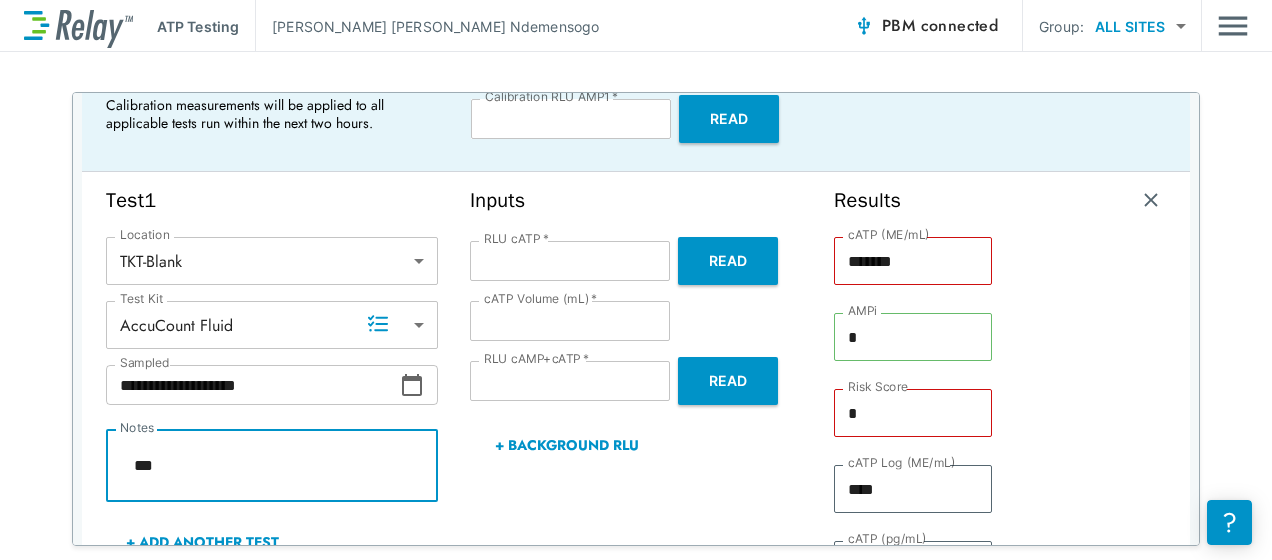 type on "*" 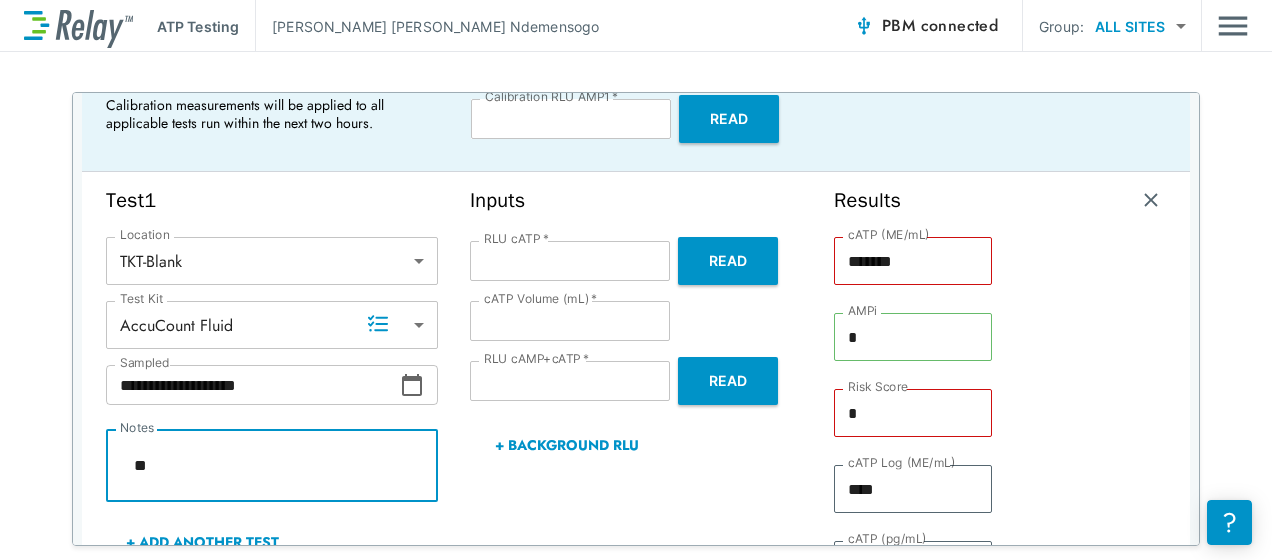 type on "*" 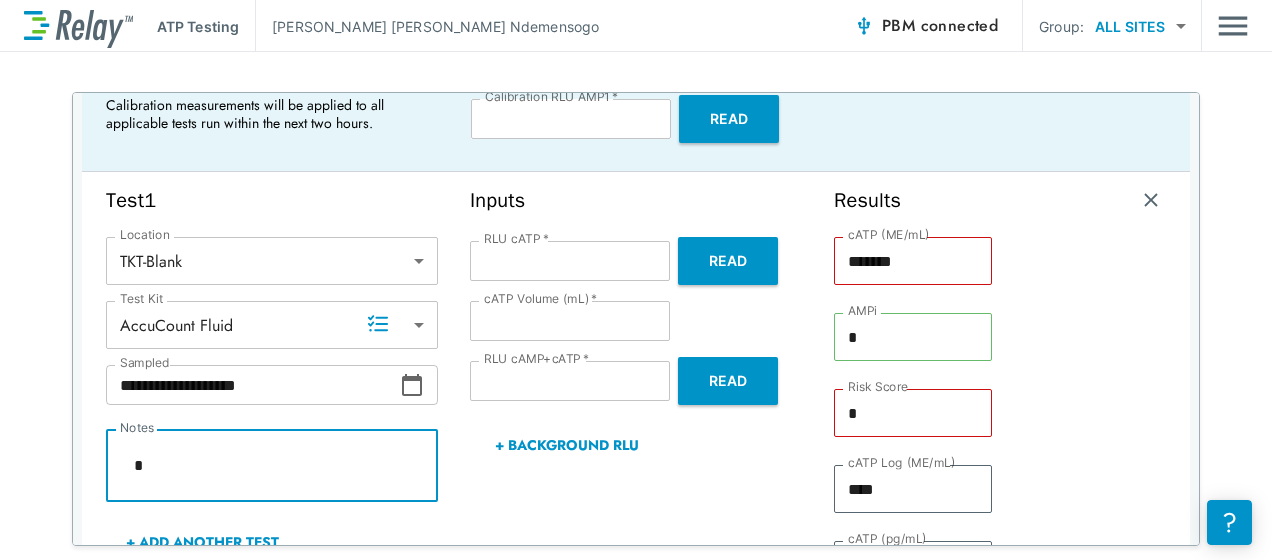 type on "*" 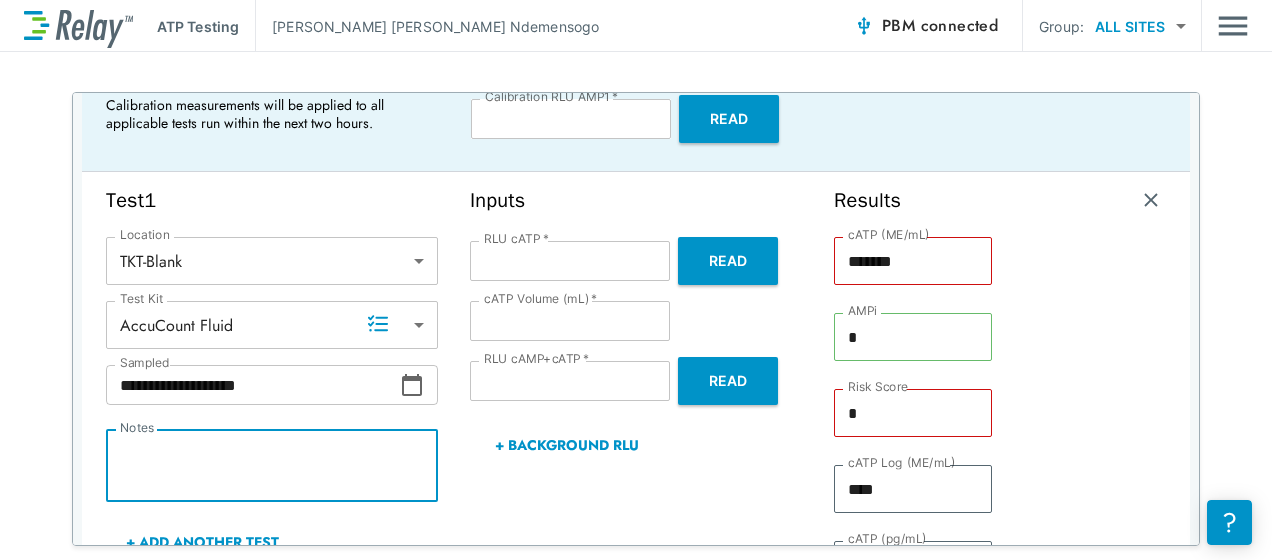 type on "*" 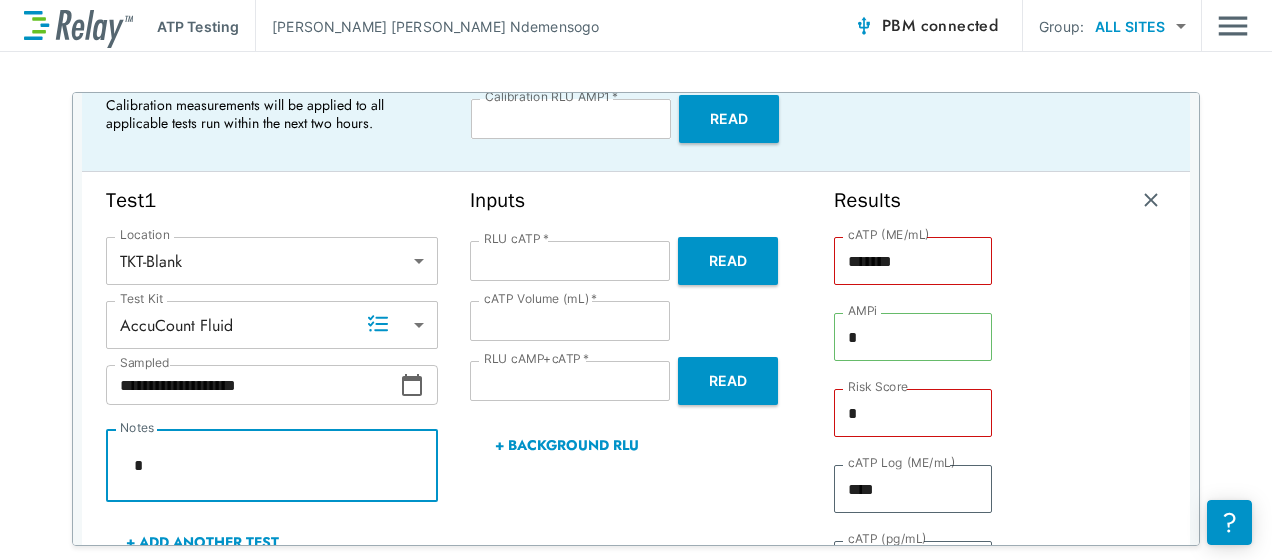 type on "*" 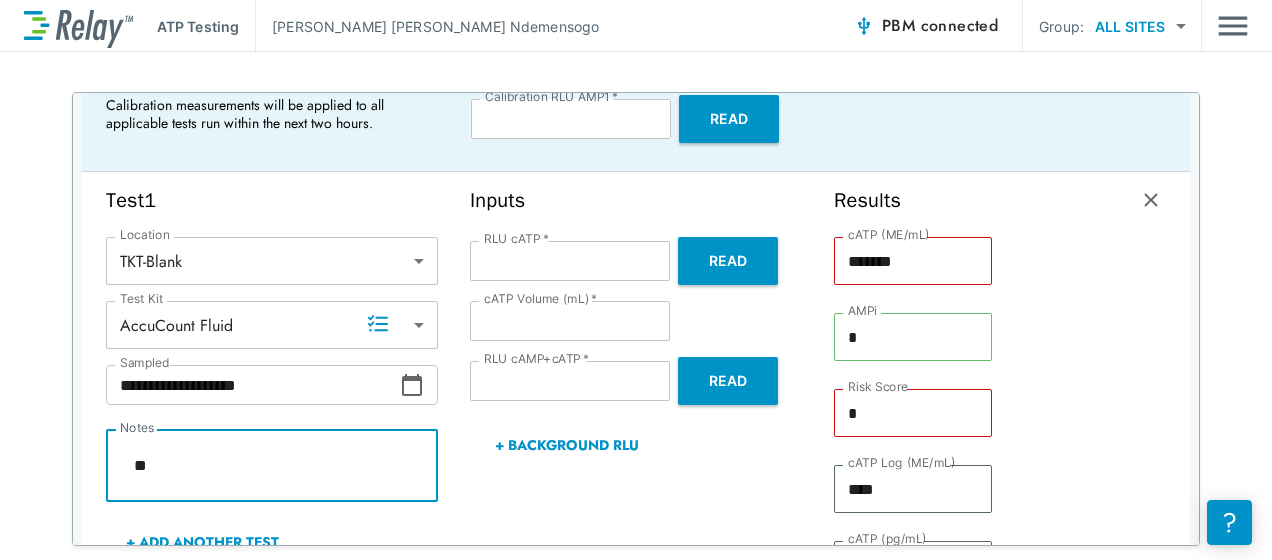 type on "*" 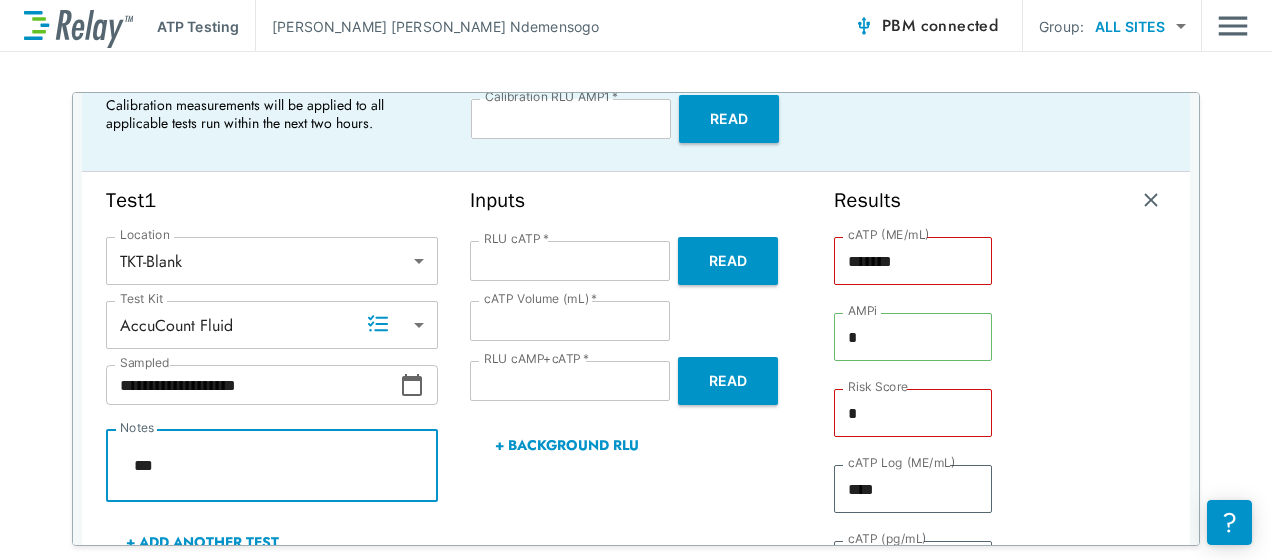 type on "*" 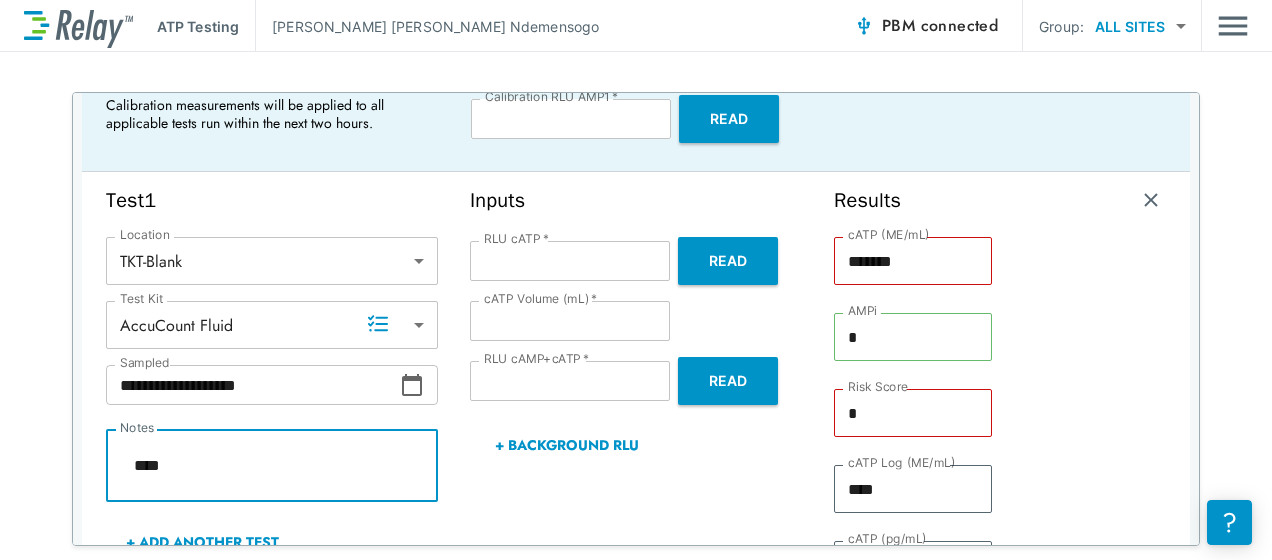 type on "*" 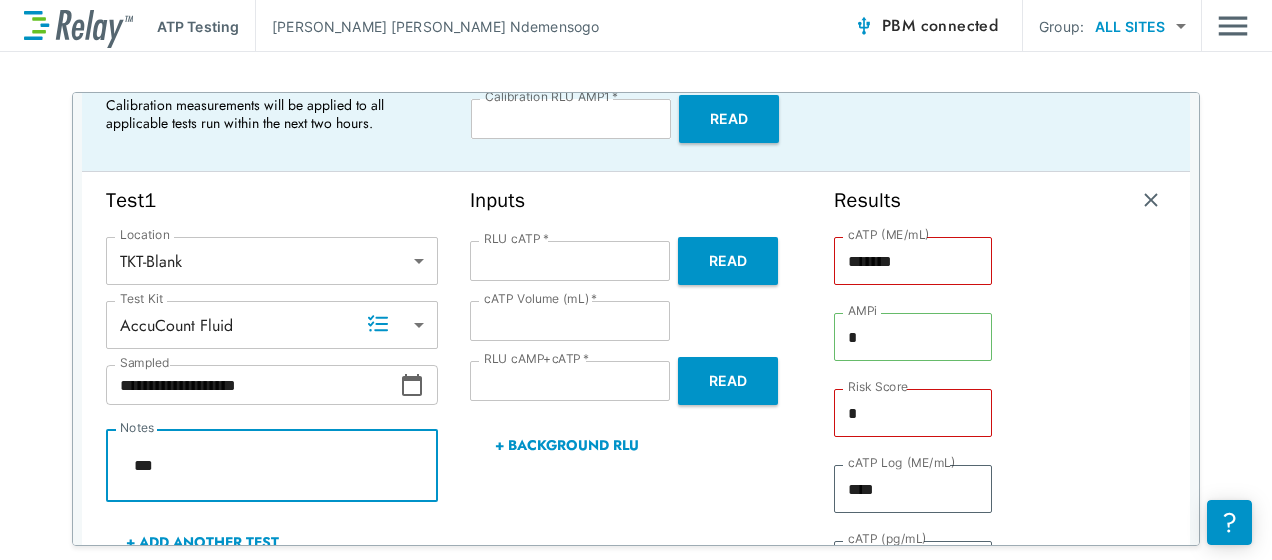 type on "*" 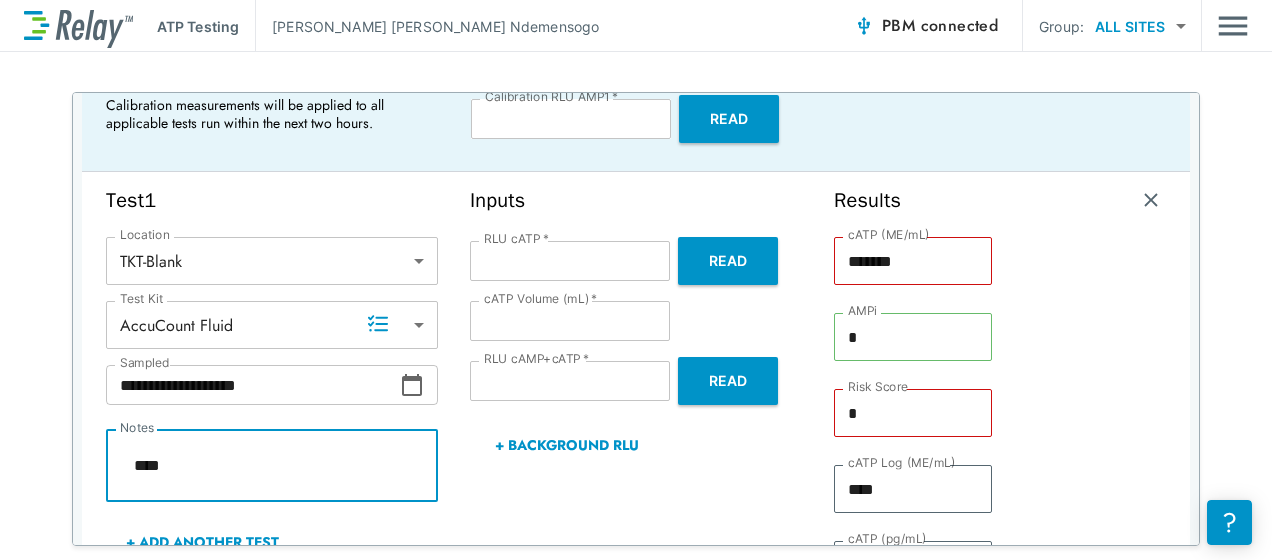 type on "*" 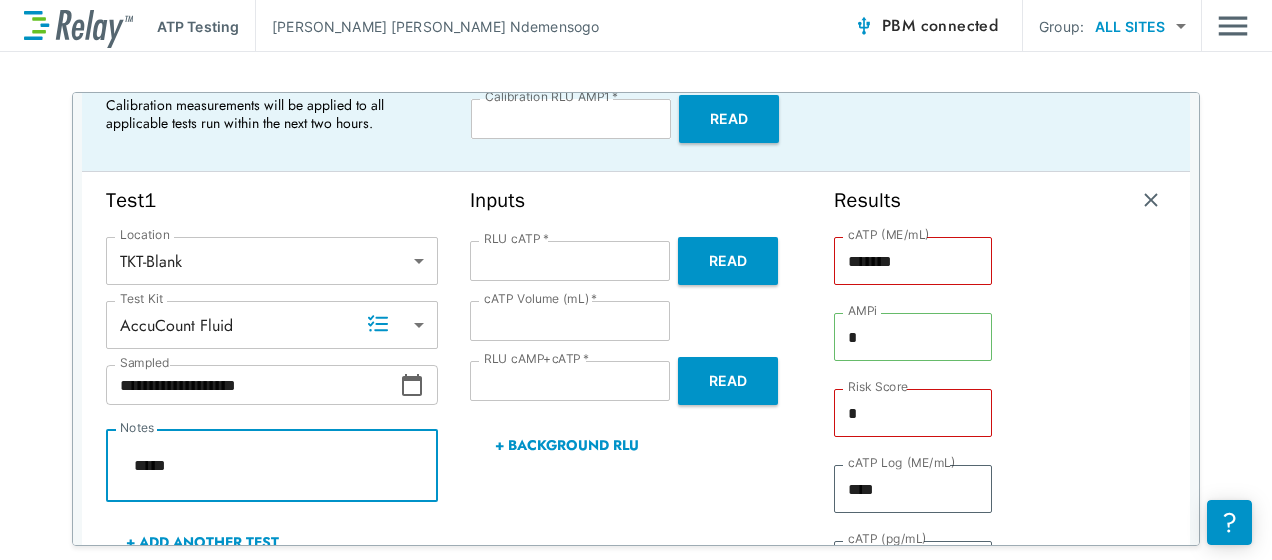 type on "*" 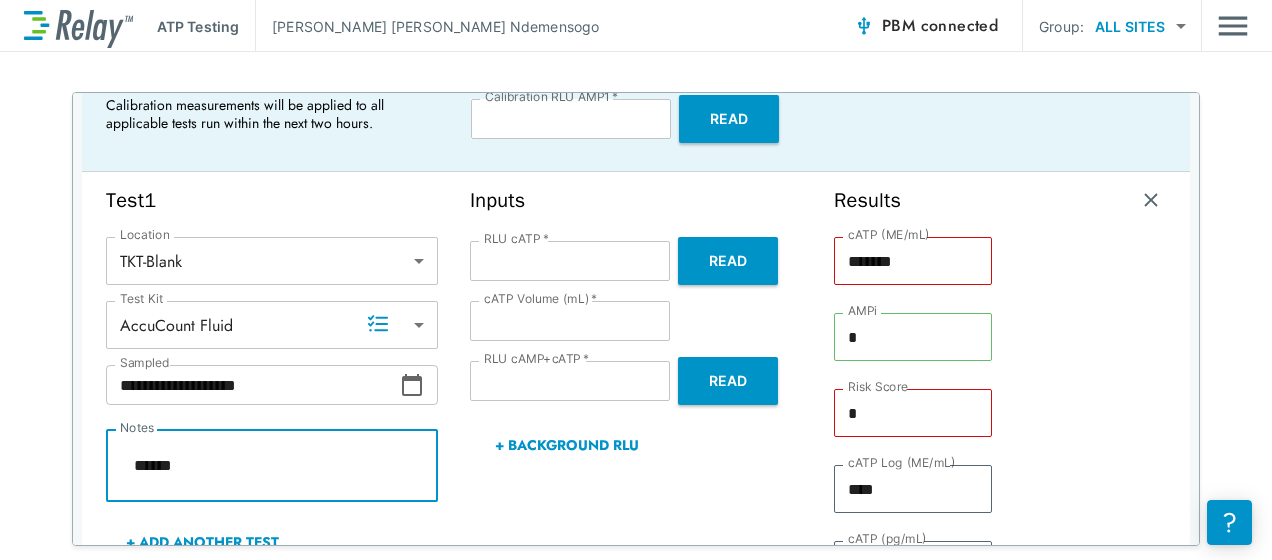 type on "*" 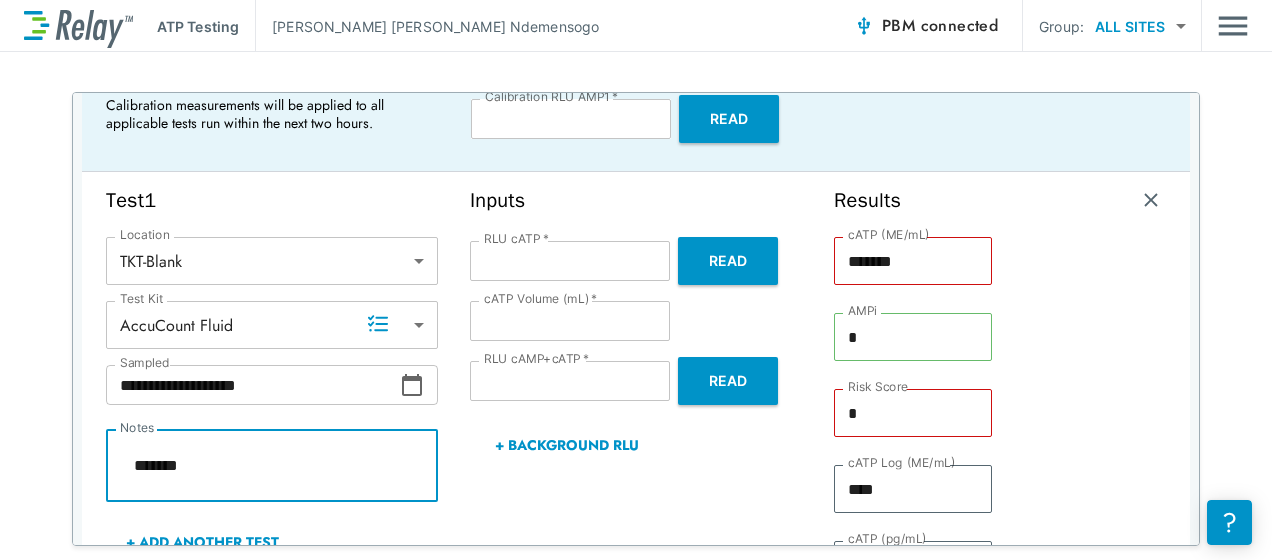 type on "*" 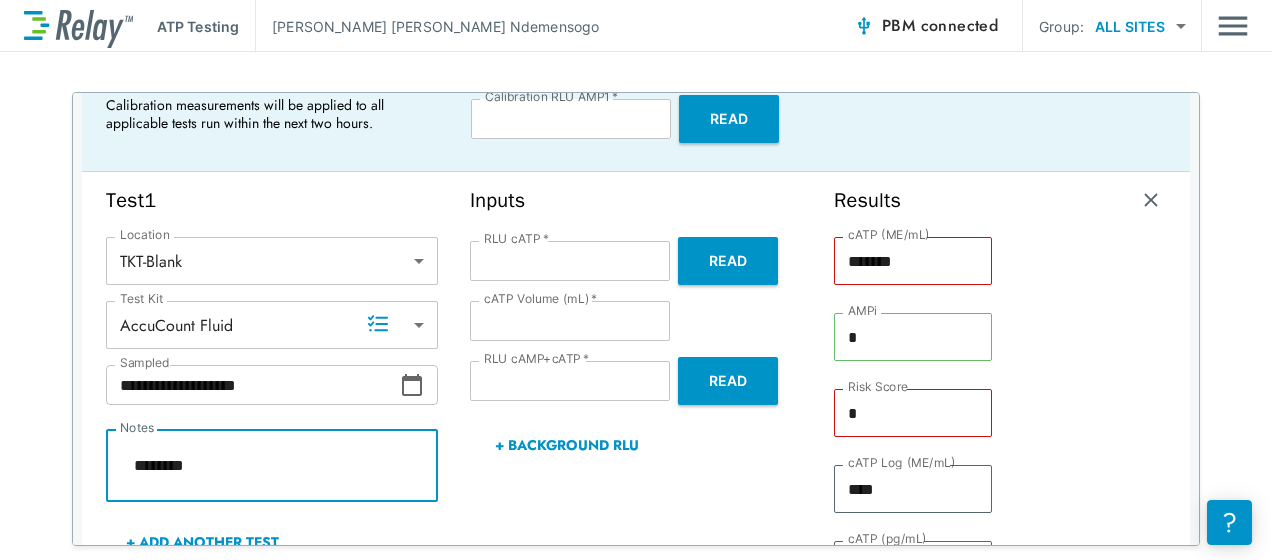 type on "*" 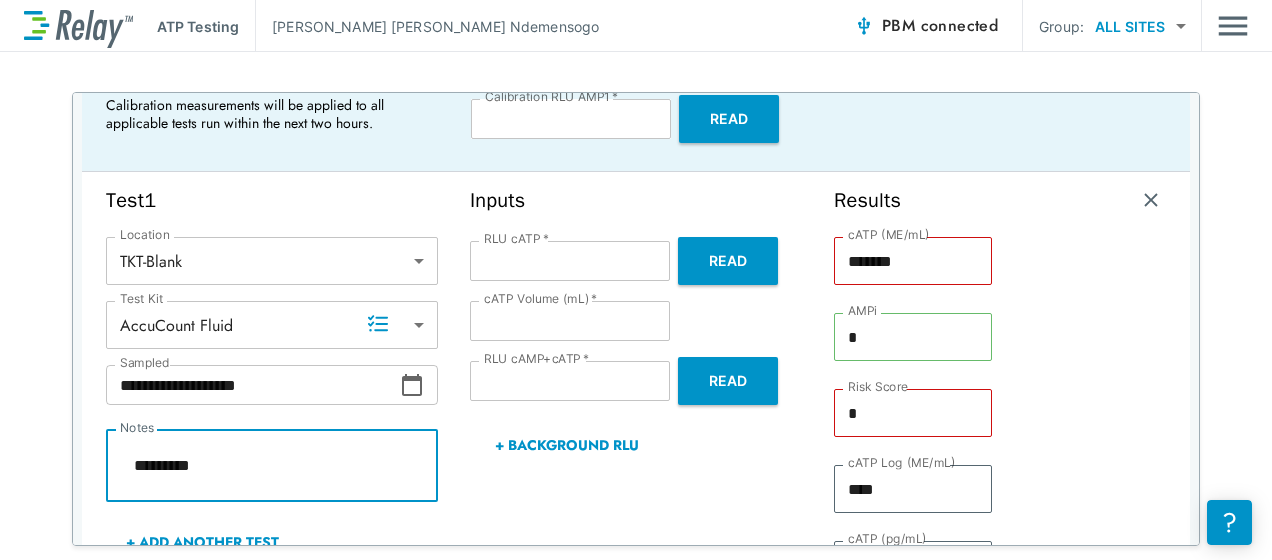 type on "*" 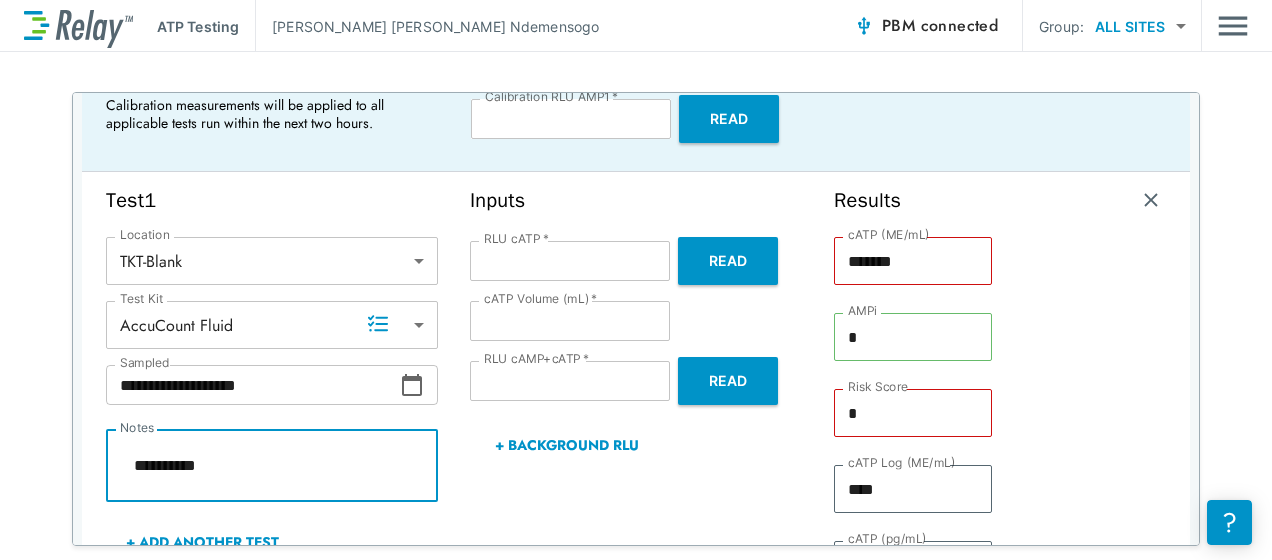 type on "*" 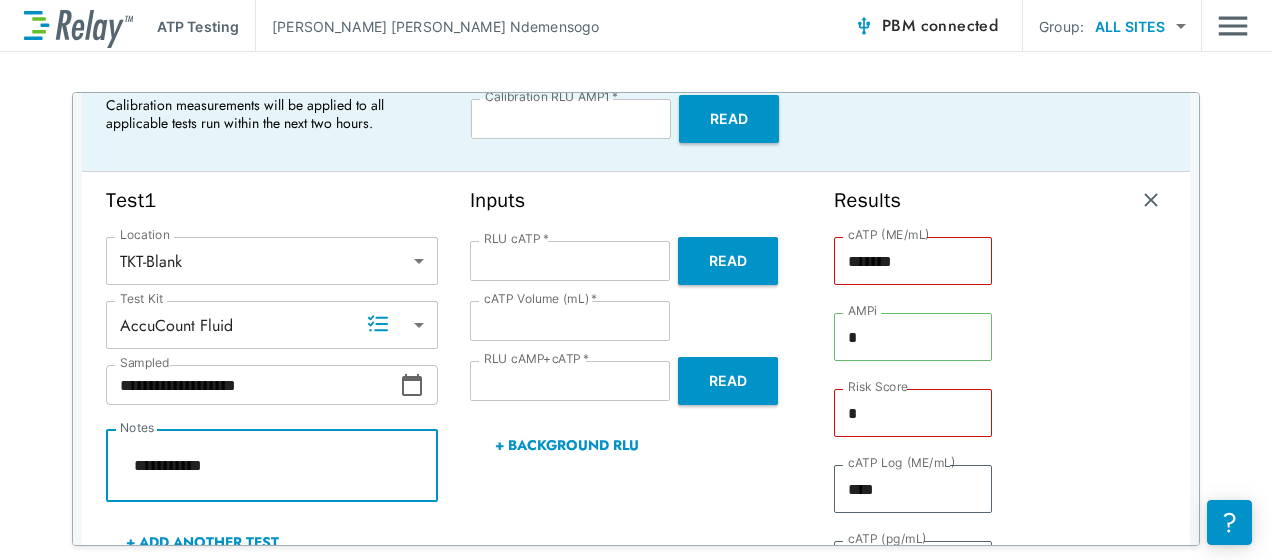 type on "*" 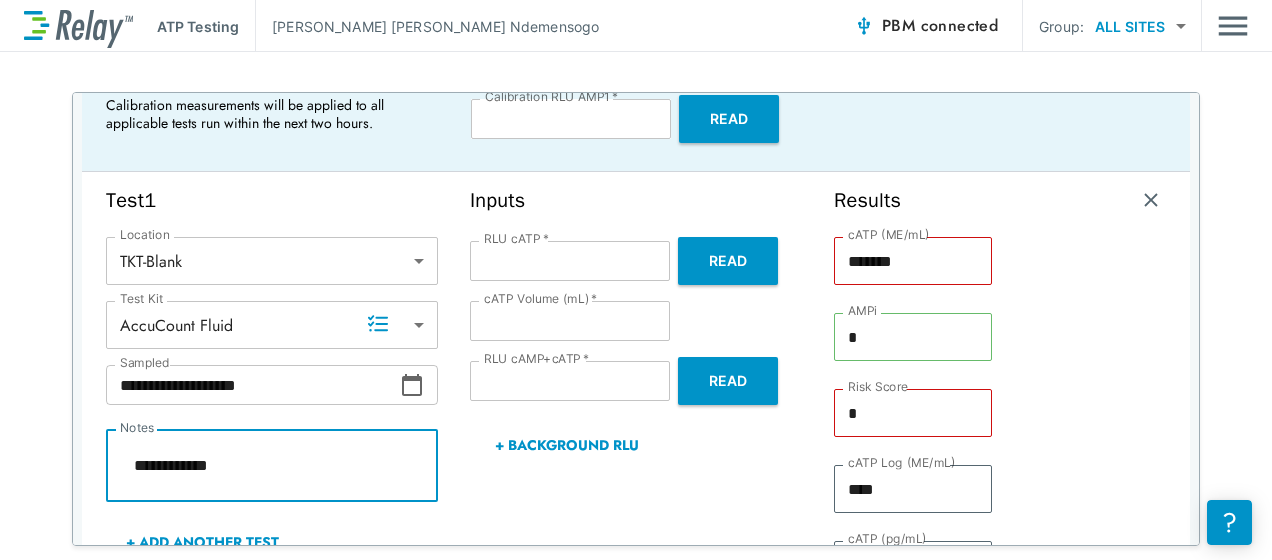 type on "*" 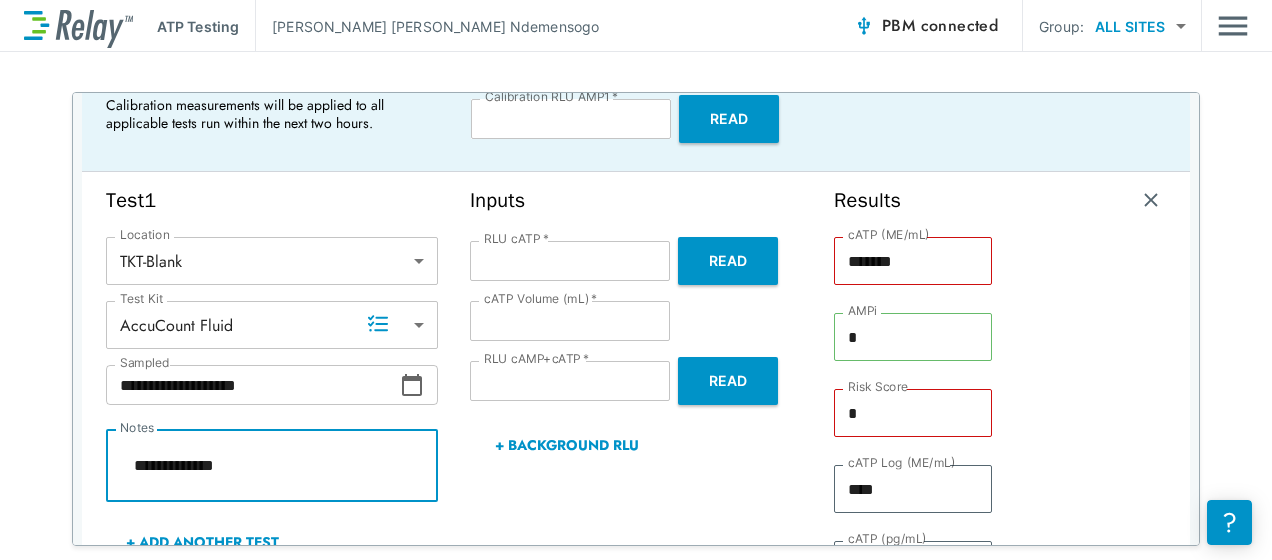 type on "*" 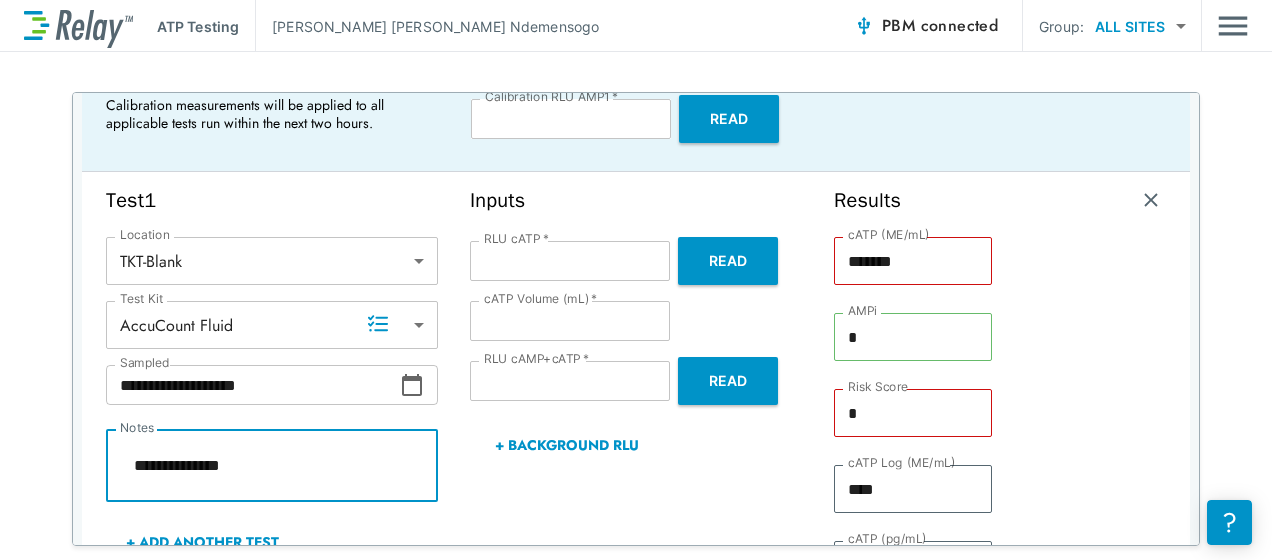 type on "*" 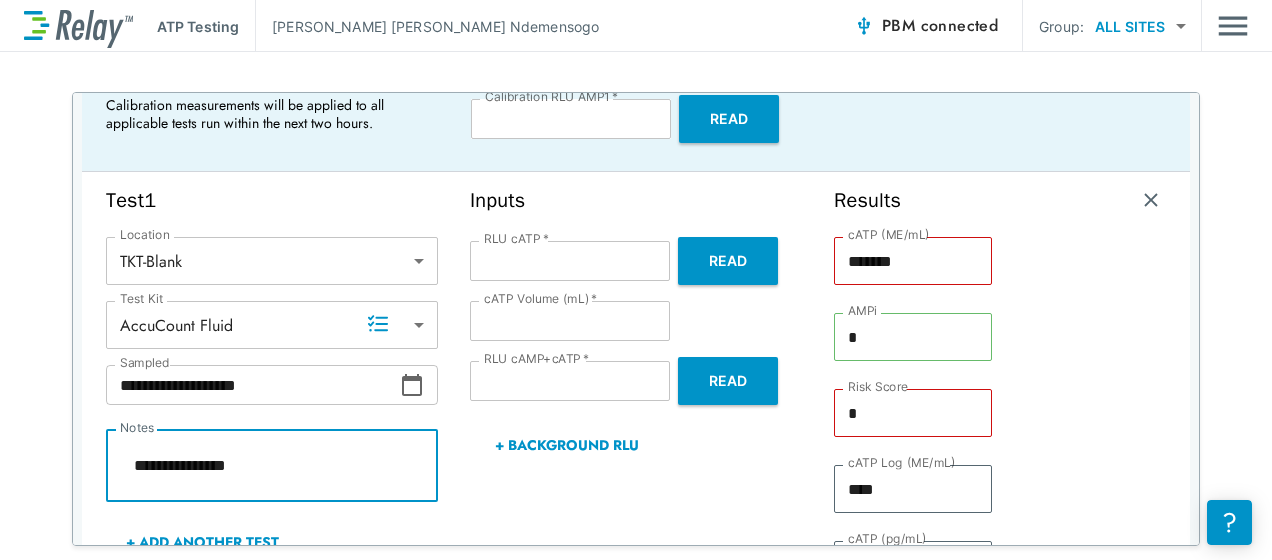 type on "*" 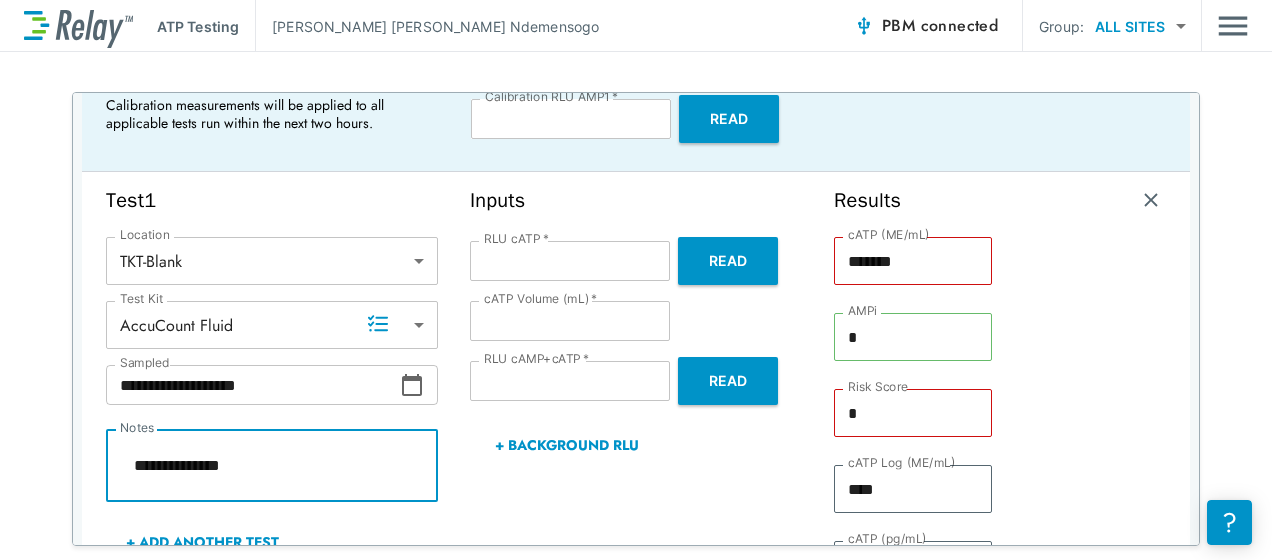 type on "*" 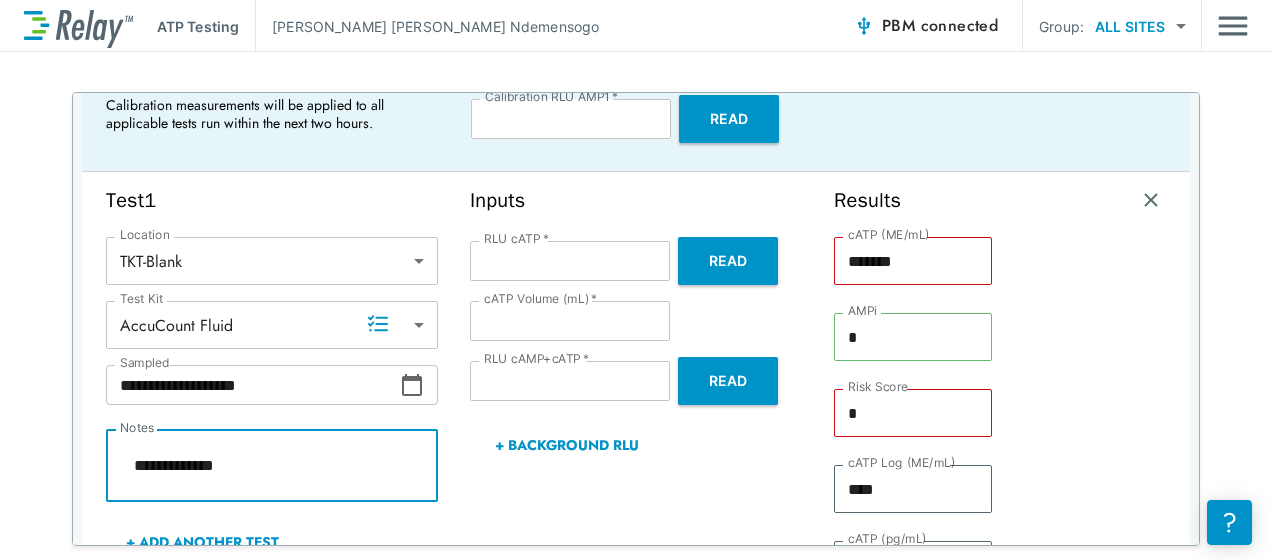 type on "*" 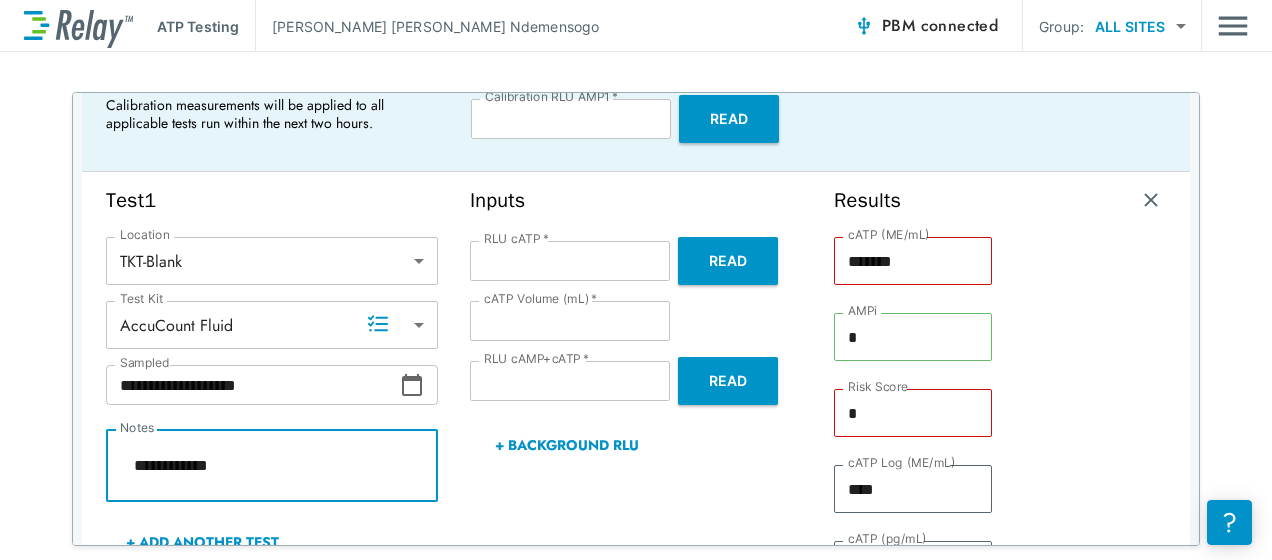 type on "*" 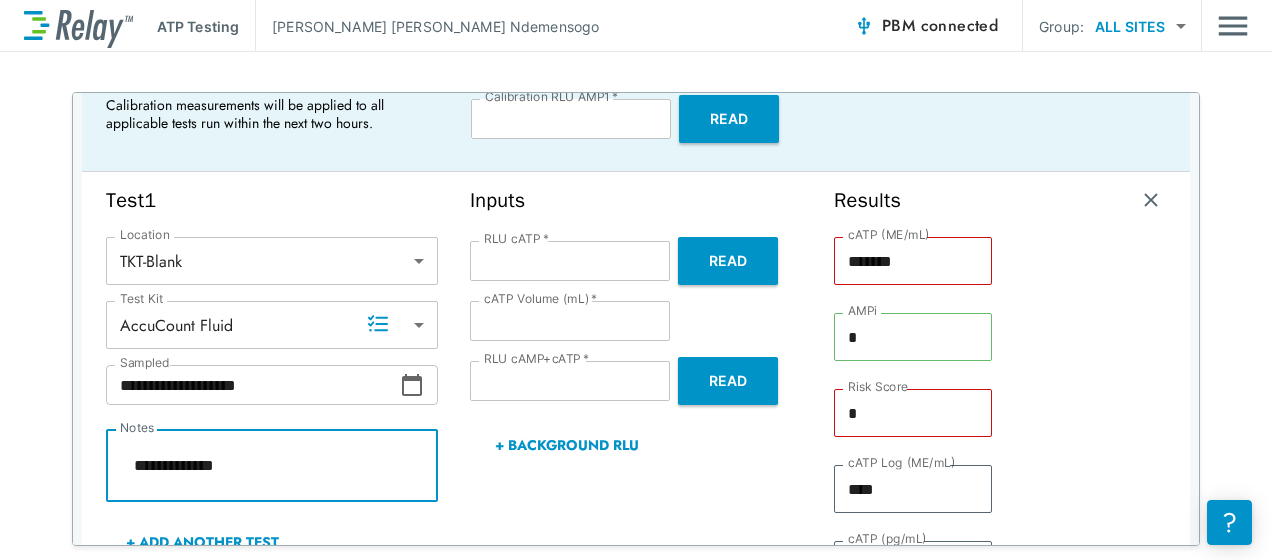 type on "*" 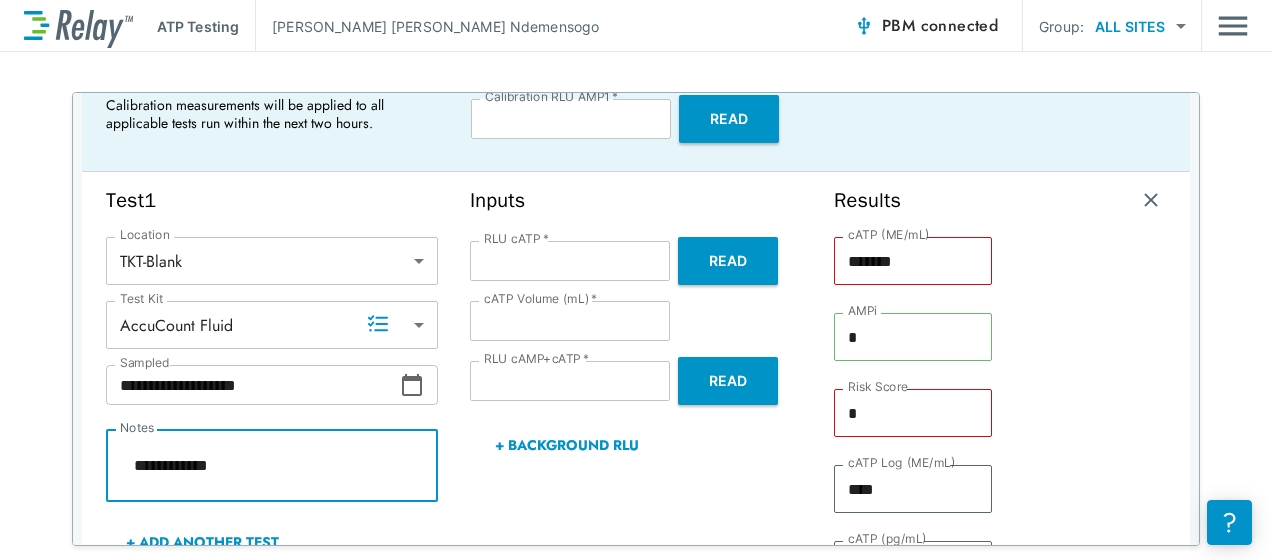 type on "*" 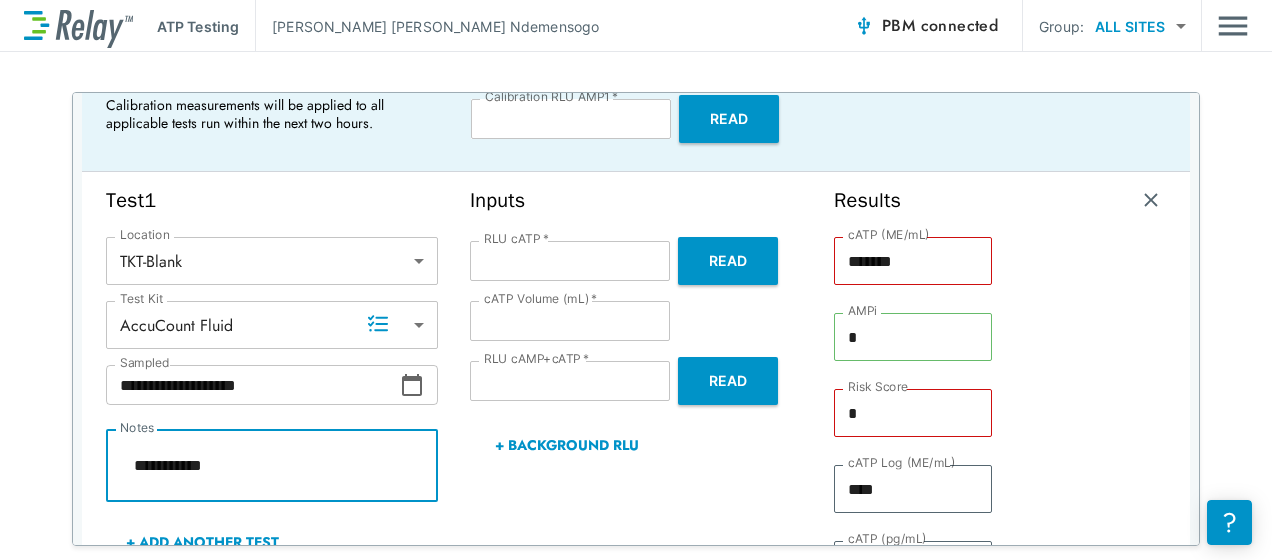 type on "*" 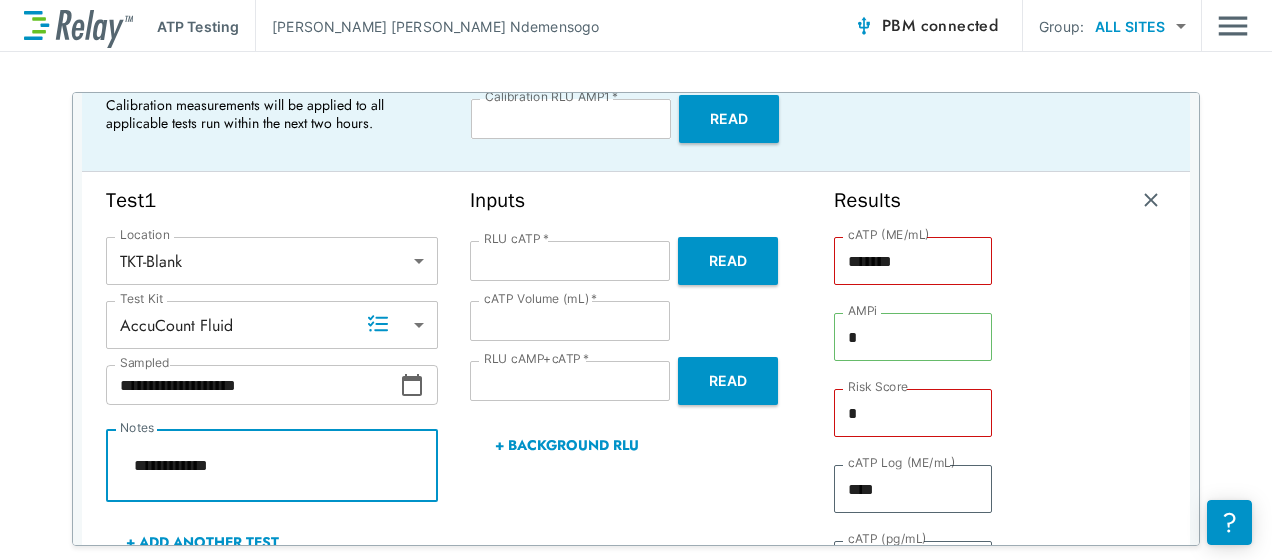 type on "*" 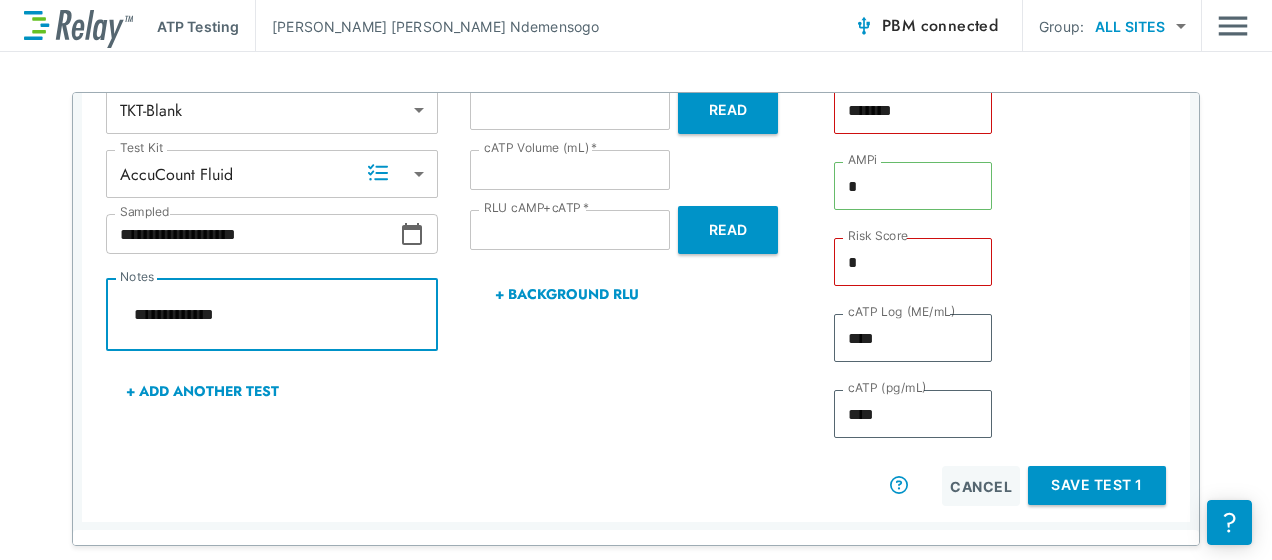 scroll, scrollTop: 461, scrollLeft: 0, axis: vertical 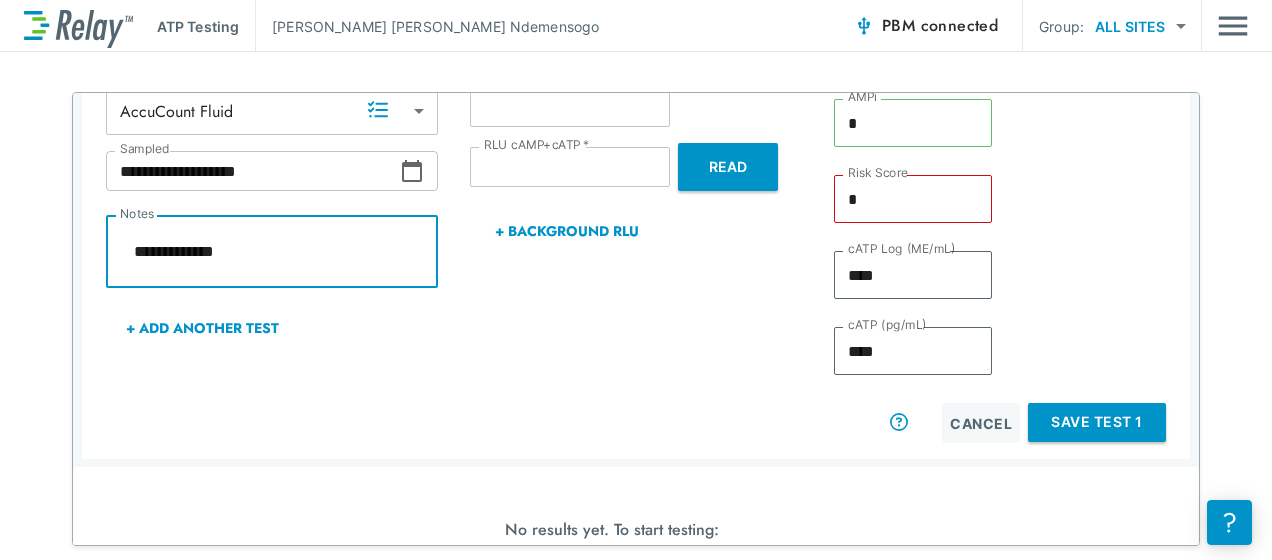 type on "*" 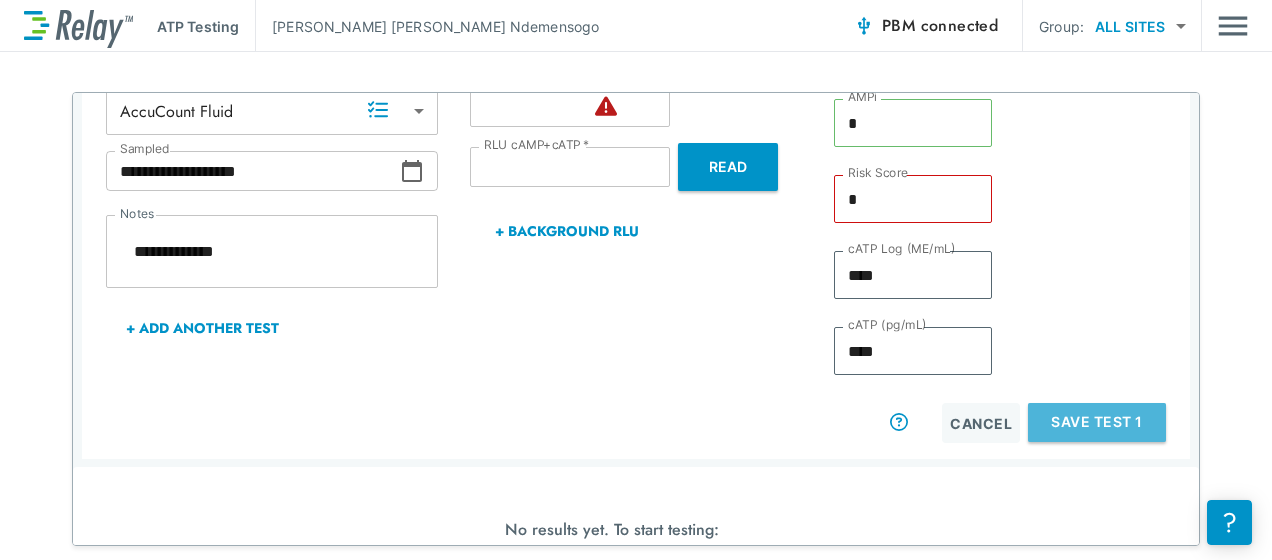 click on "Save Test 1" at bounding box center [1097, 422] 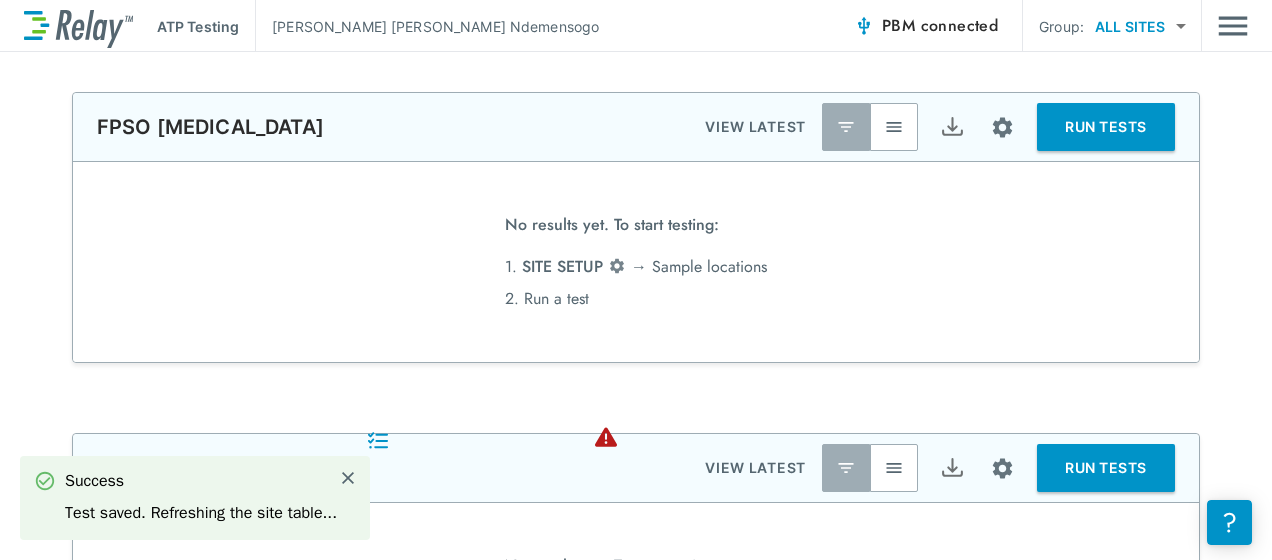 scroll, scrollTop: 0, scrollLeft: 0, axis: both 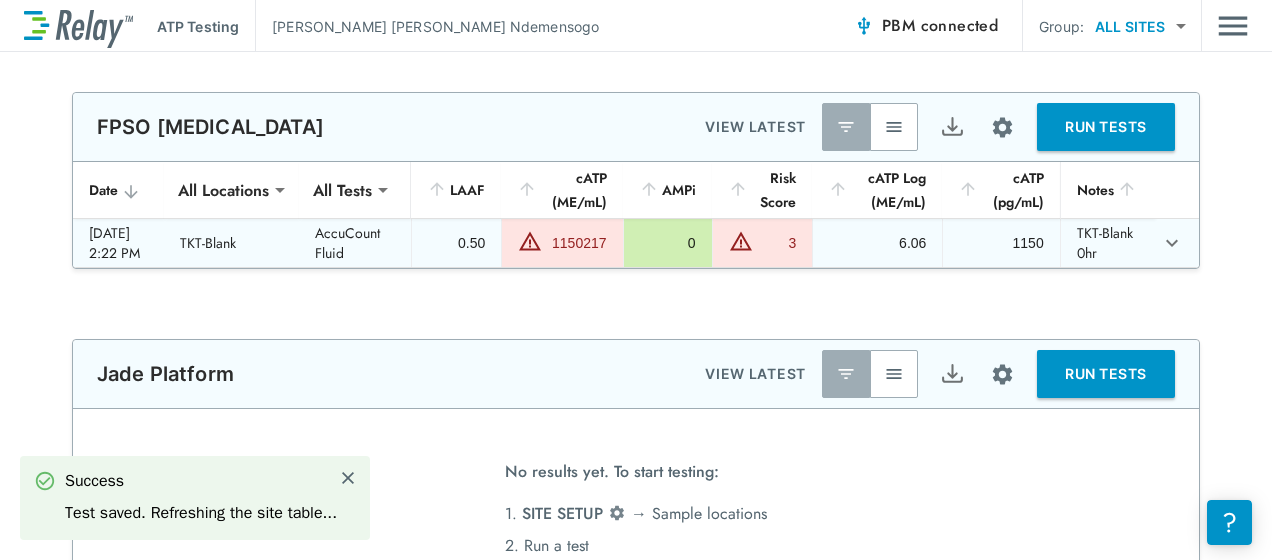 type on "*" 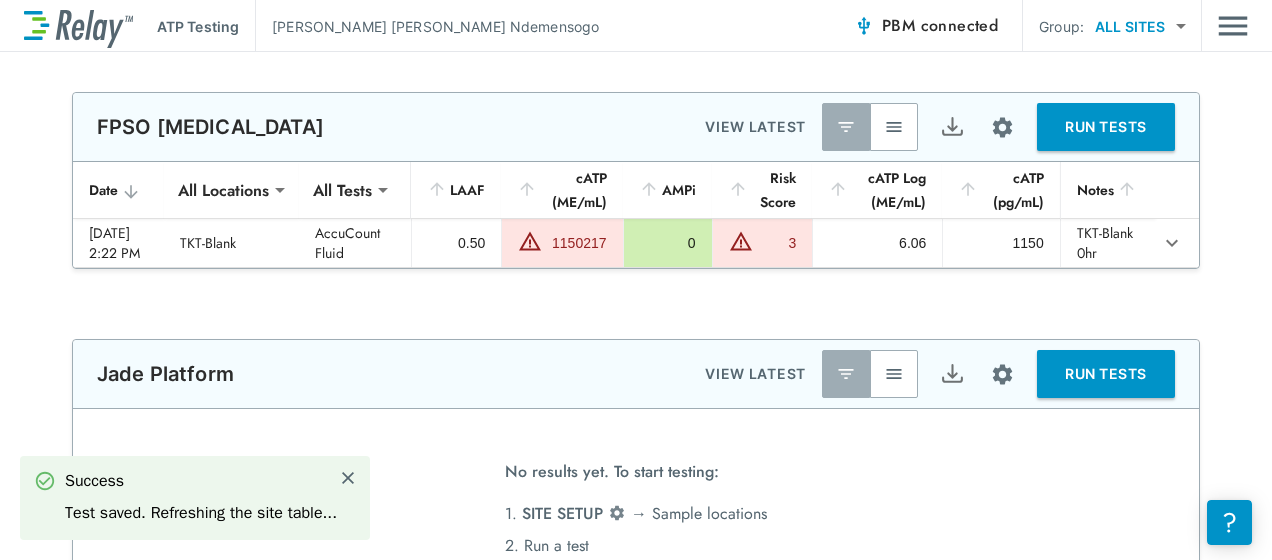 type on "*" 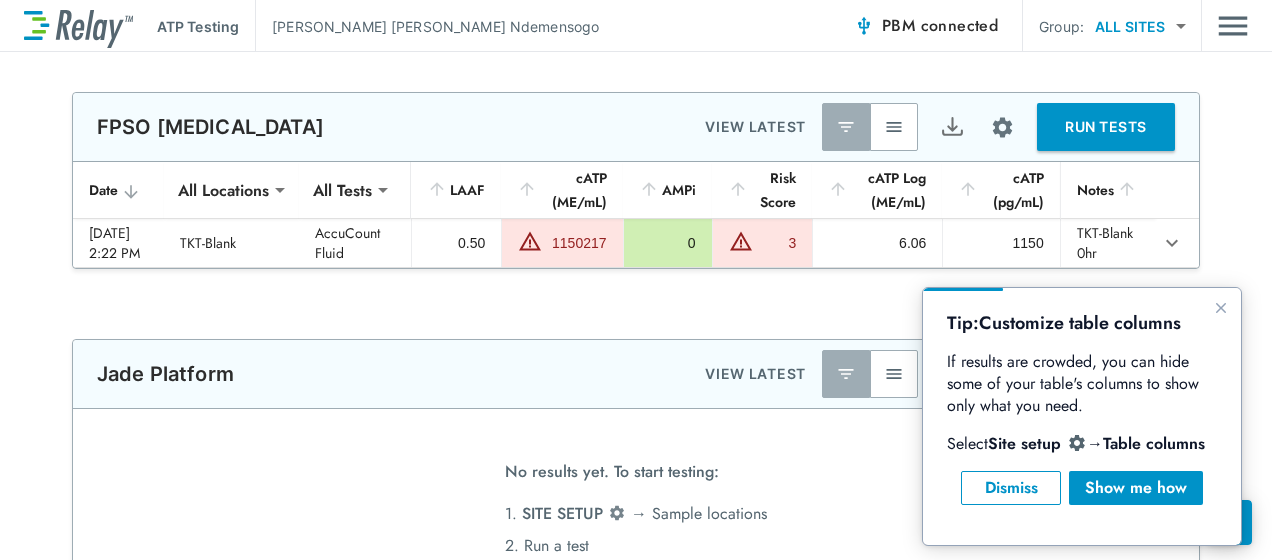 scroll, scrollTop: 0, scrollLeft: 0, axis: both 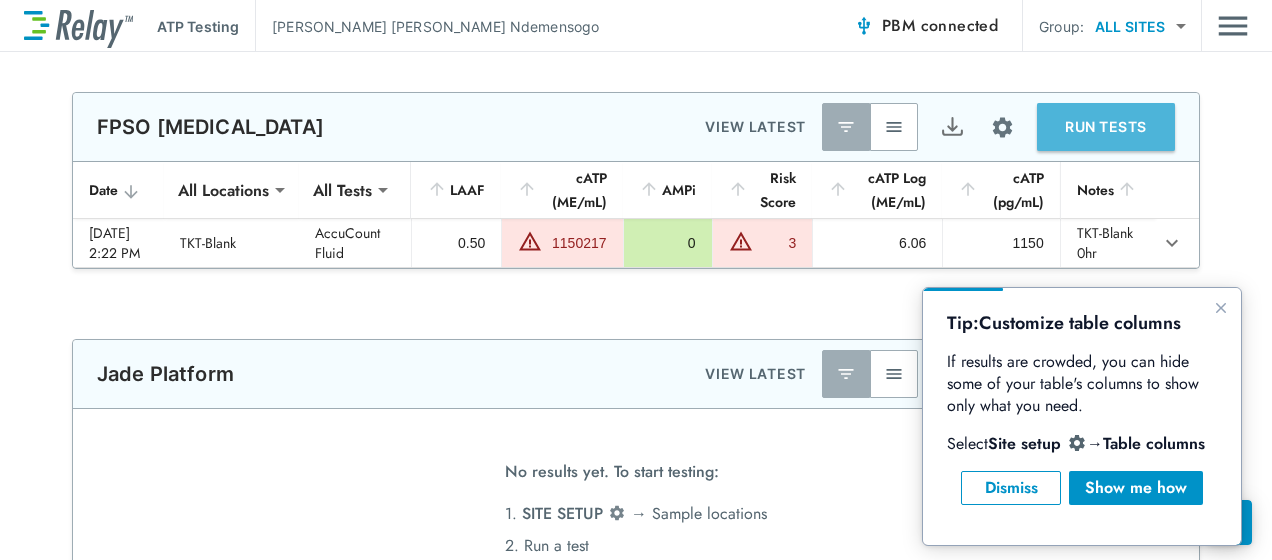 click on "RUN TESTS" at bounding box center (1106, 127) 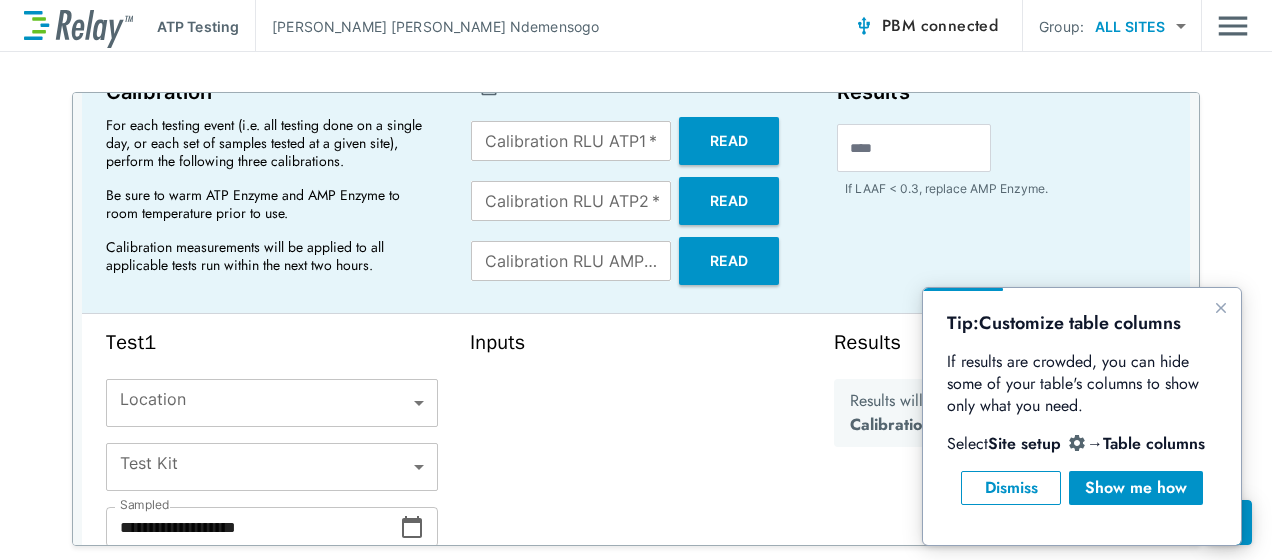 scroll, scrollTop: 104, scrollLeft: 0, axis: vertical 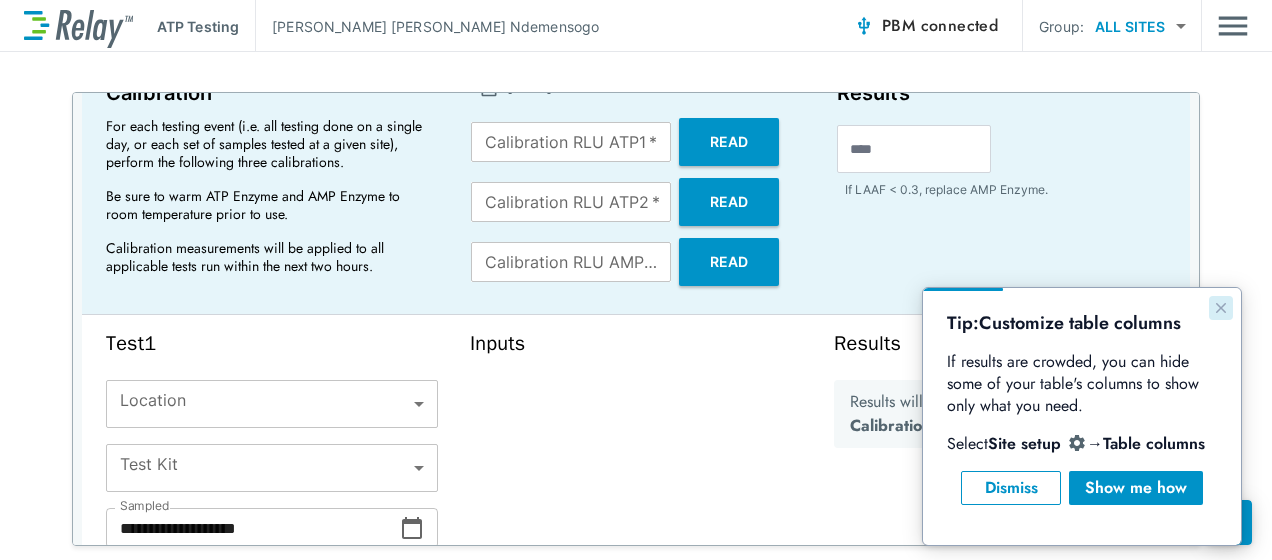 click 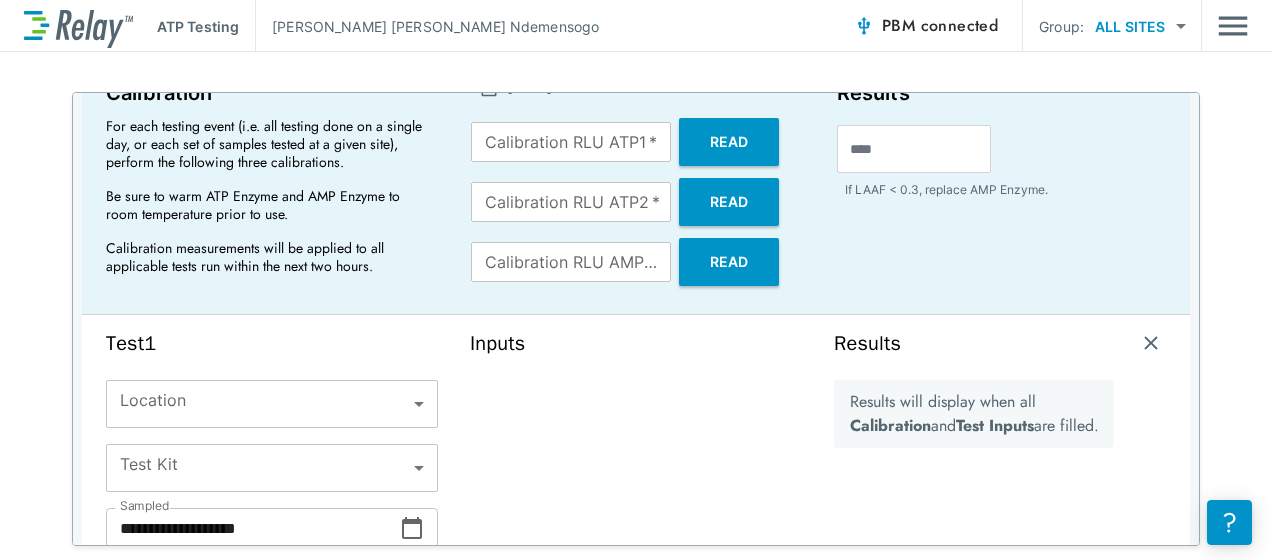 scroll, scrollTop: 2, scrollLeft: 0, axis: vertical 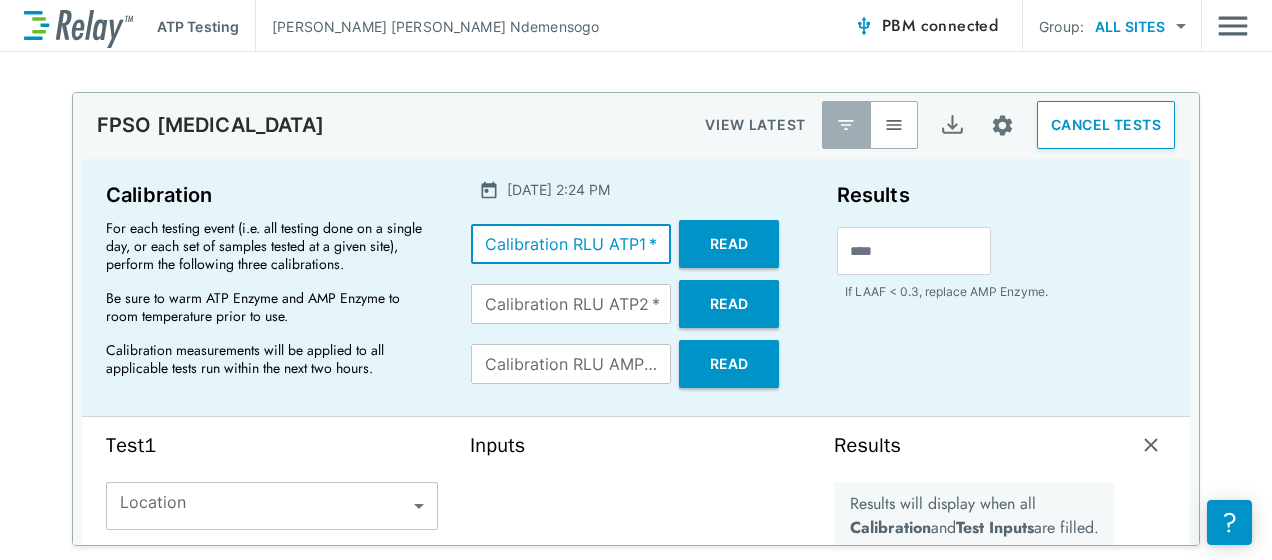 click on "Calibration RLU ATP1   *" at bounding box center [571, 244] 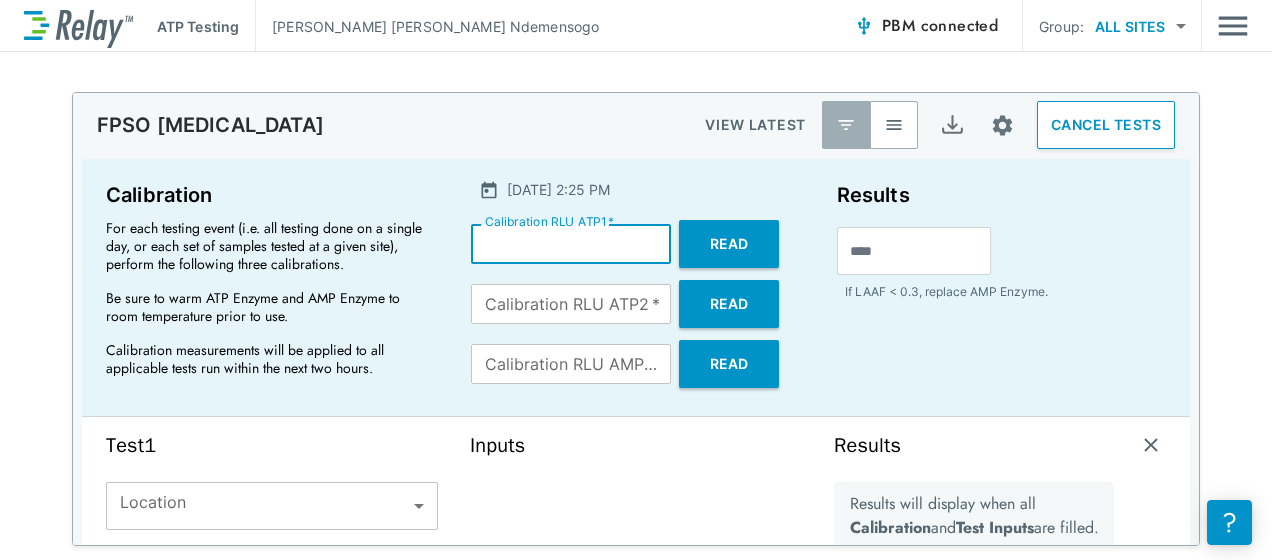type on "*****" 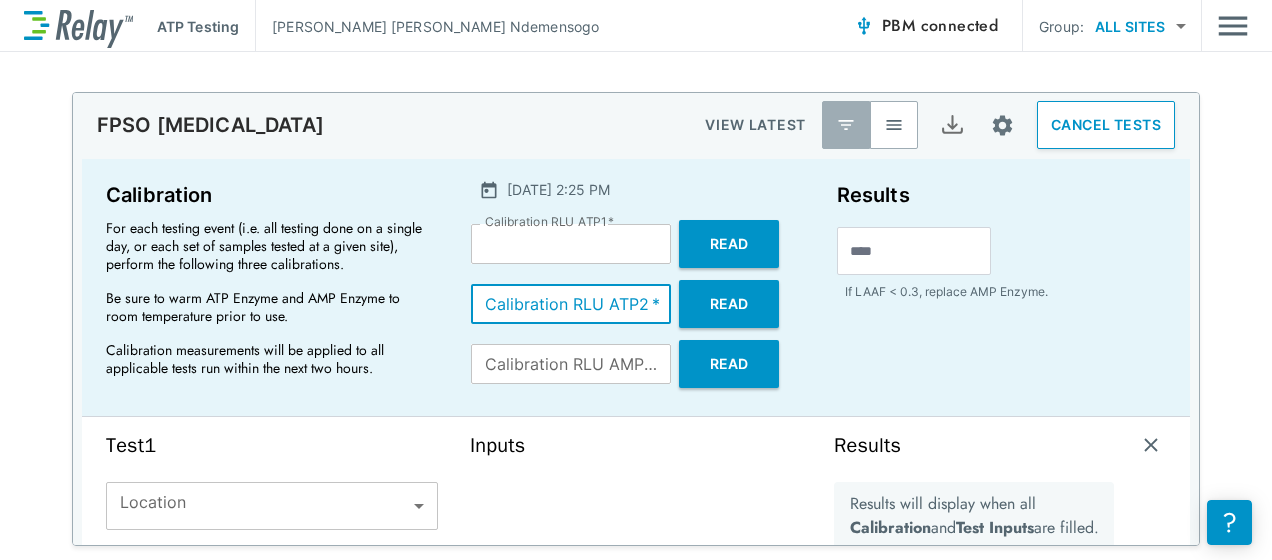click on "Calibration RLU ATP2   *" at bounding box center [571, 304] 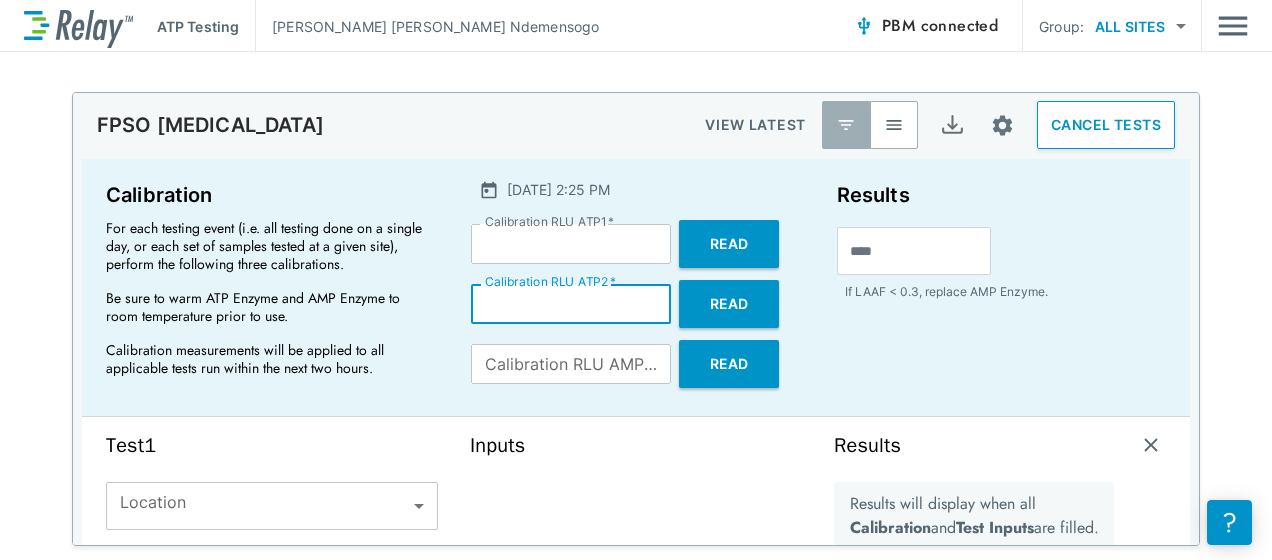 type on "*****" 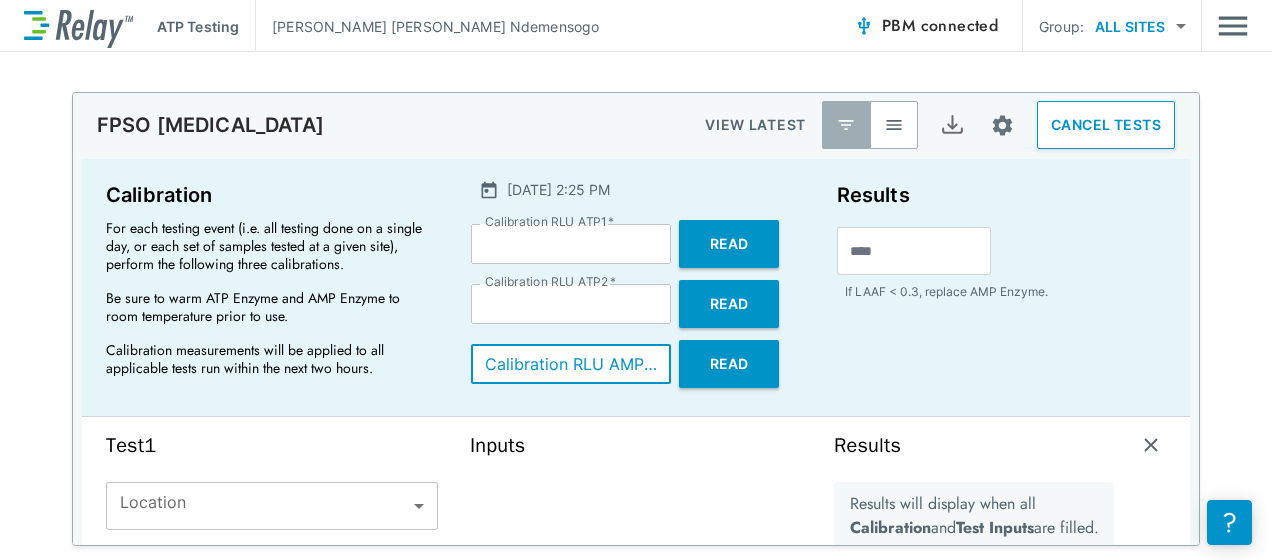 click on "Calibration RLU AMP1   *" at bounding box center (571, 364) 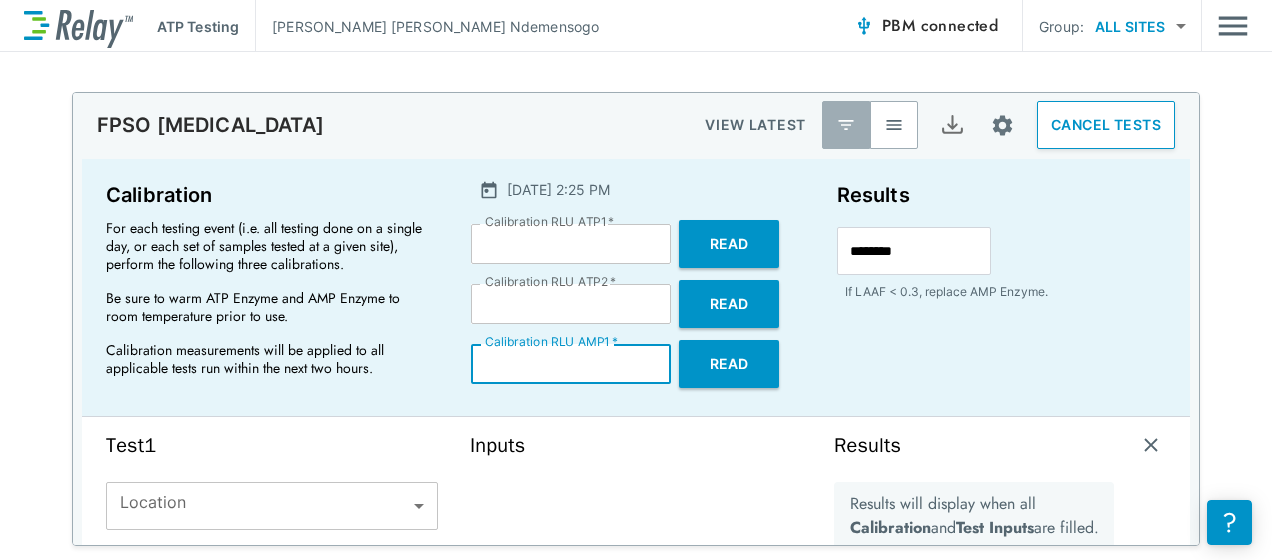 type on "**" 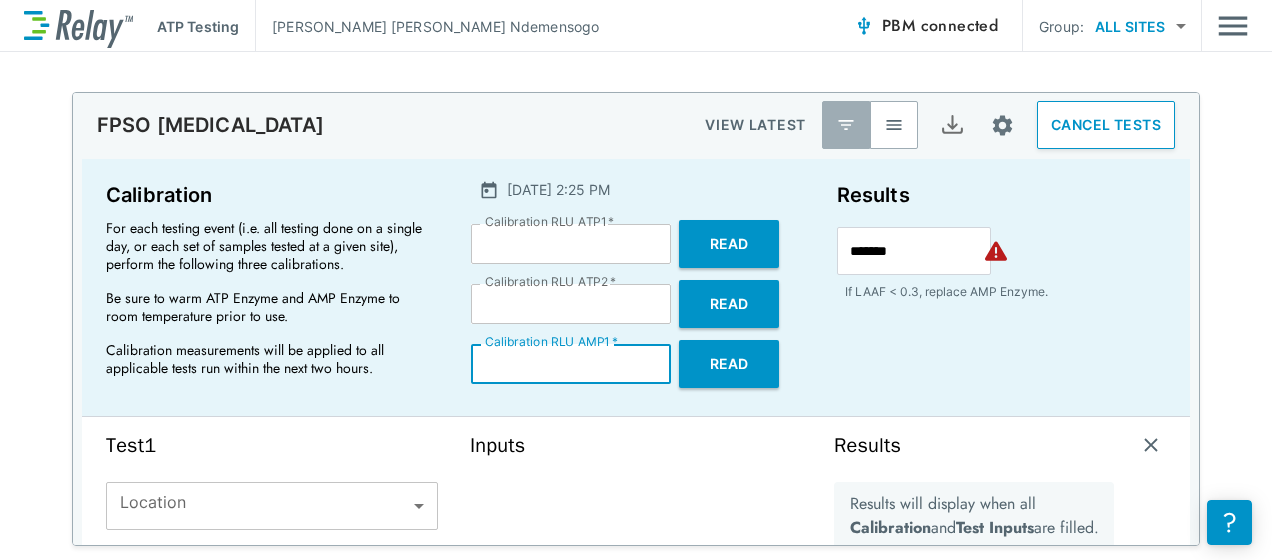 type on "***" 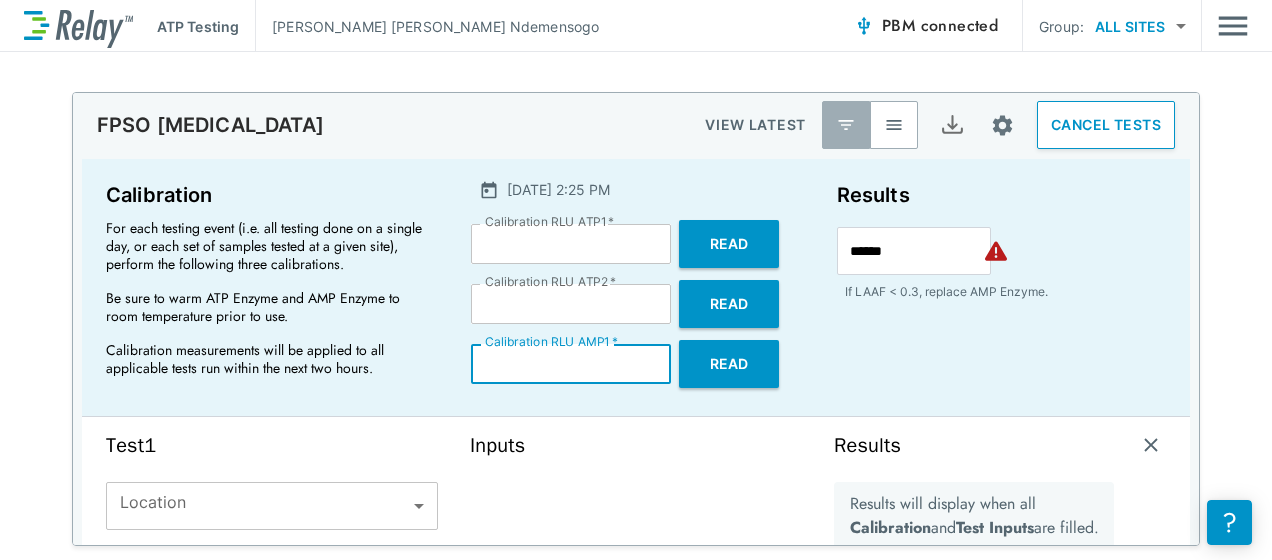 type on "****" 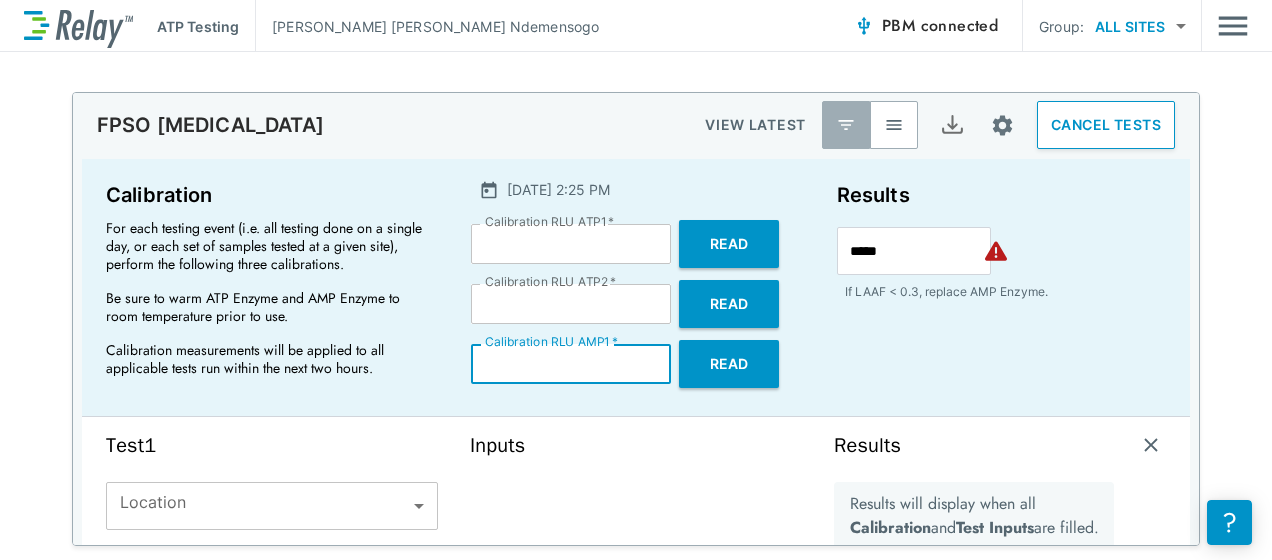 type on "*****" 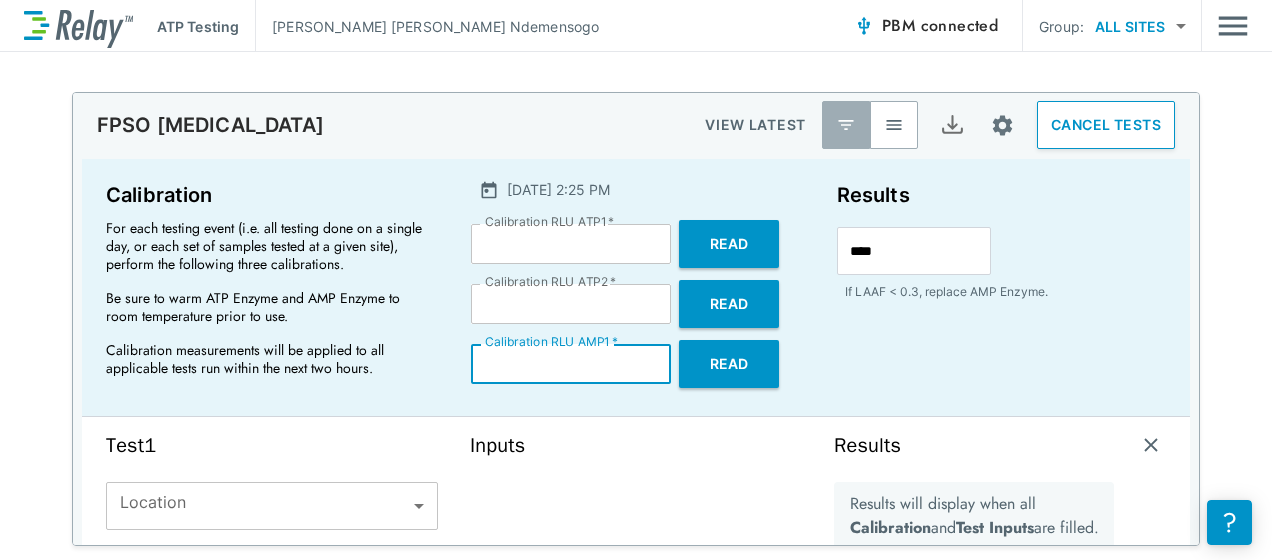 type on "*****" 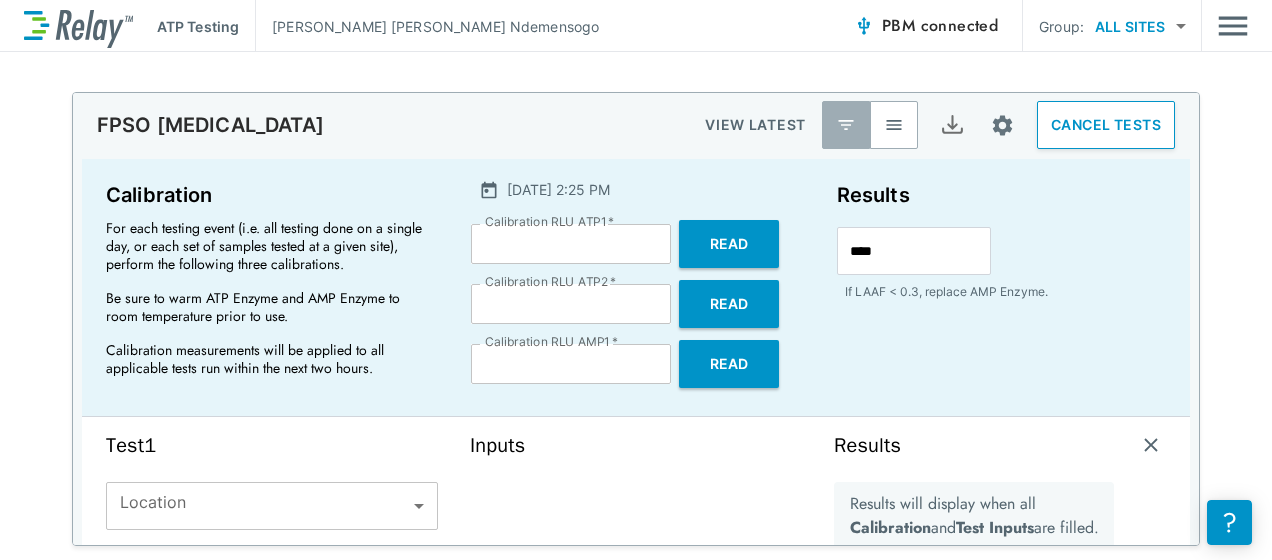 click on "**********" at bounding box center [636, 622] 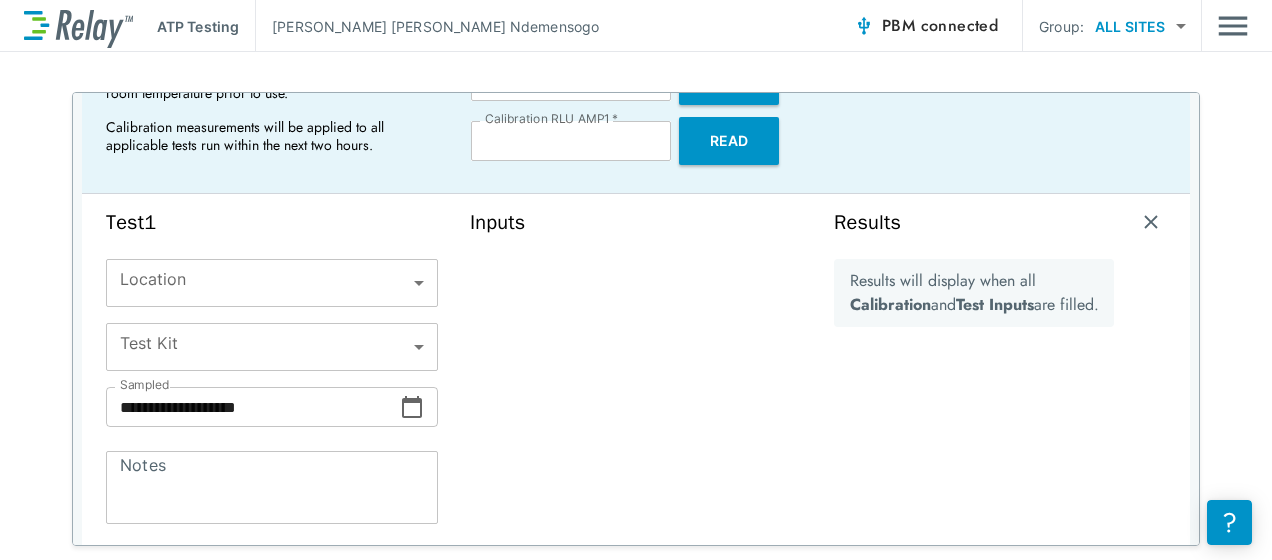 scroll, scrollTop: 239, scrollLeft: 0, axis: vertical 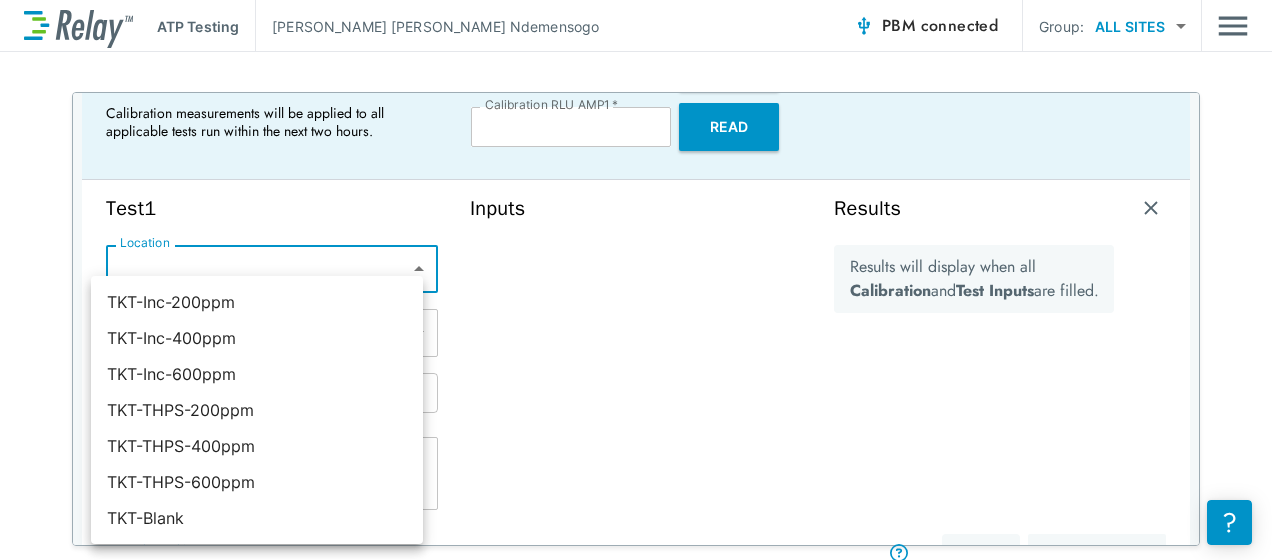 click on "**********" at bounding box center (636, 280) 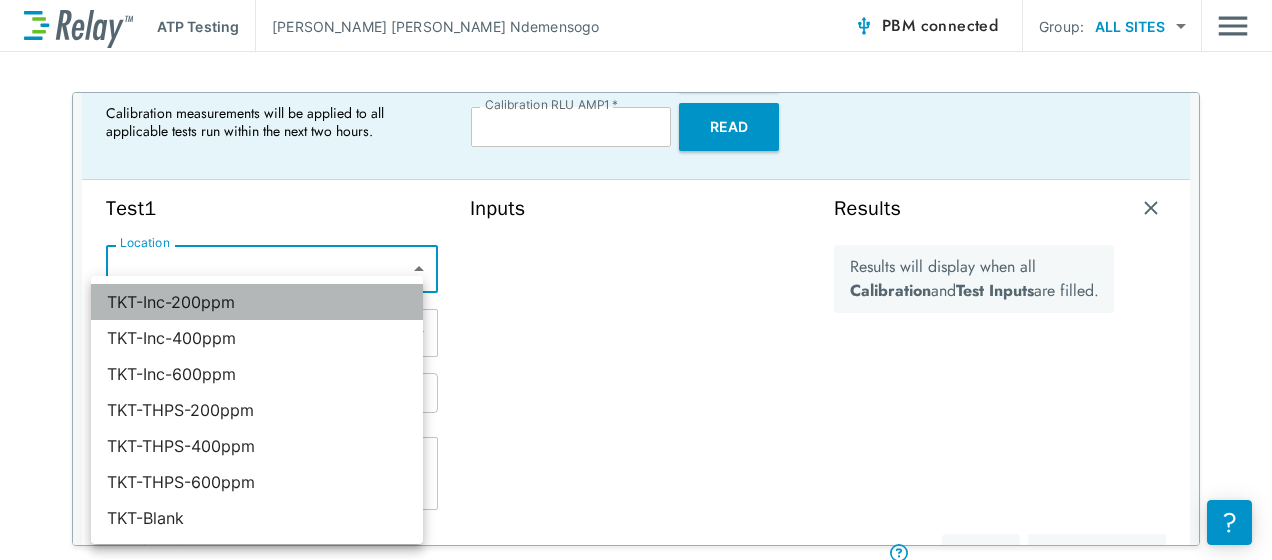 click on "TKT-Inc-200ppm" at bounding box center [257, 302] 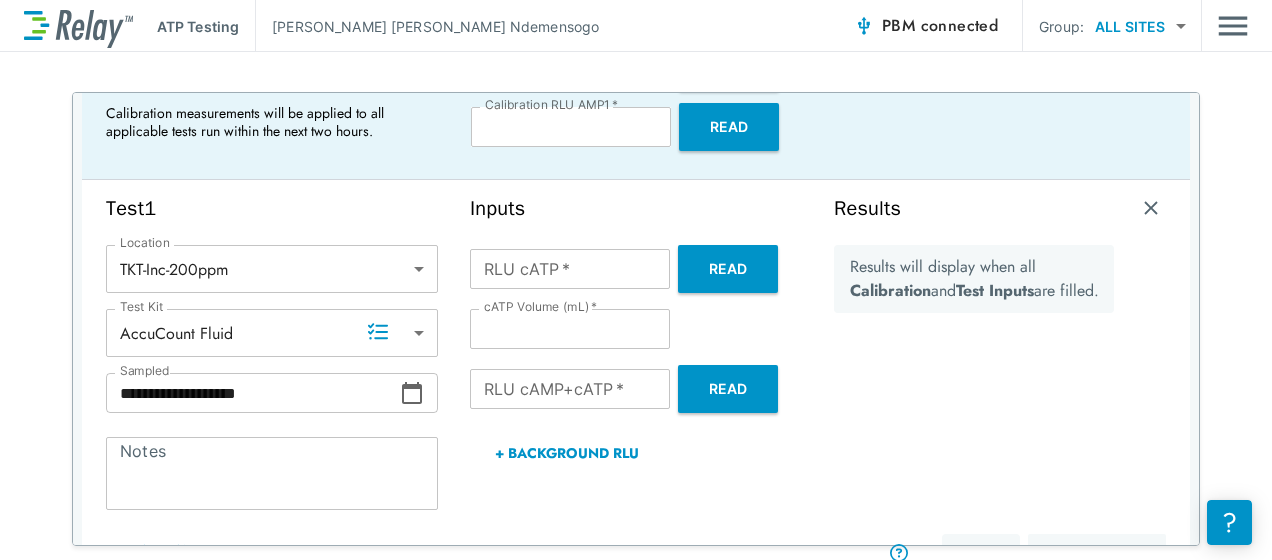 click on "**********" at bounding box center (636, 319) 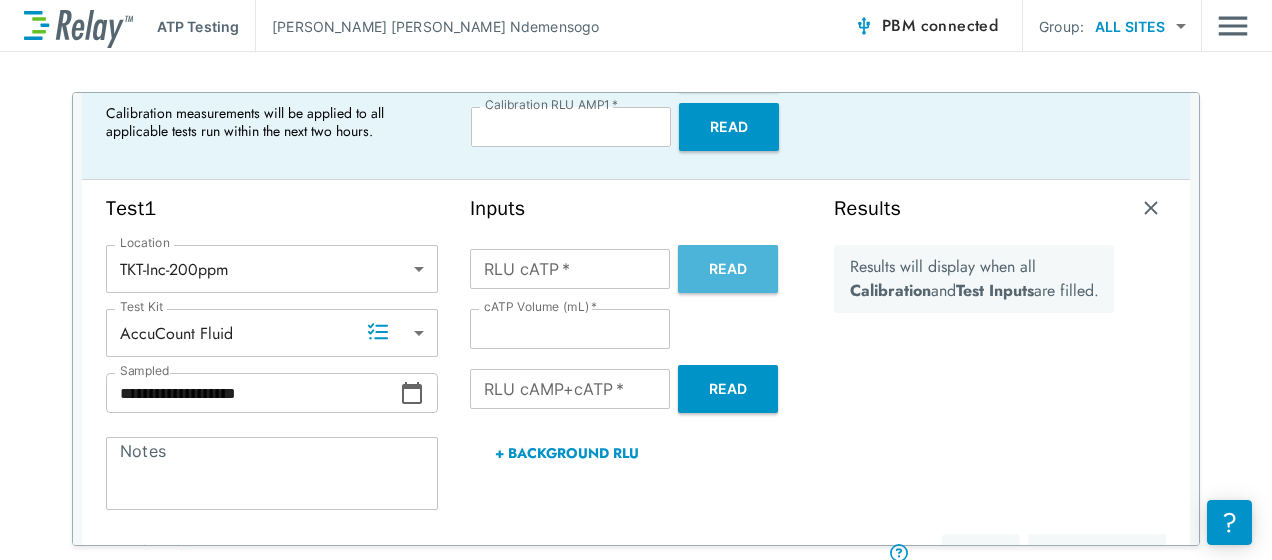 click on "Read" at bounding box center (728, 269) 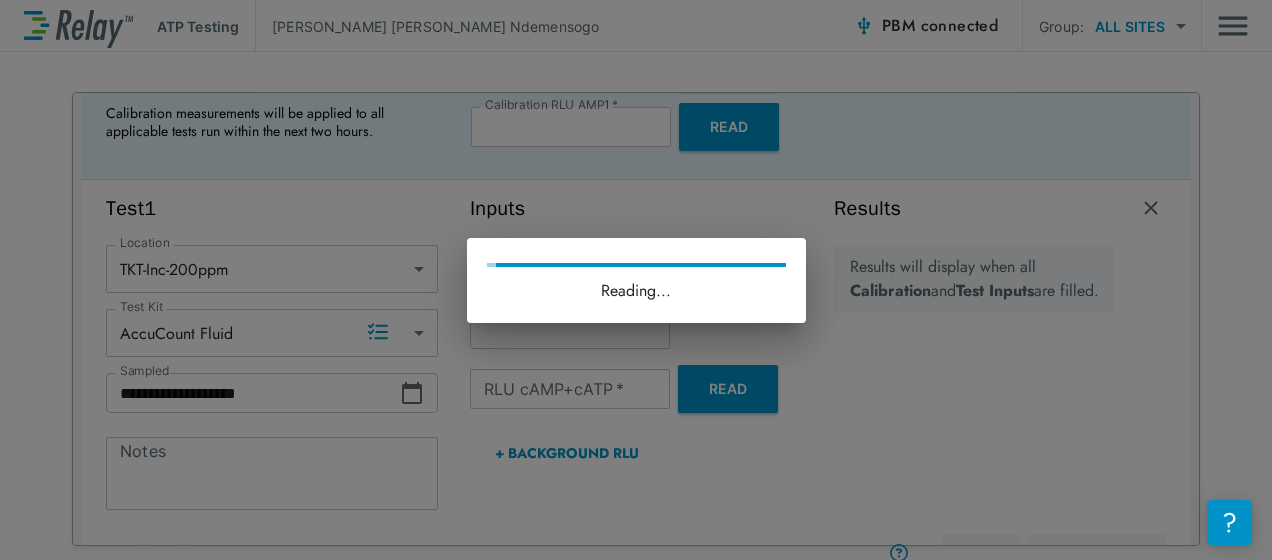 type on "*****" 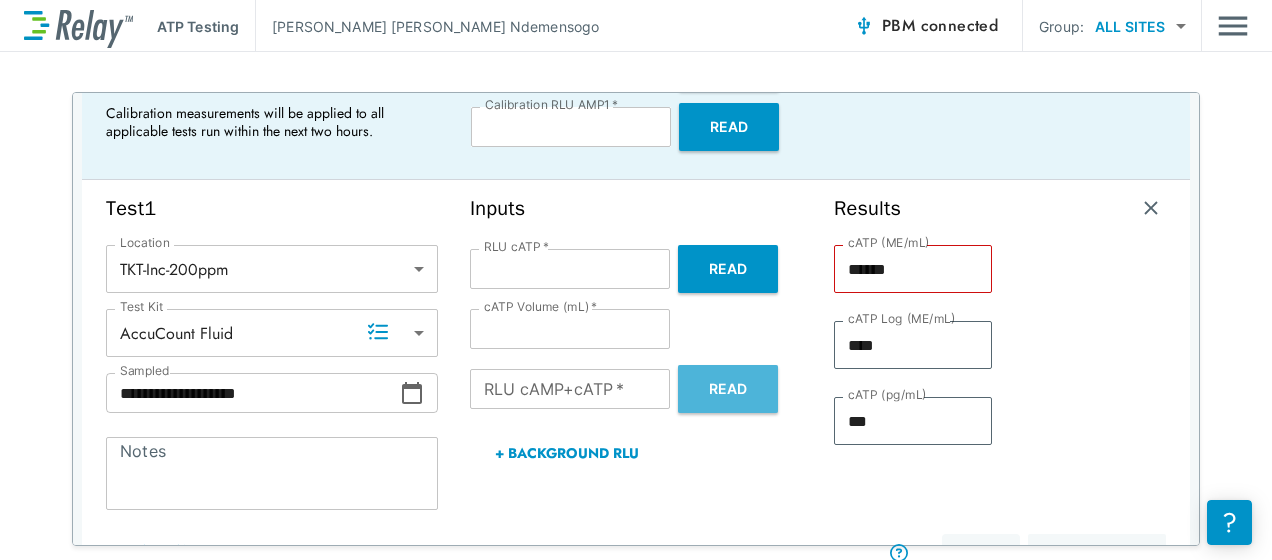 click on "Read" at bounding box center (728, 389) 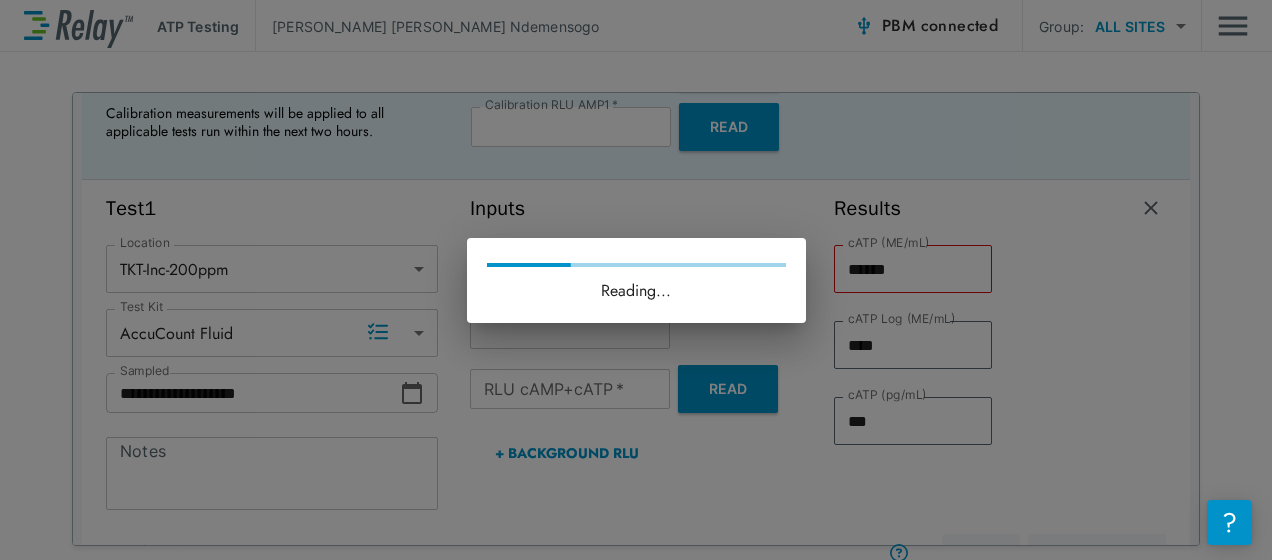 click on "Reading..." at bounding box center [636, 280] 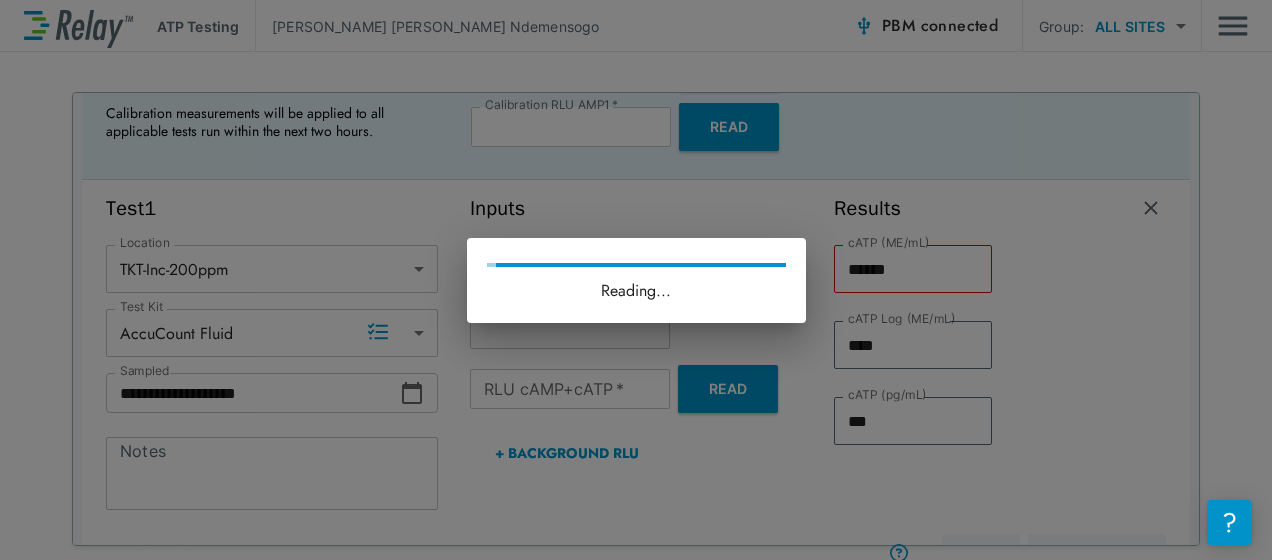type on "*****" 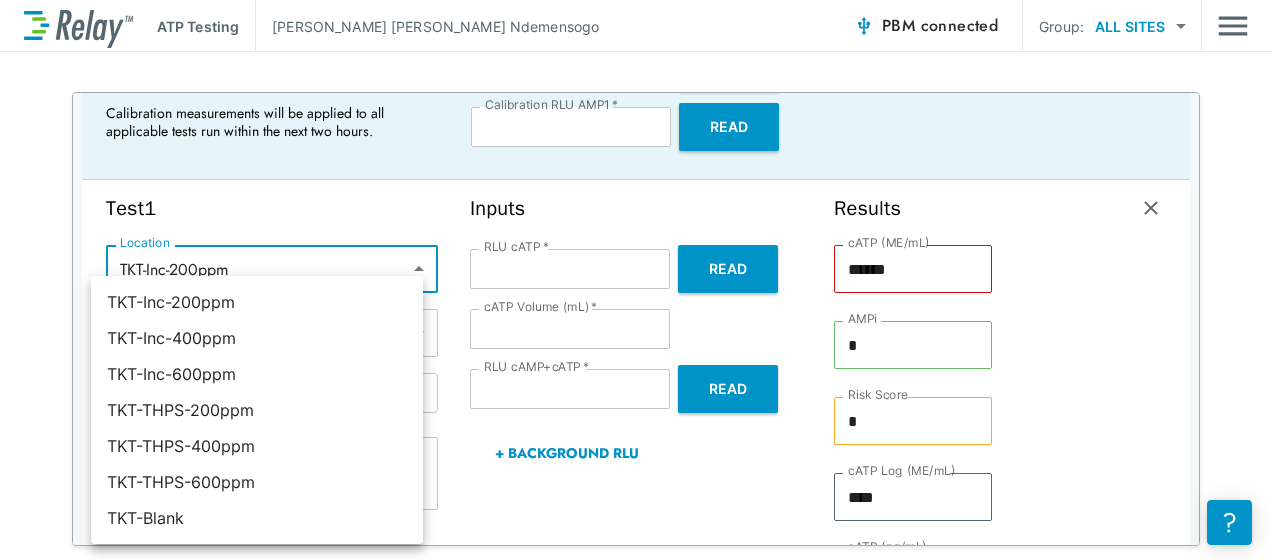 drag, startPoint x: 231, startPoint y: 267, endPoint x: 44, endPoint y: 394, distance: 226.04866 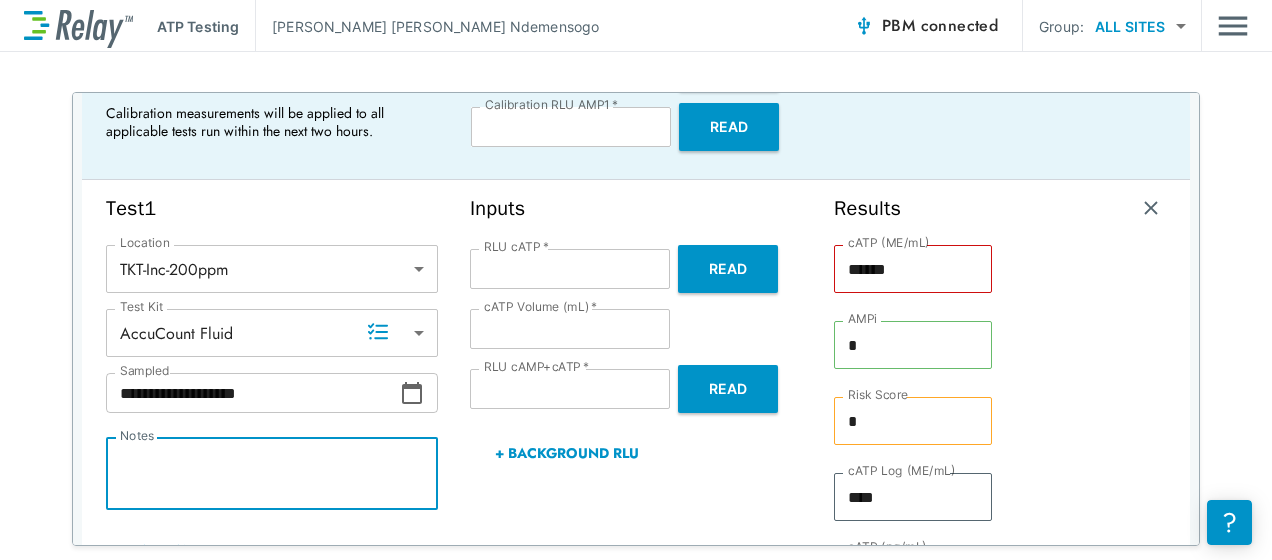 click on "Notes" at bounding box center (272, 474) 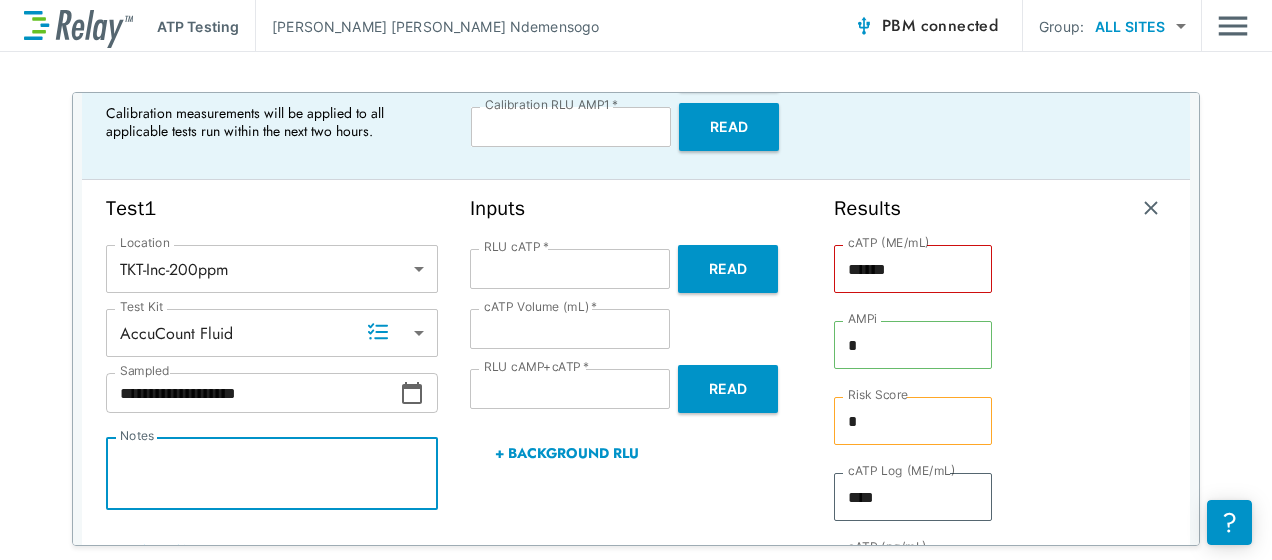 type on "*" 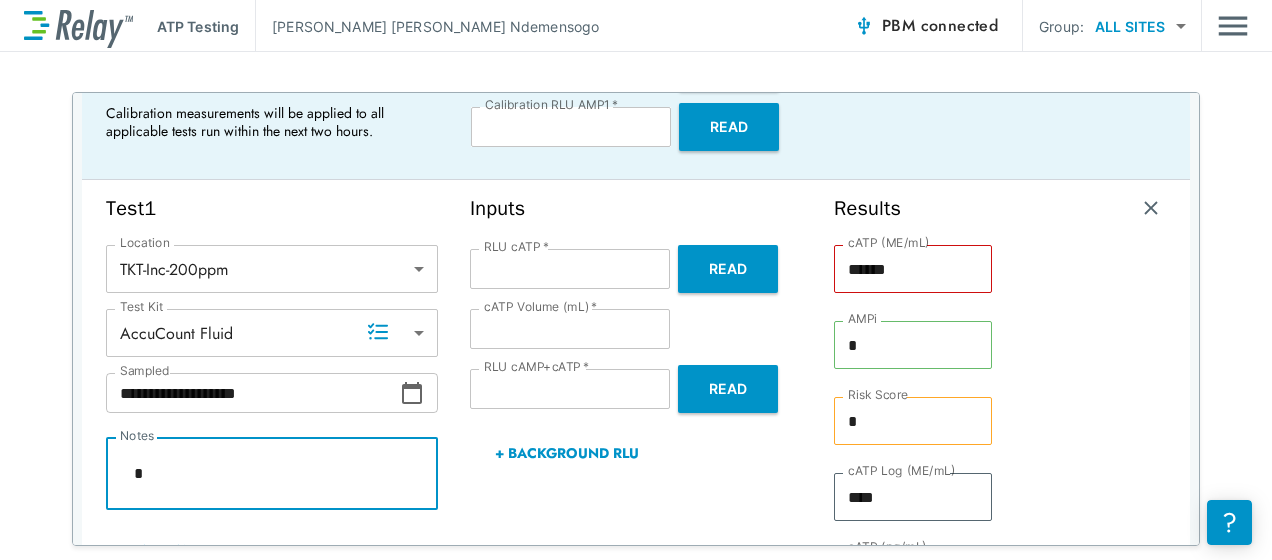 type on "*" 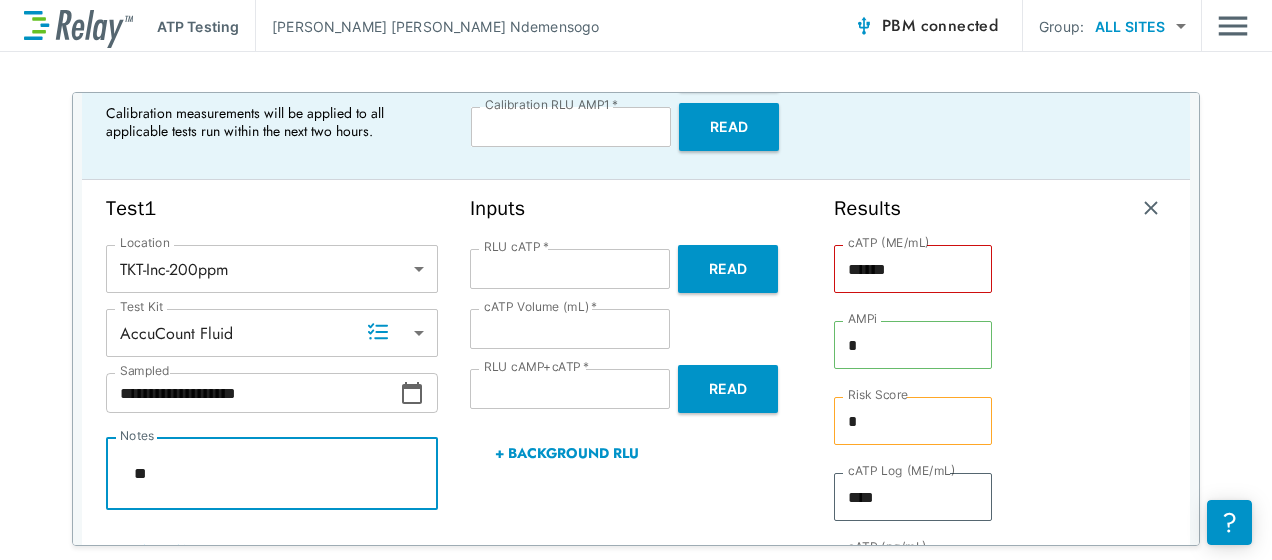 type on "*" 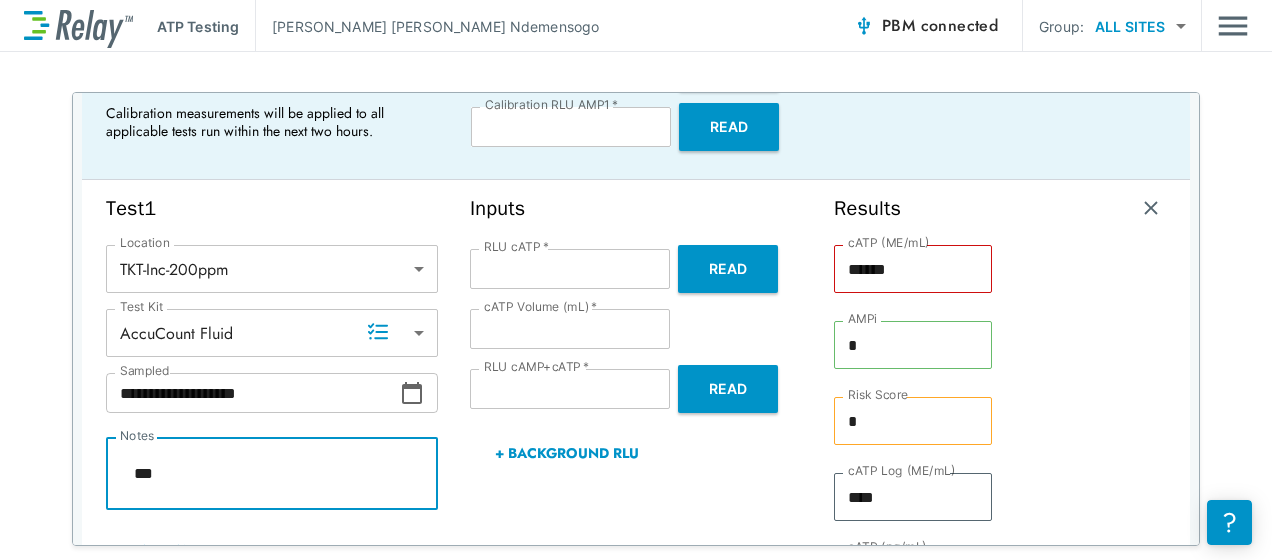 type on "*" 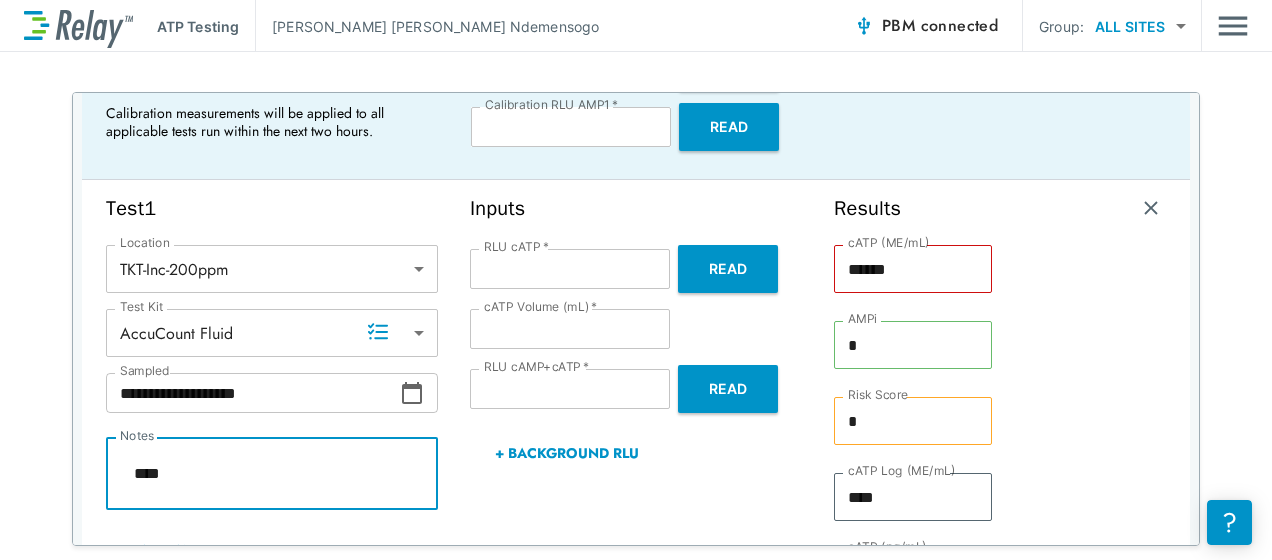 type on "*" 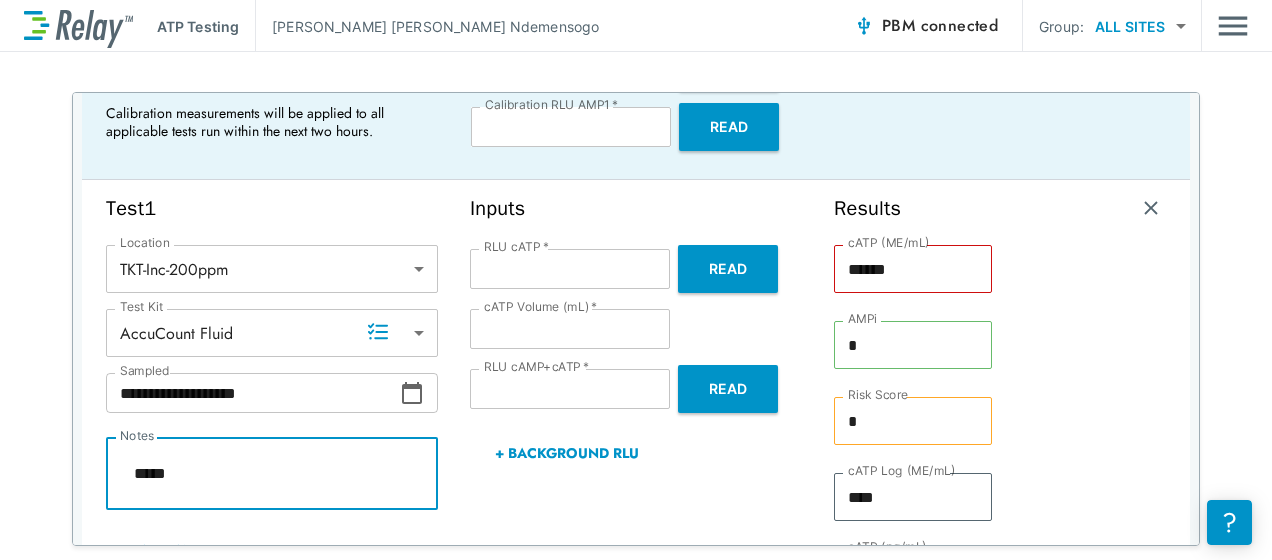 type on "*" 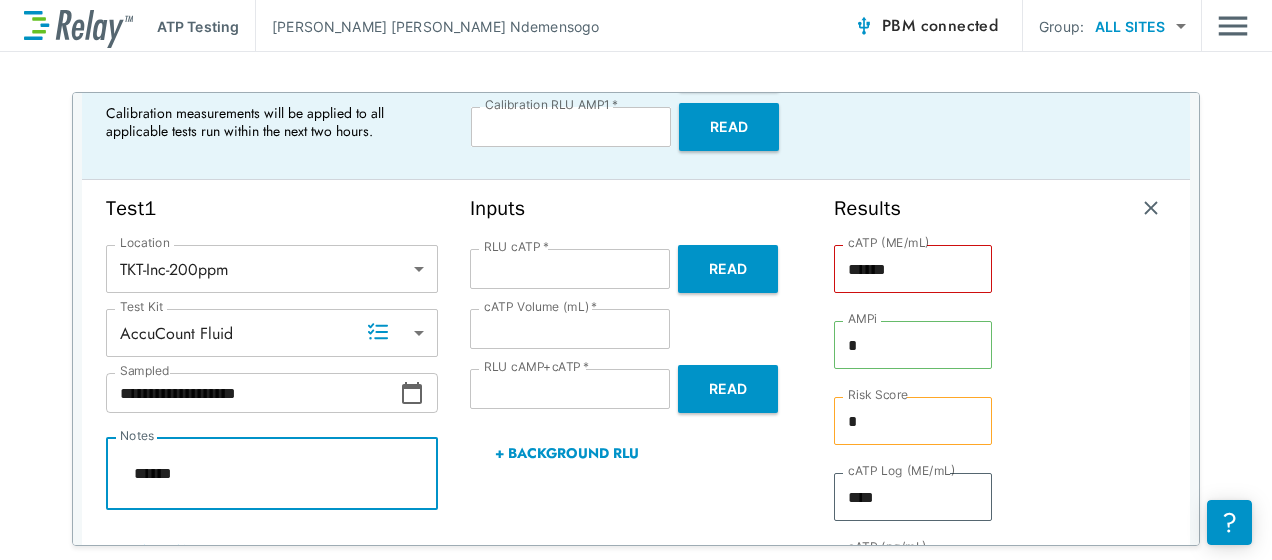 type on "*" 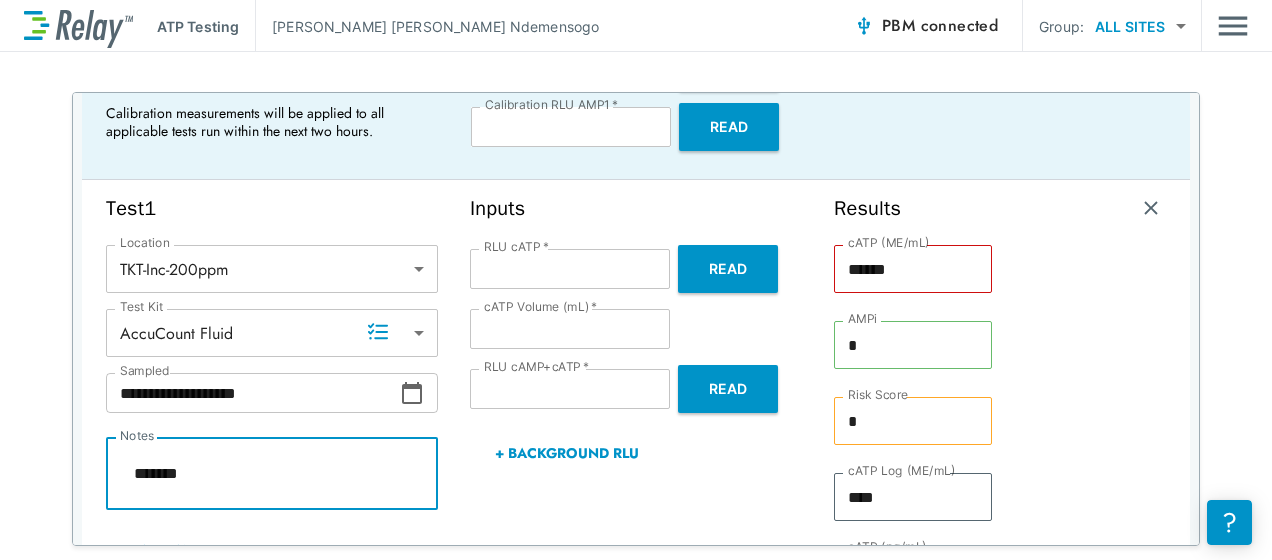 type on "*" 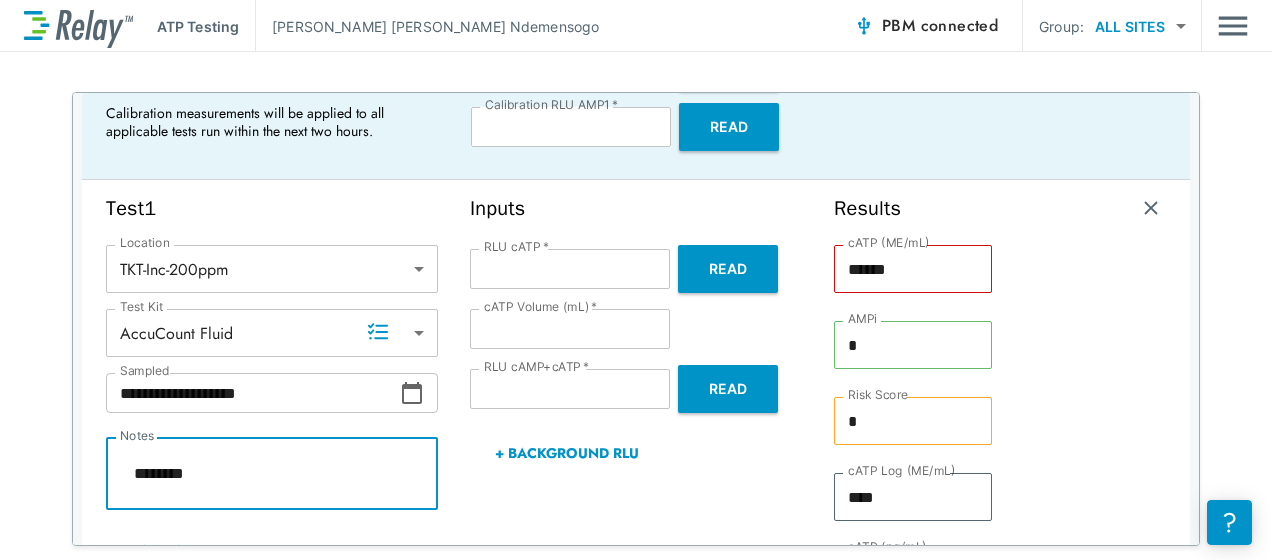 type on "*" 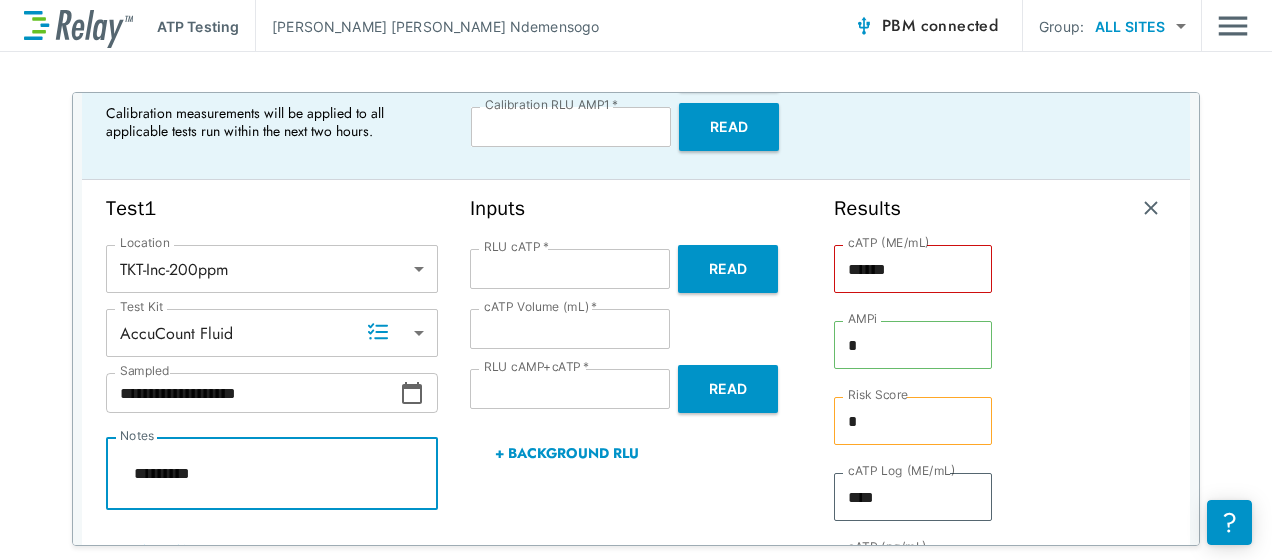type on "*" 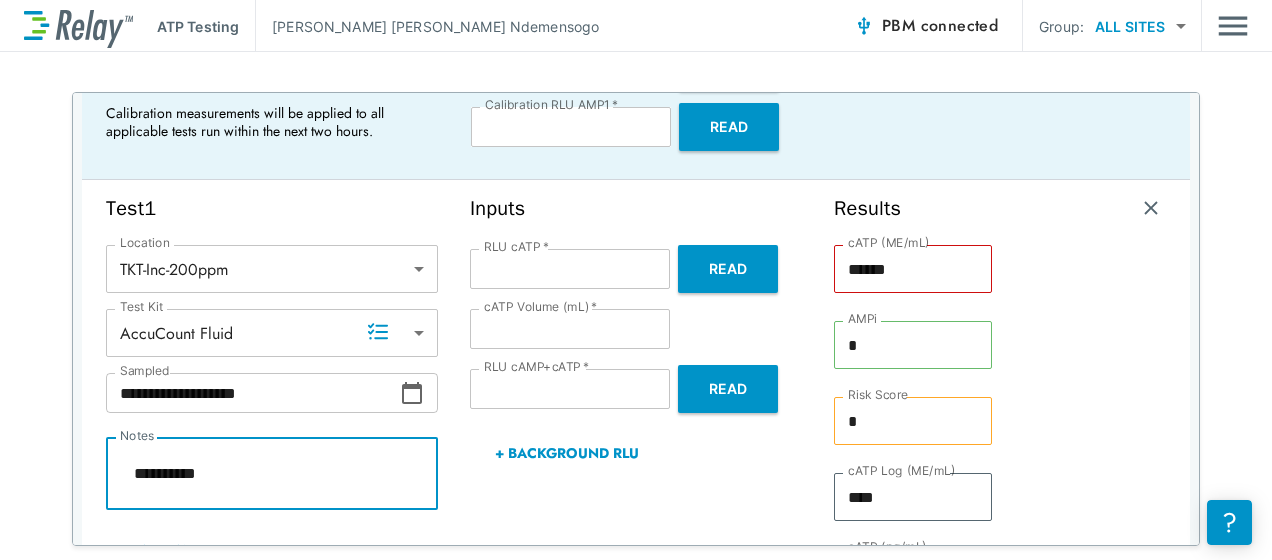 type on "*" 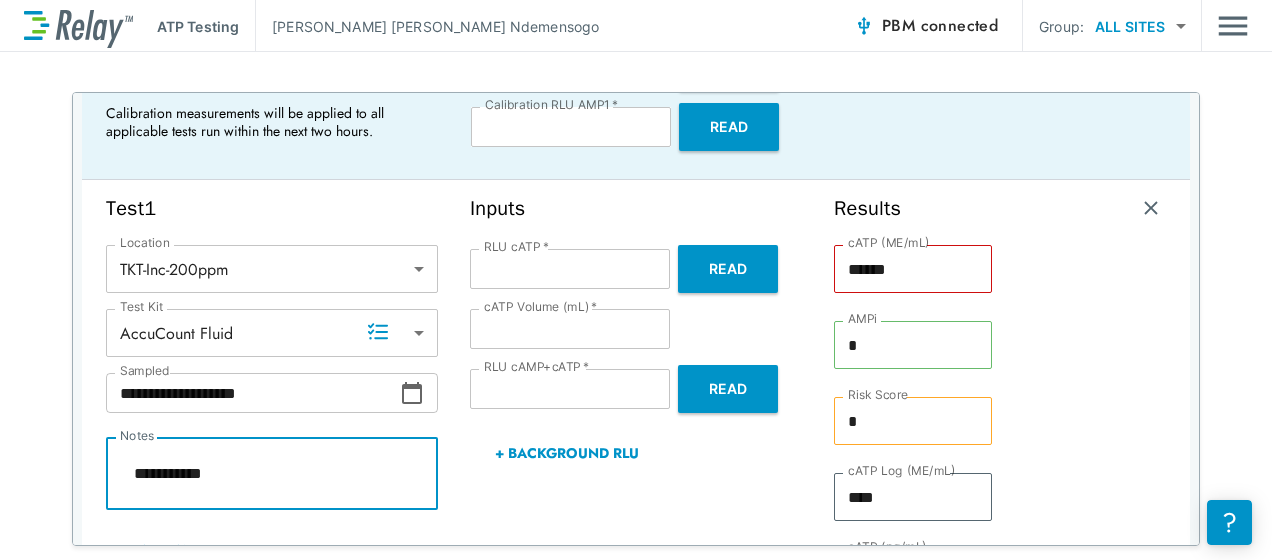 type on "*" 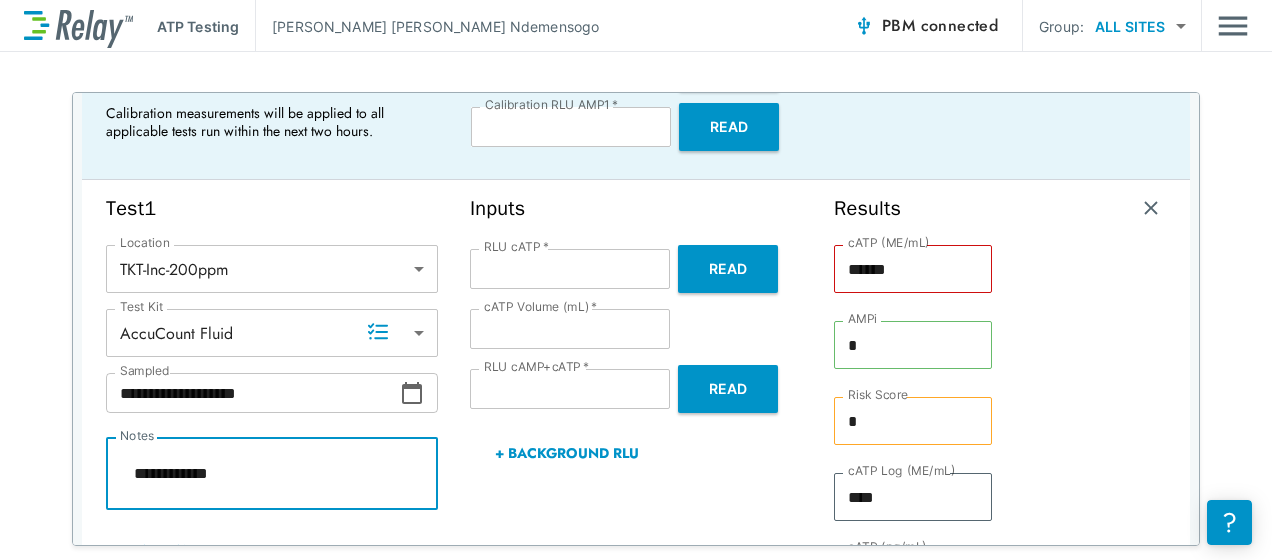 type on "*" 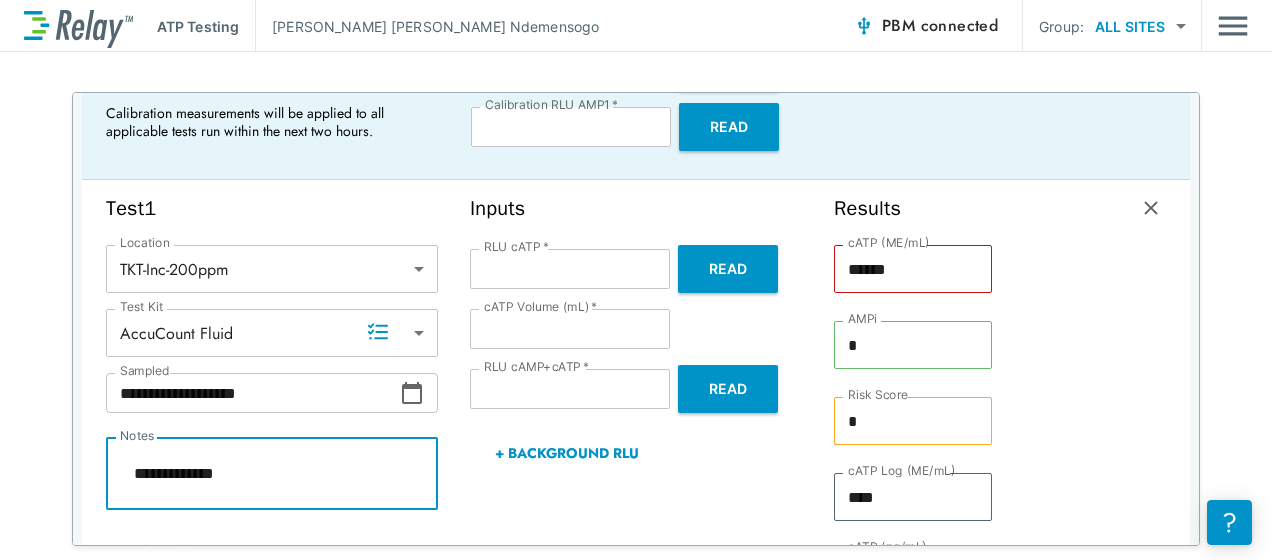 type on "*" 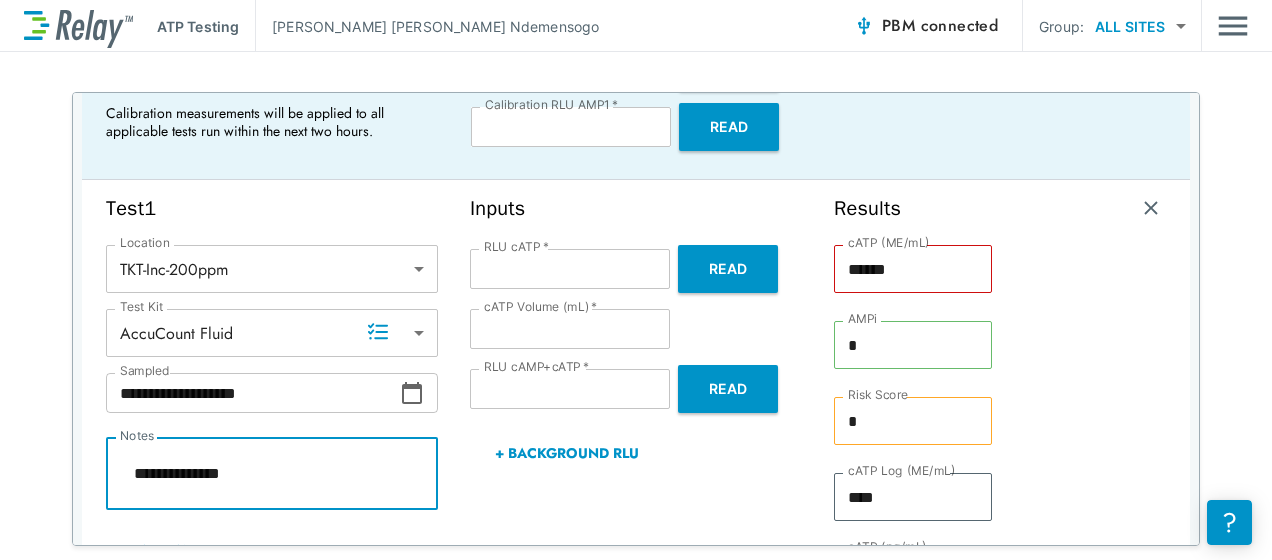 type on "*" 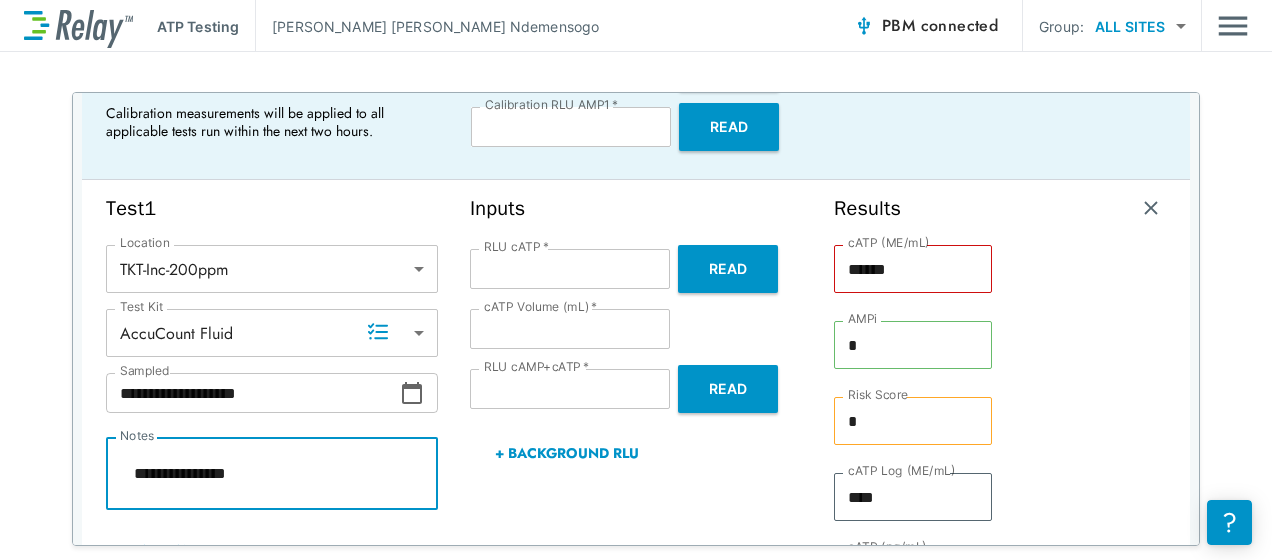 type on "*" 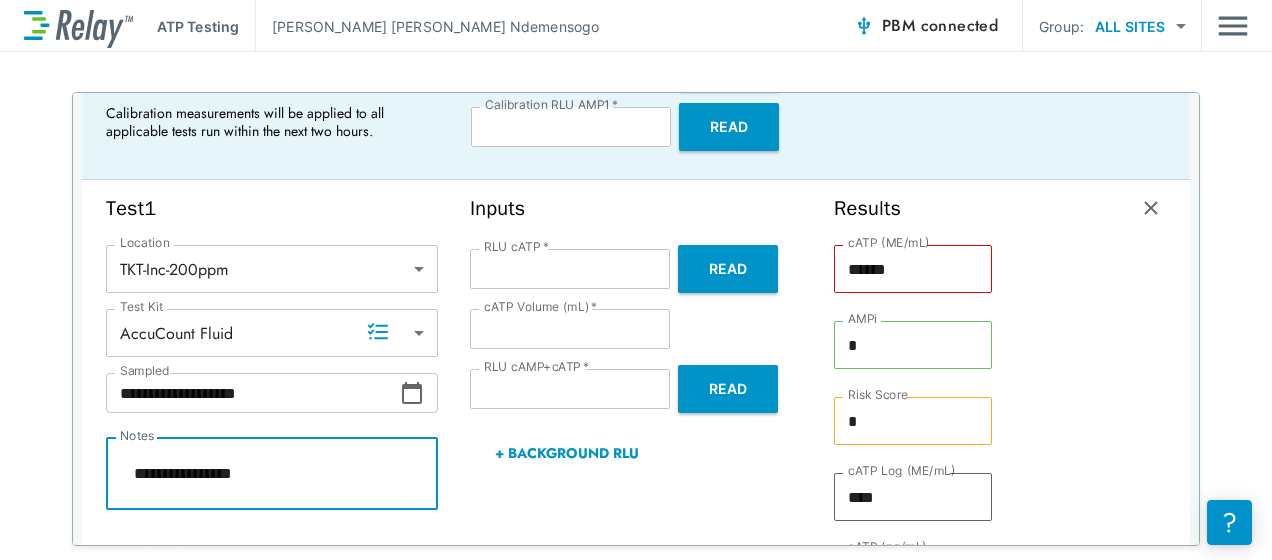 type on "*" 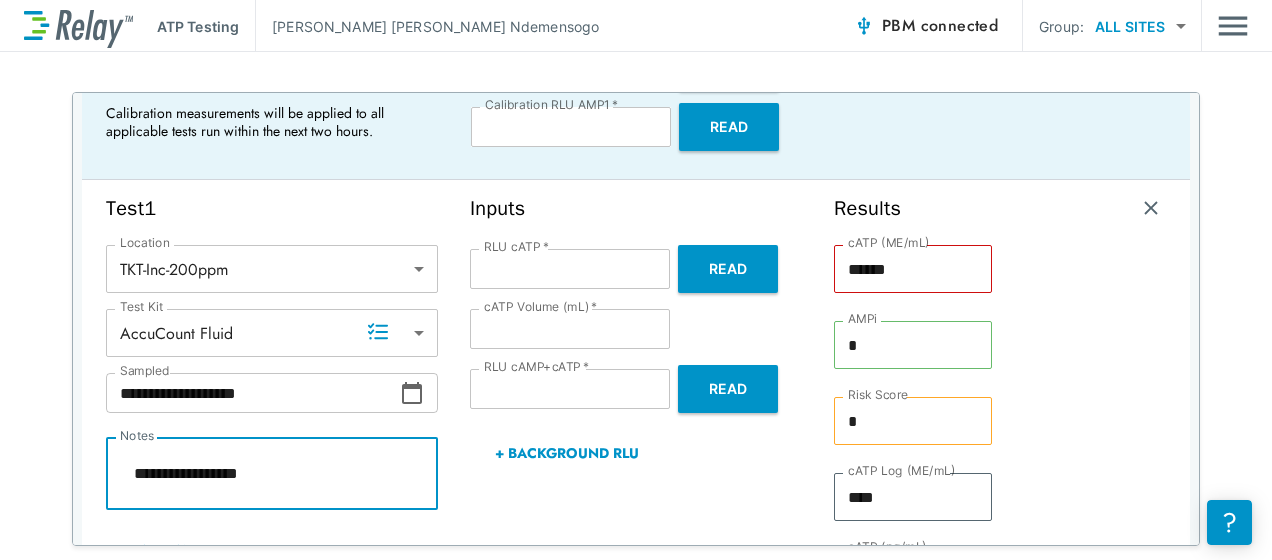 type on "*" 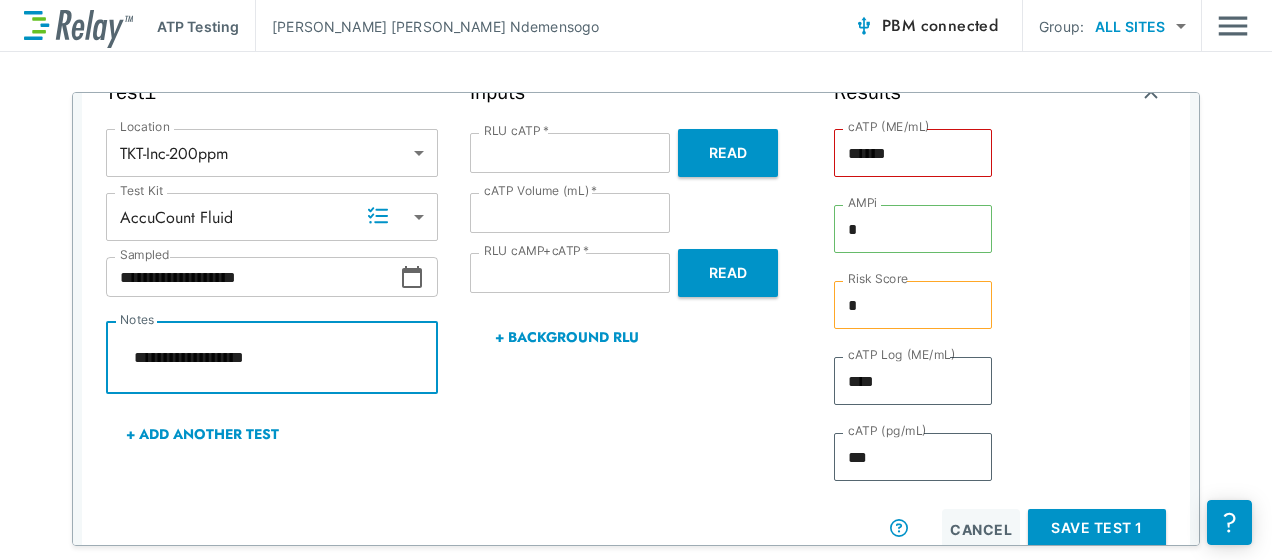 scroll, scrollTop: 488, scrollLeft: 0, axis: vertical 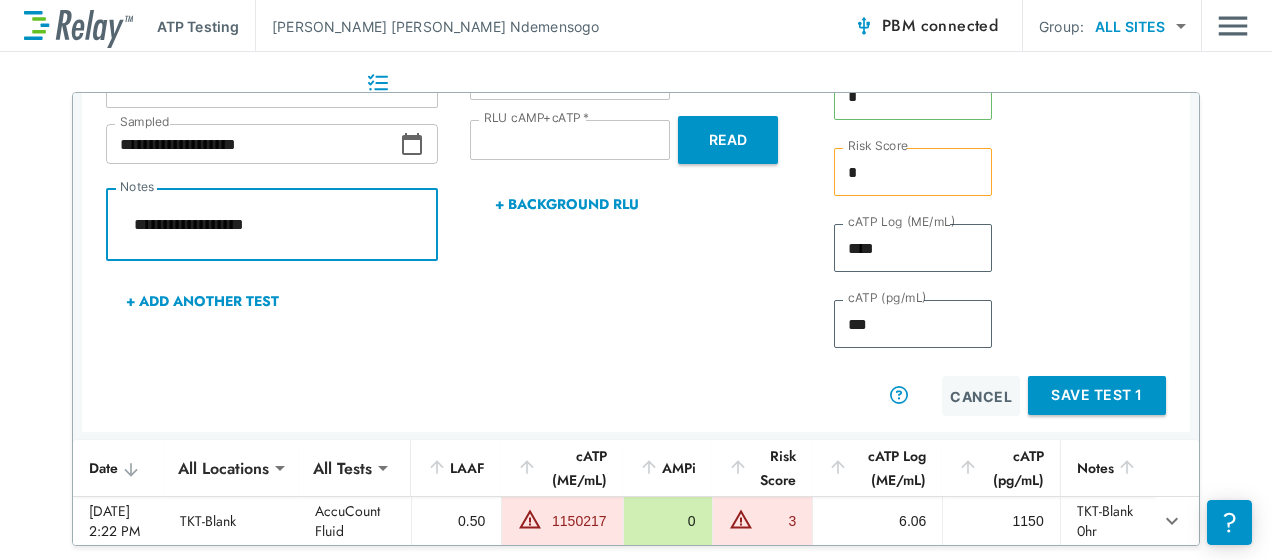 type on "*" 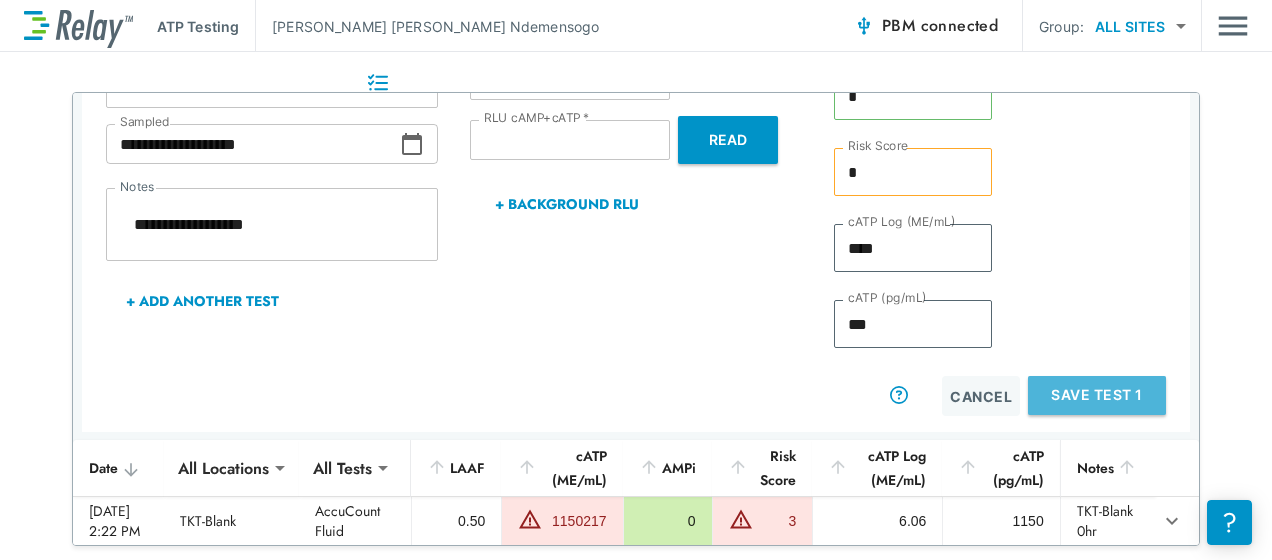 click on "Save Test 1" at bounding box center [1097, 395] 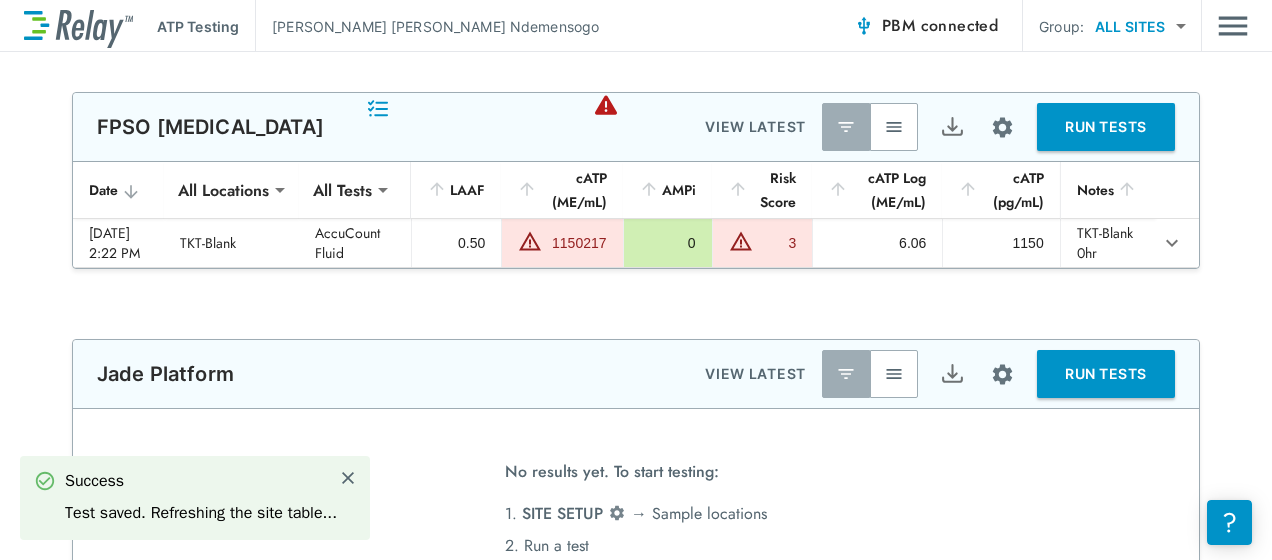 scroll, scrollTop: 0, scrollLeft: 0, axis: both 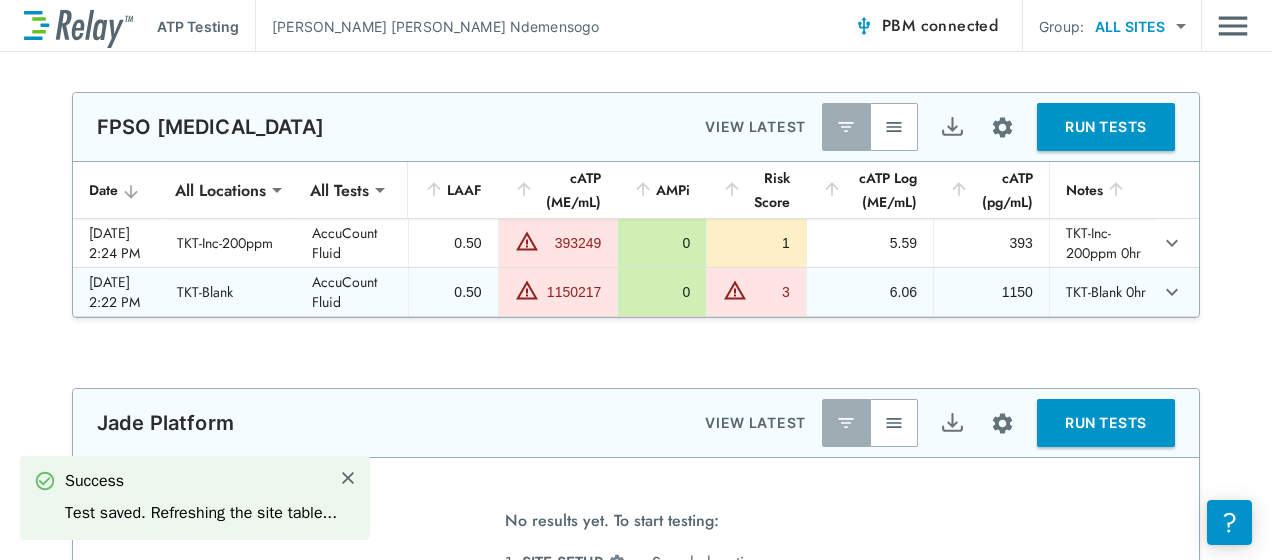 type on "*" 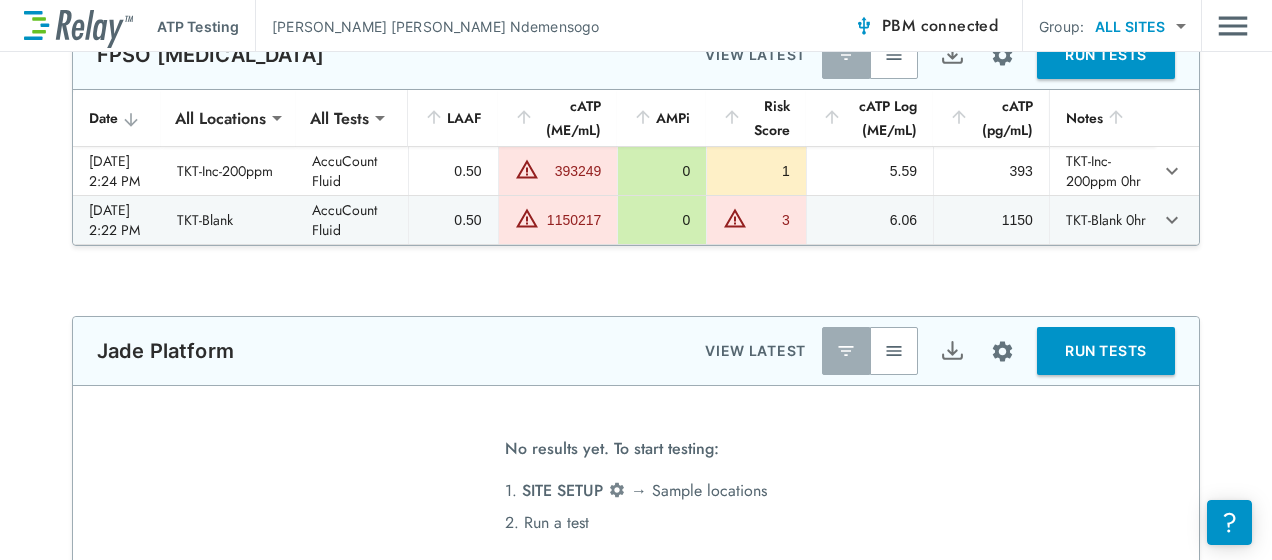 type on "*" 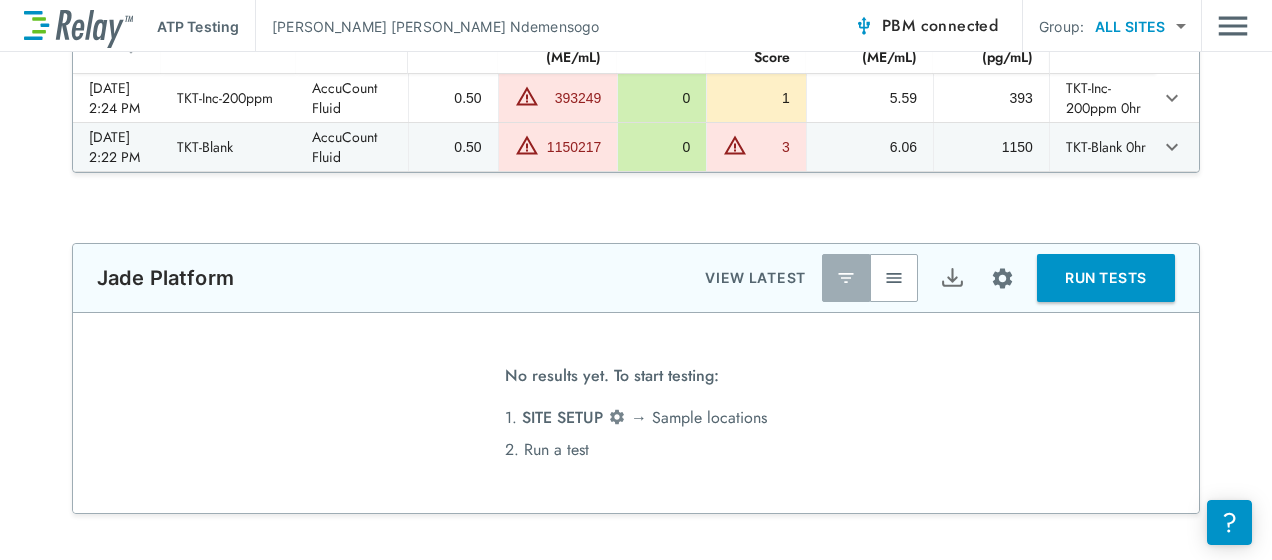 type on "*****" 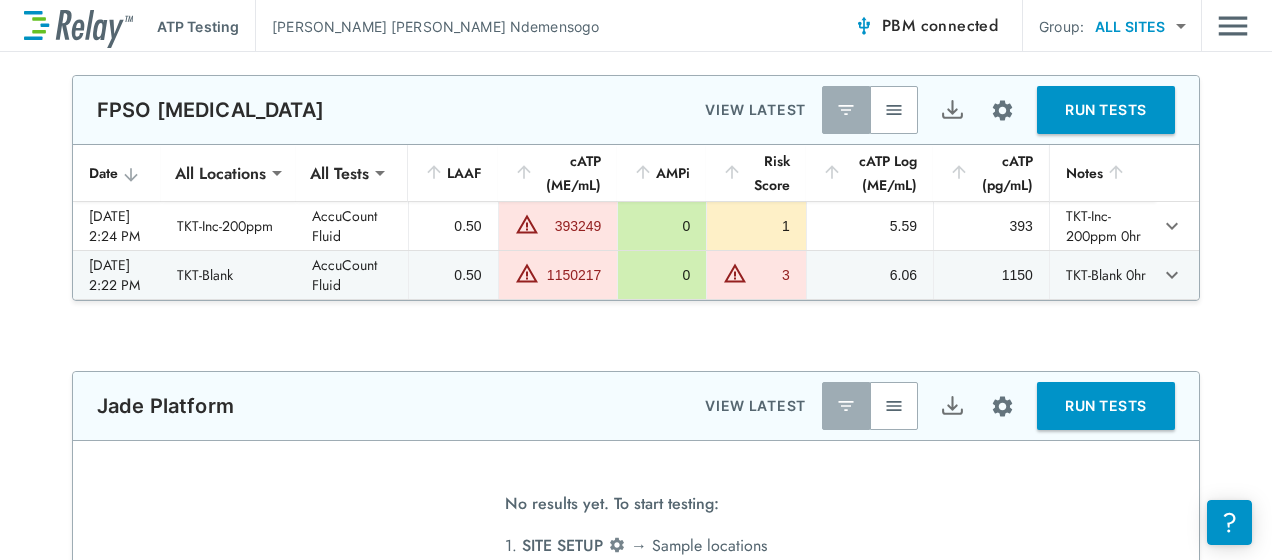 type on "*****" 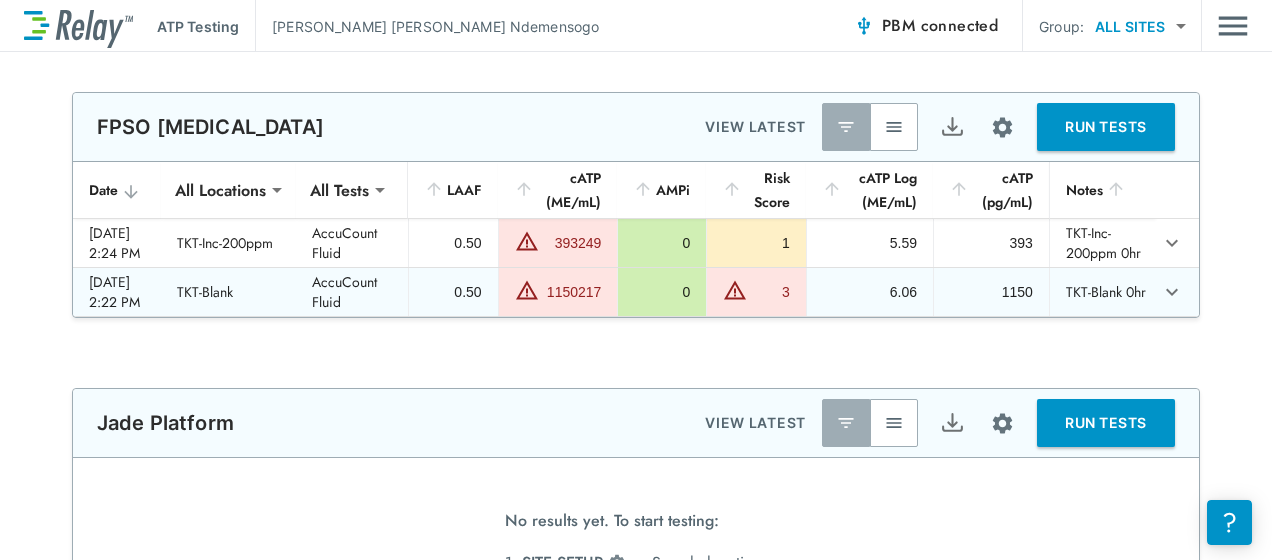 scroll, scrollTop: 1, scrollLeft: 0, axis: vertical 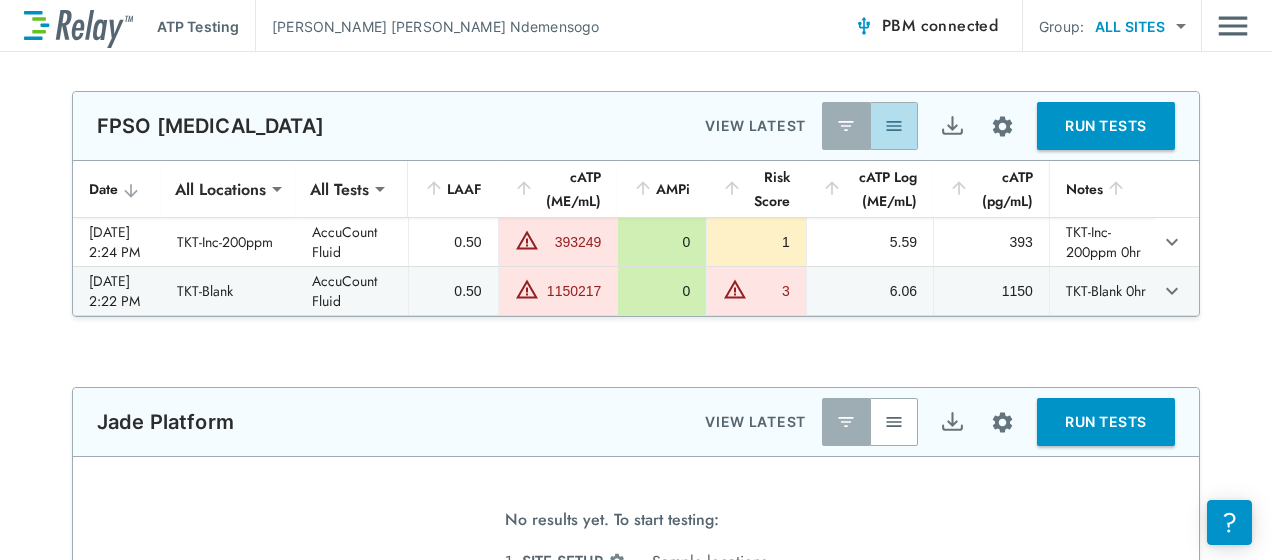 click at bounding box center [894, 126] 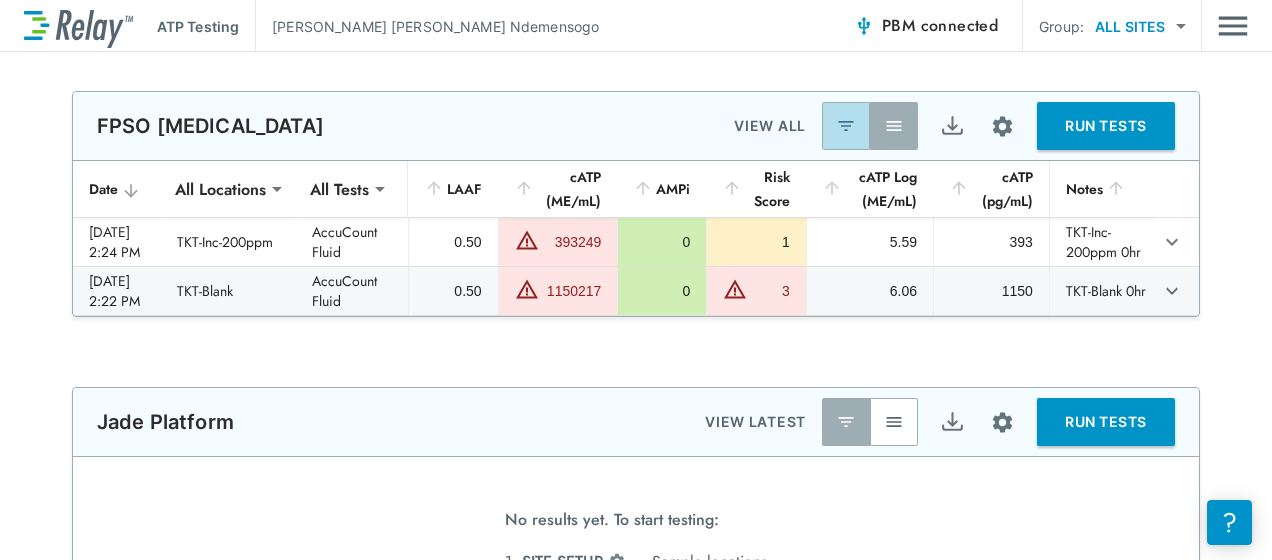click at bounding box center [846, 126] 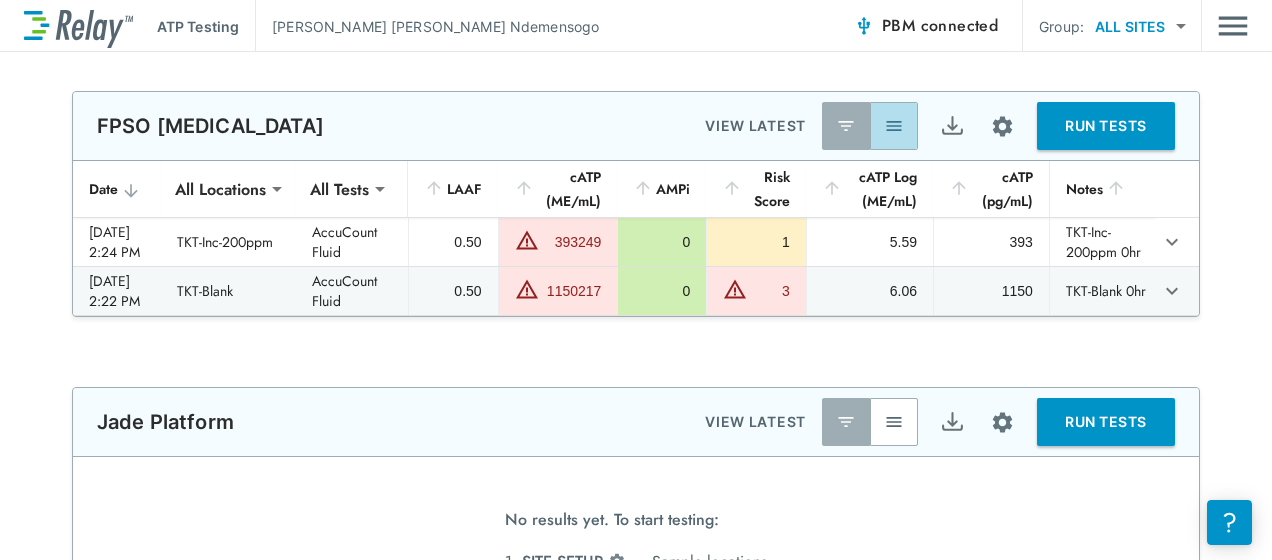 click at bounding box center (894, 126) 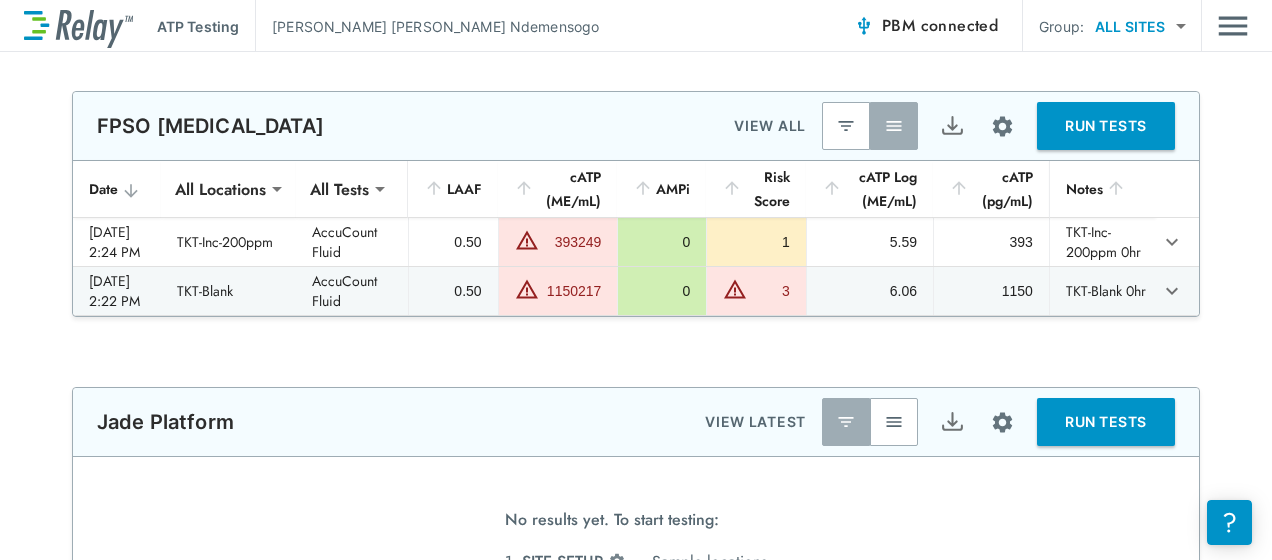 click on "VIEW ALL" at bounding box center [770, 126] 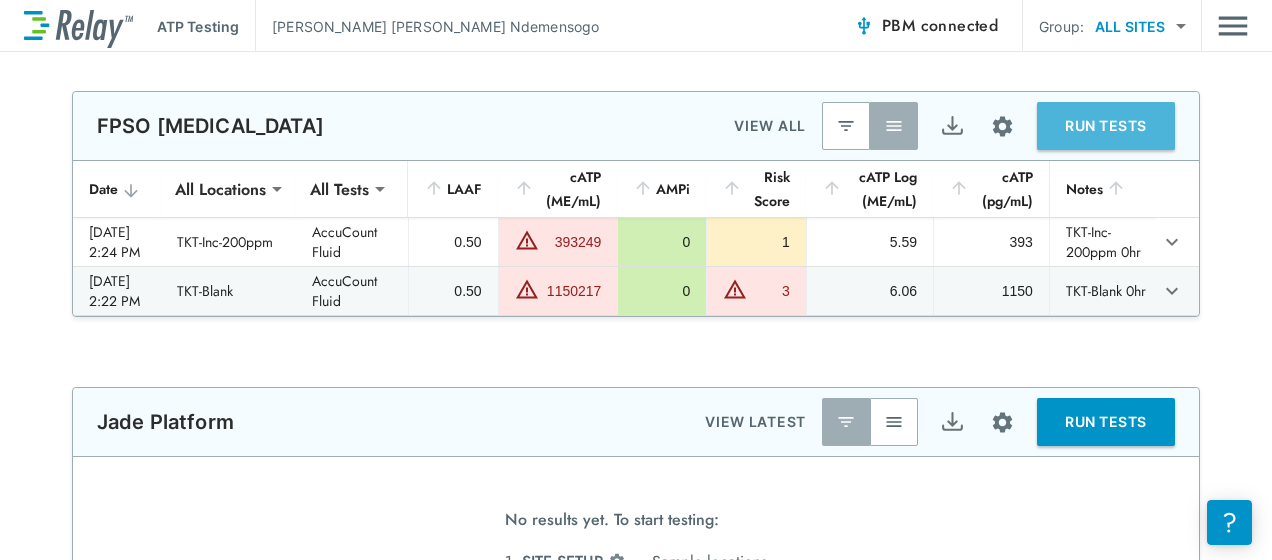 click on "RUN TESTS" at bounding box center [1106, 126] 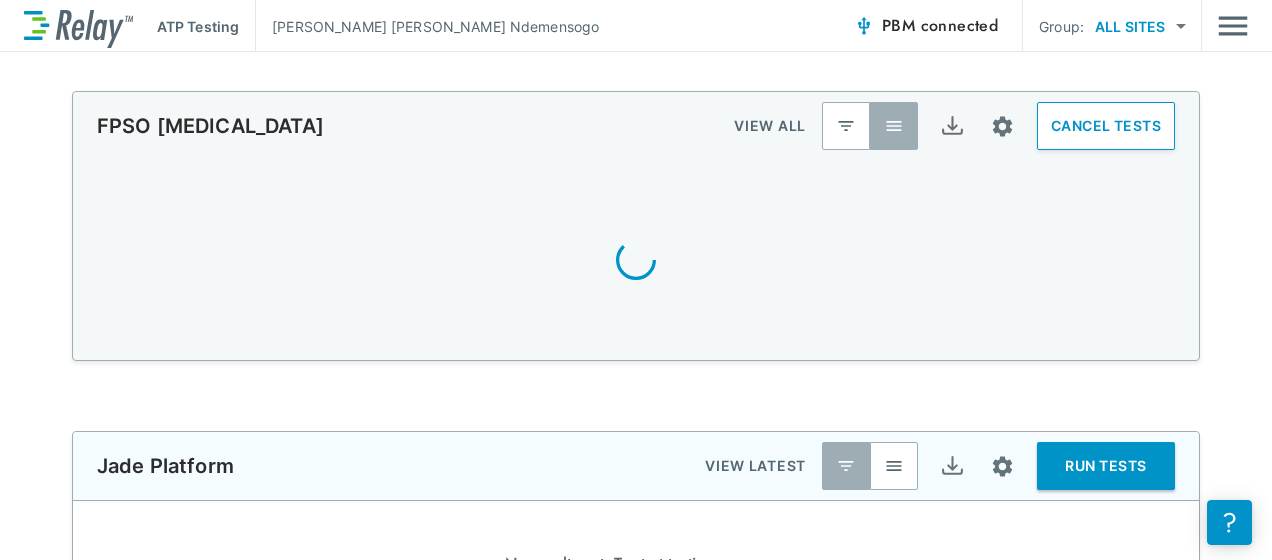 scroll, scrollTop: 0, scrollLeft: 0, axis: both 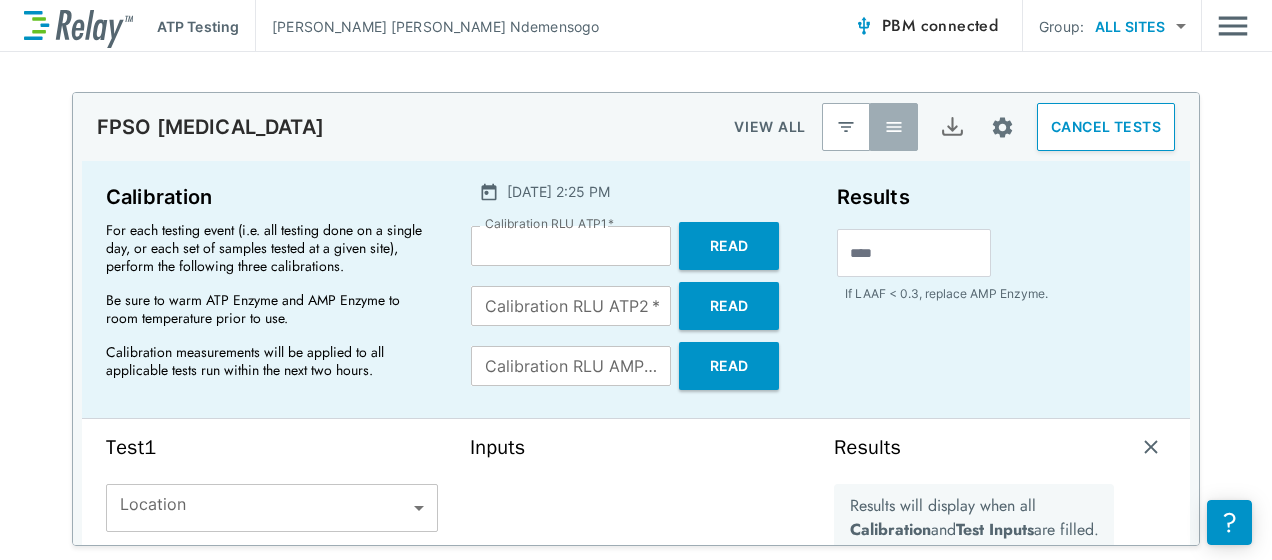 type on "*****" 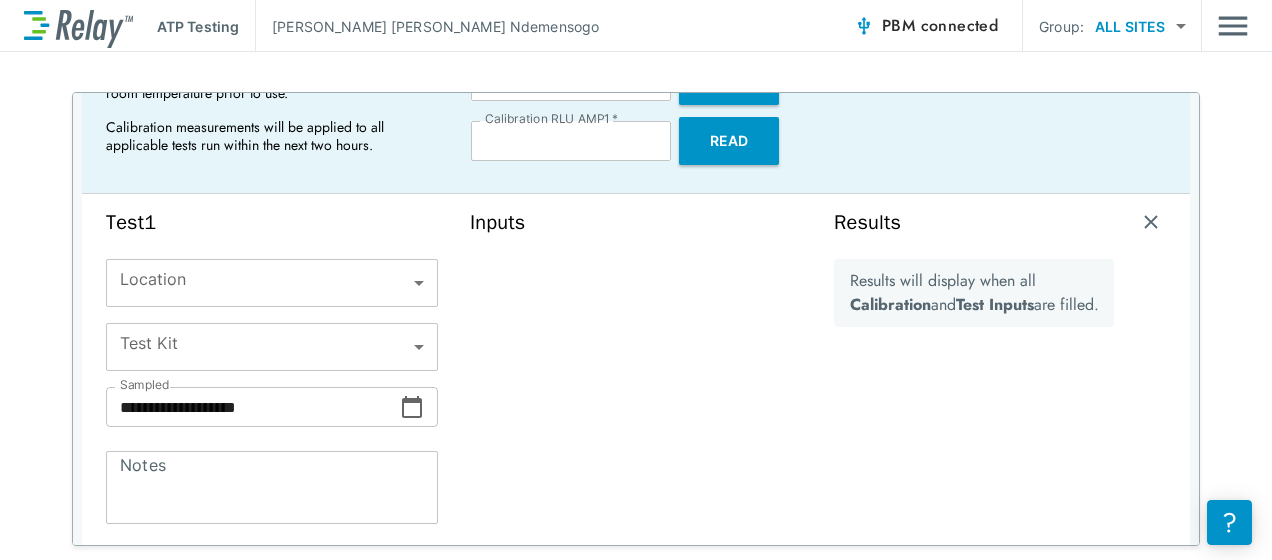 scroll, scrollTop: 226, scrollLeft: 0, axis: vertical 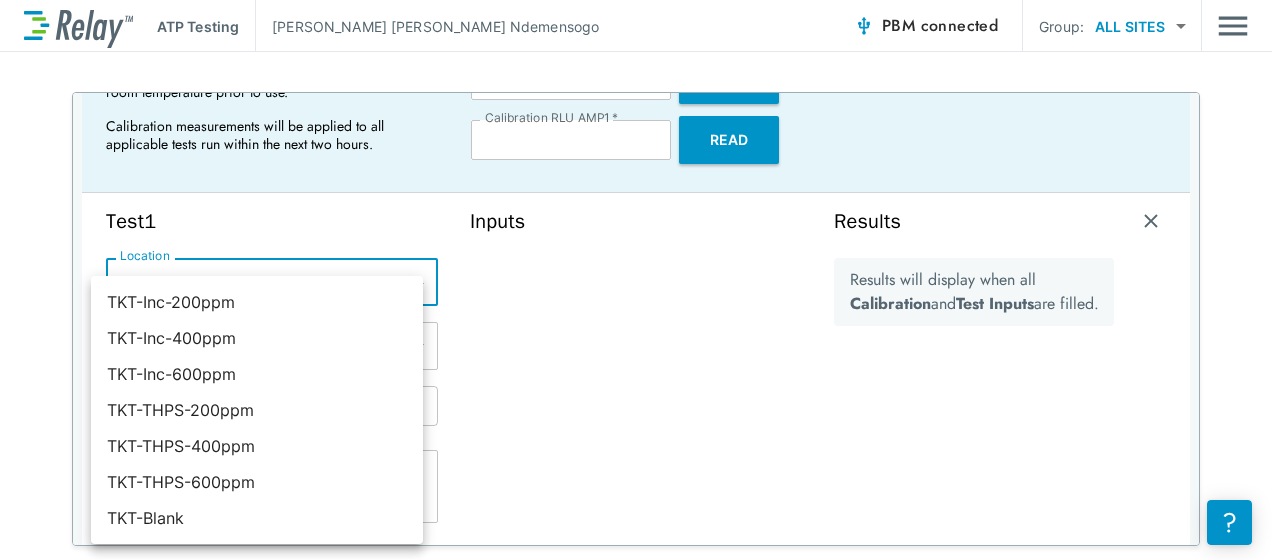 click on "**********" at bounding box center [636, 280] 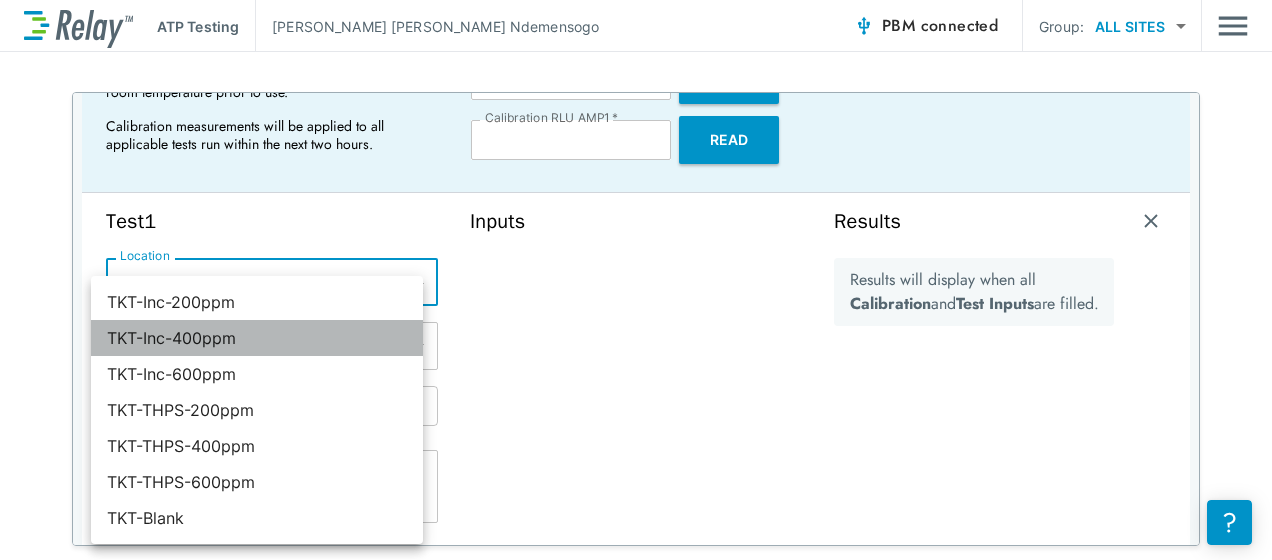 click on "TKT-Inc-400ppm" at bounding box center [257, 338] 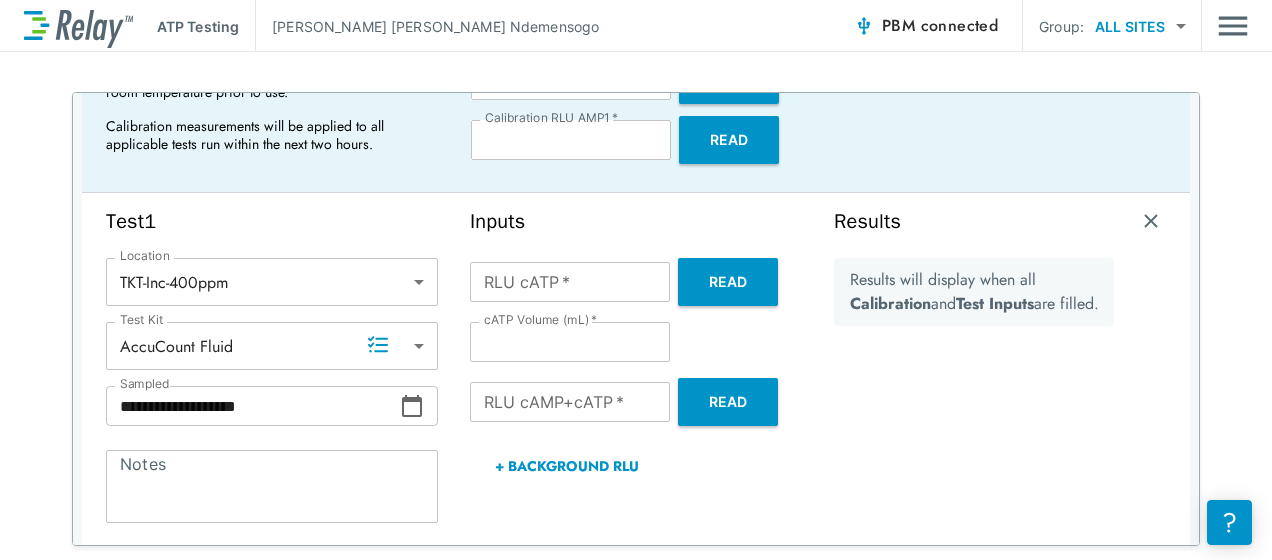click on "**********" at bounding box center [636, 319] 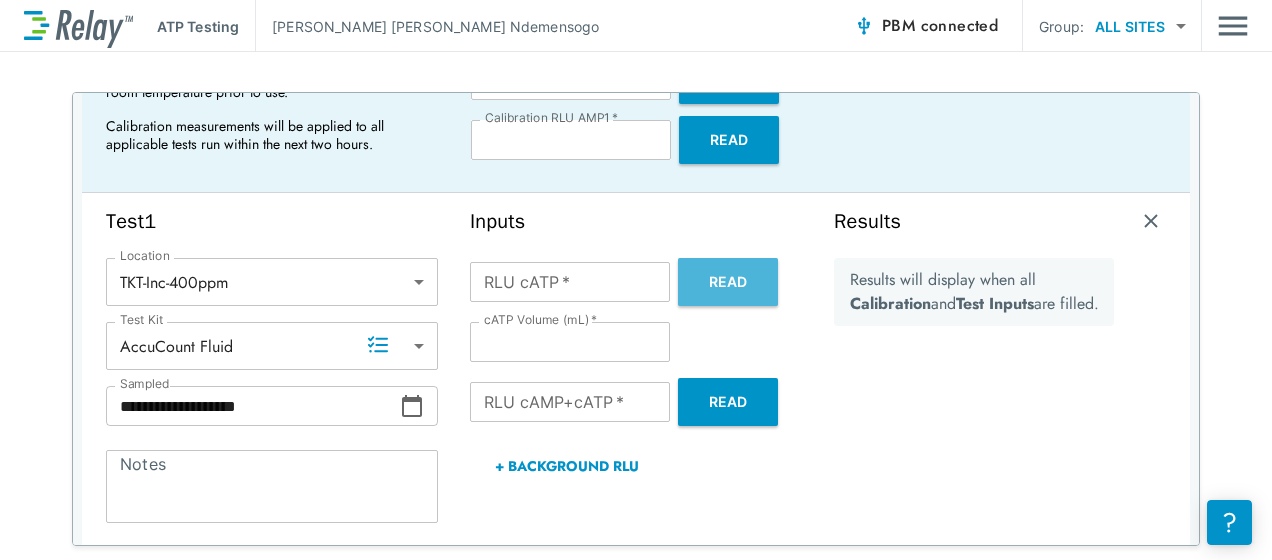 click on "Read" at bounding box center [728, 282] 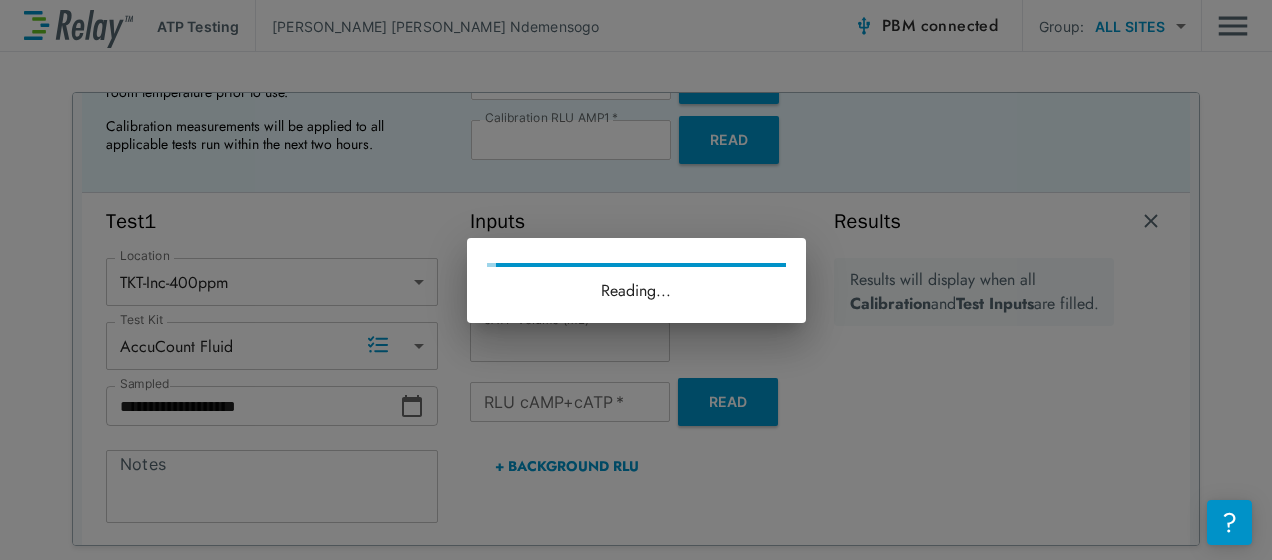 type on "*****" 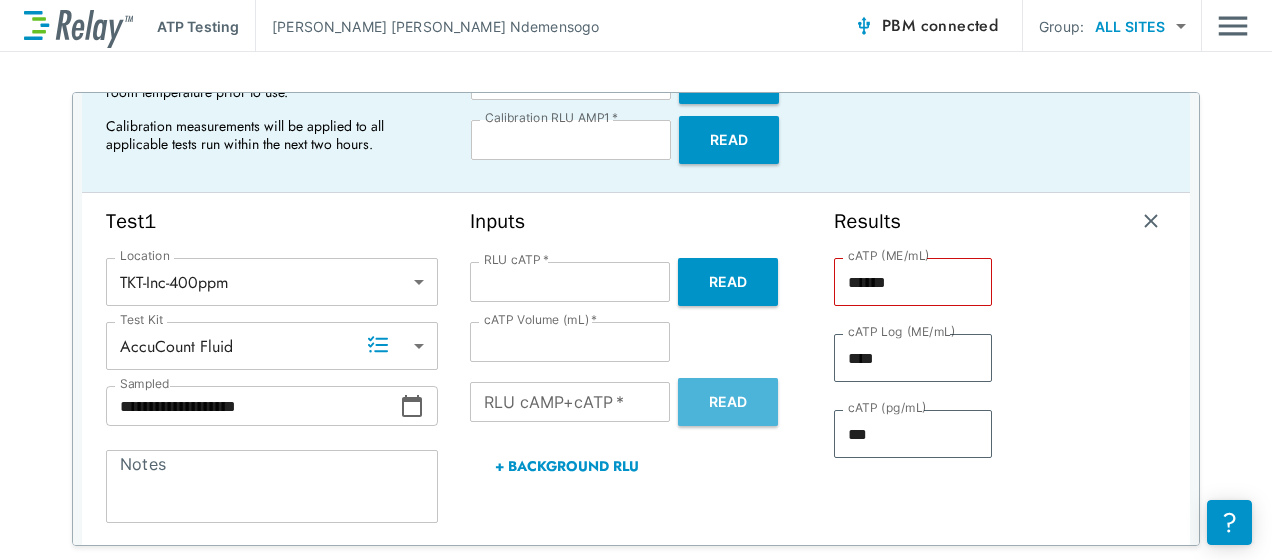 click on "Read" at bounding box center (728, 402) 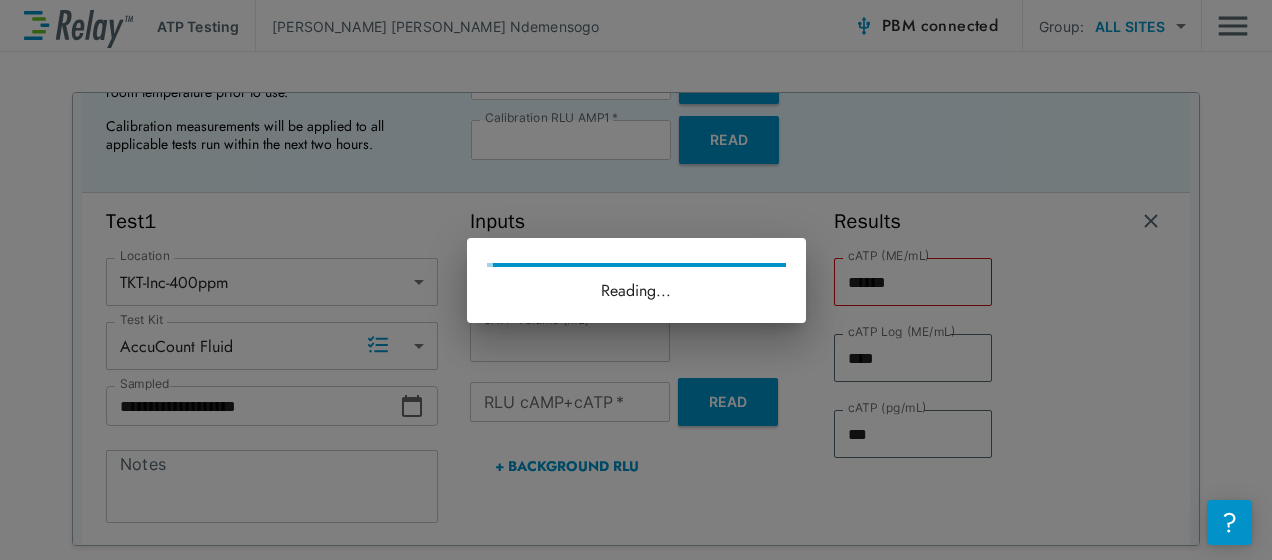 type on "*****" 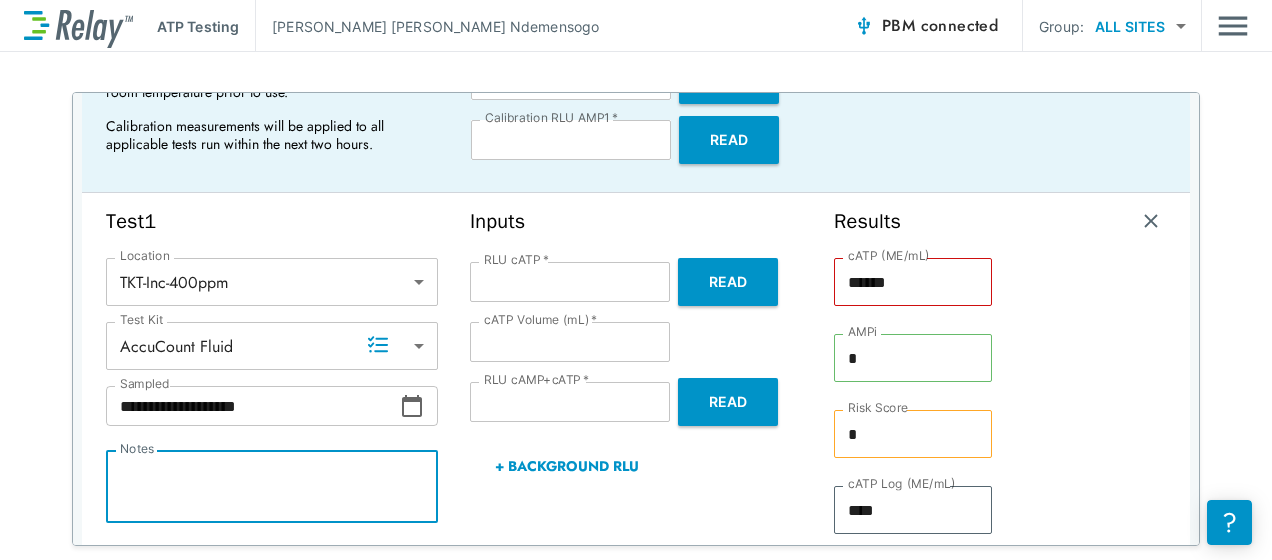 click on "Notes" at bounding box center (272, 487) 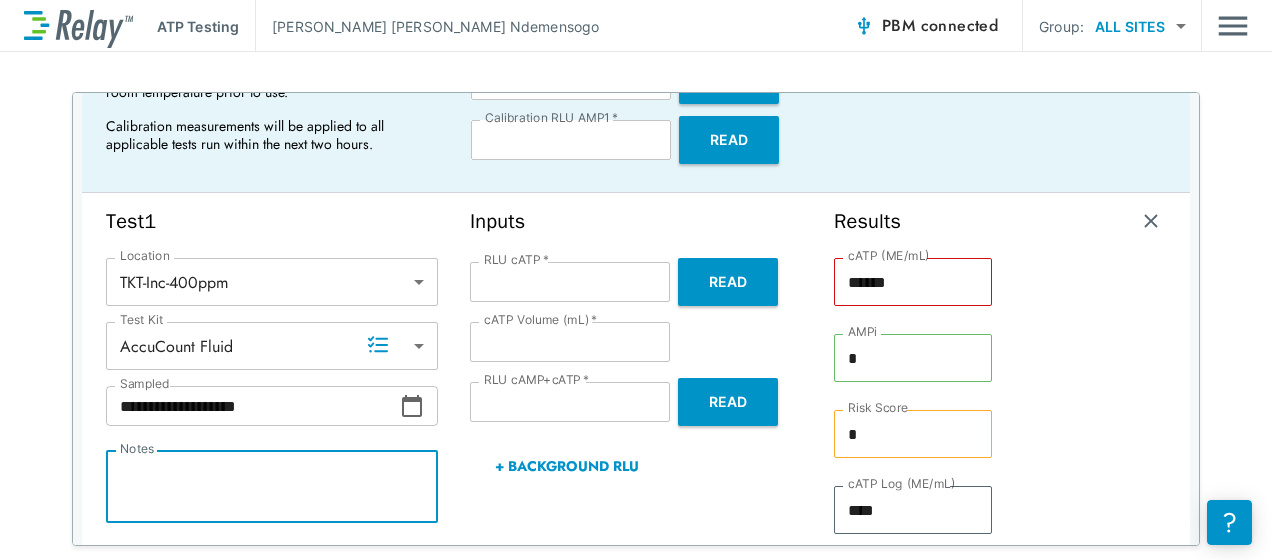 type on "*" 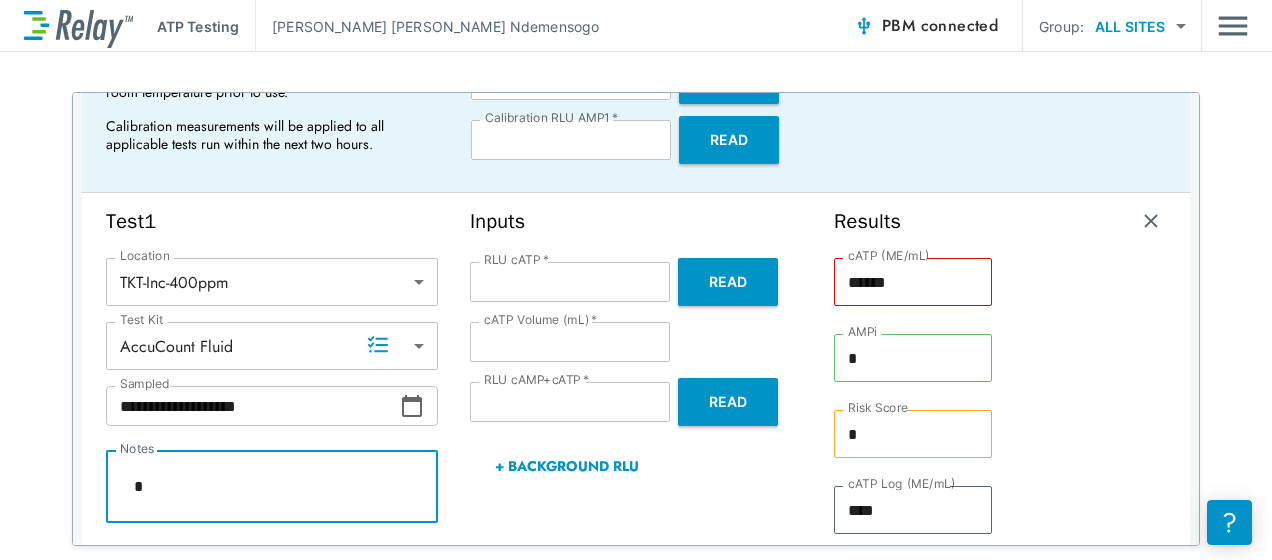 type on "*" 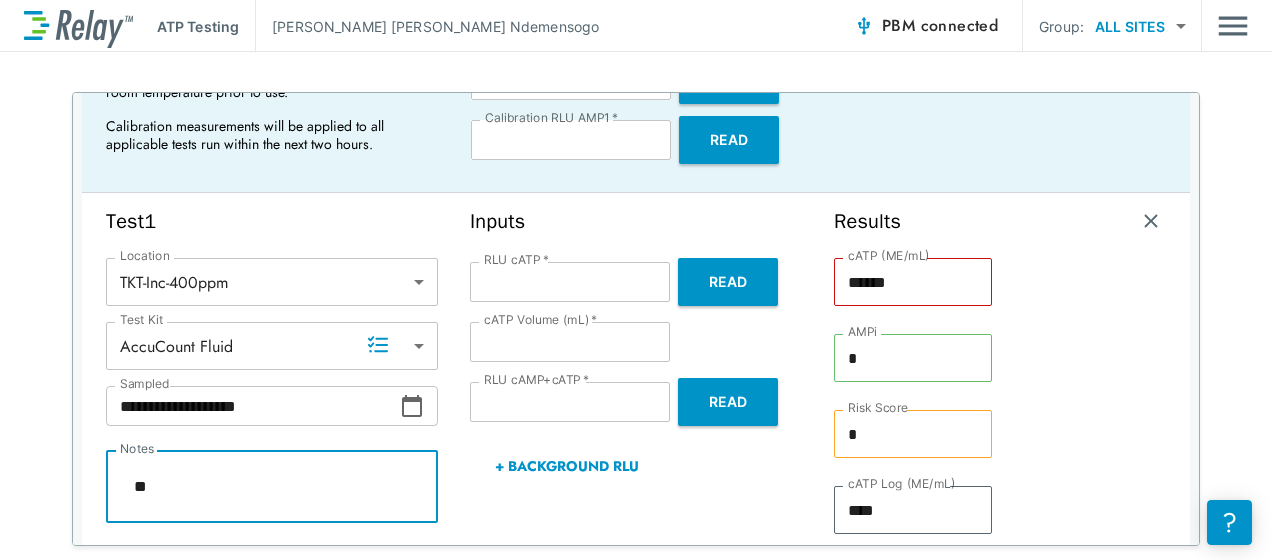 type on "*" 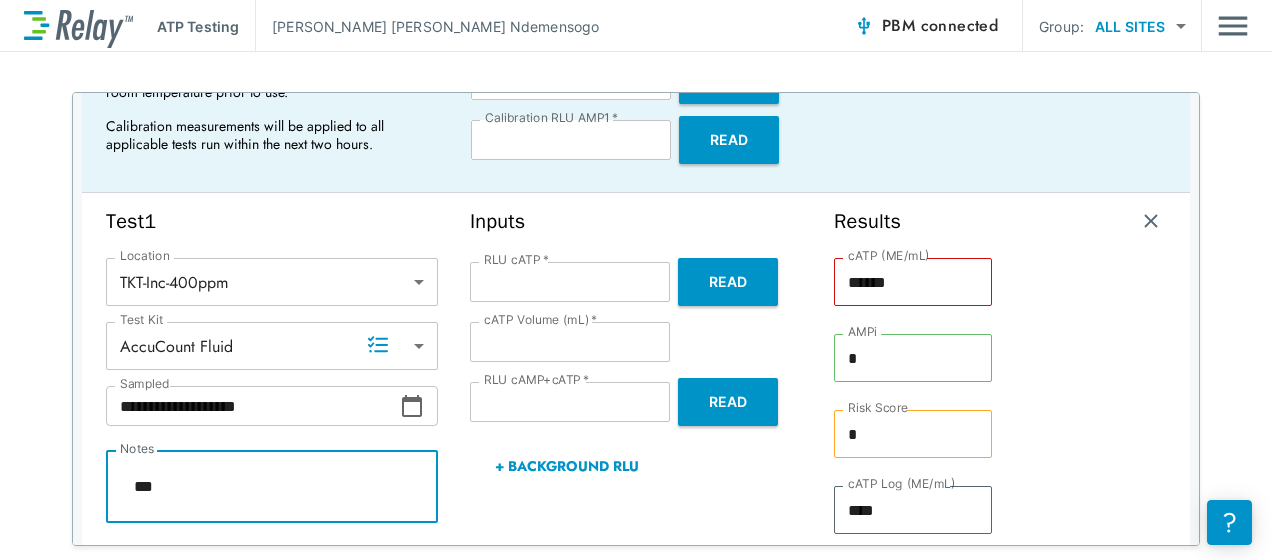 type on "*" 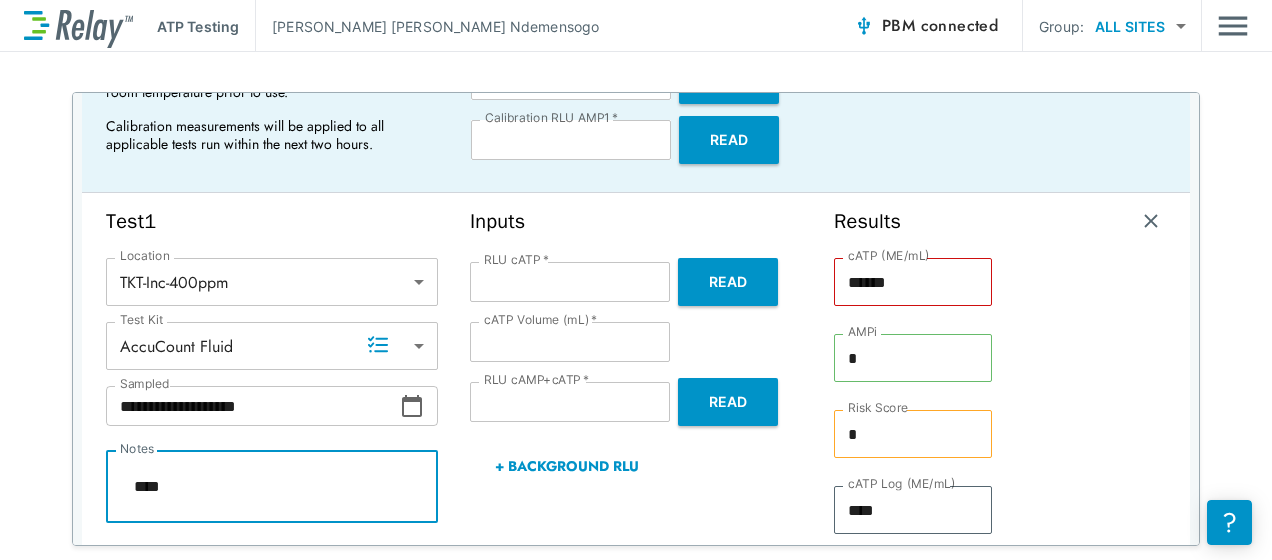 type on "*" 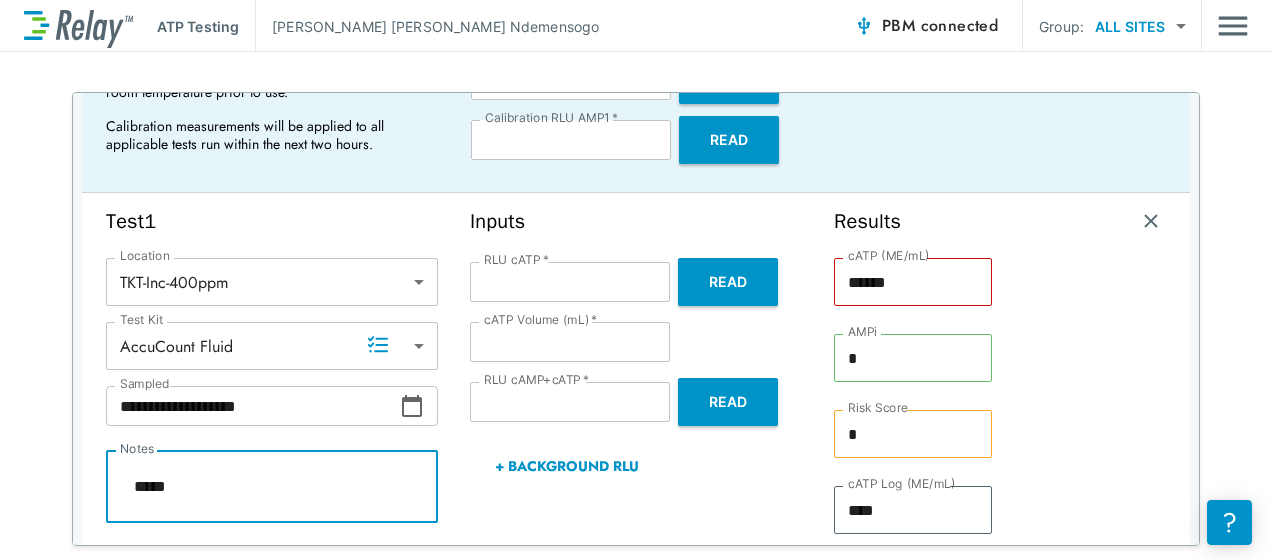 type on "*" 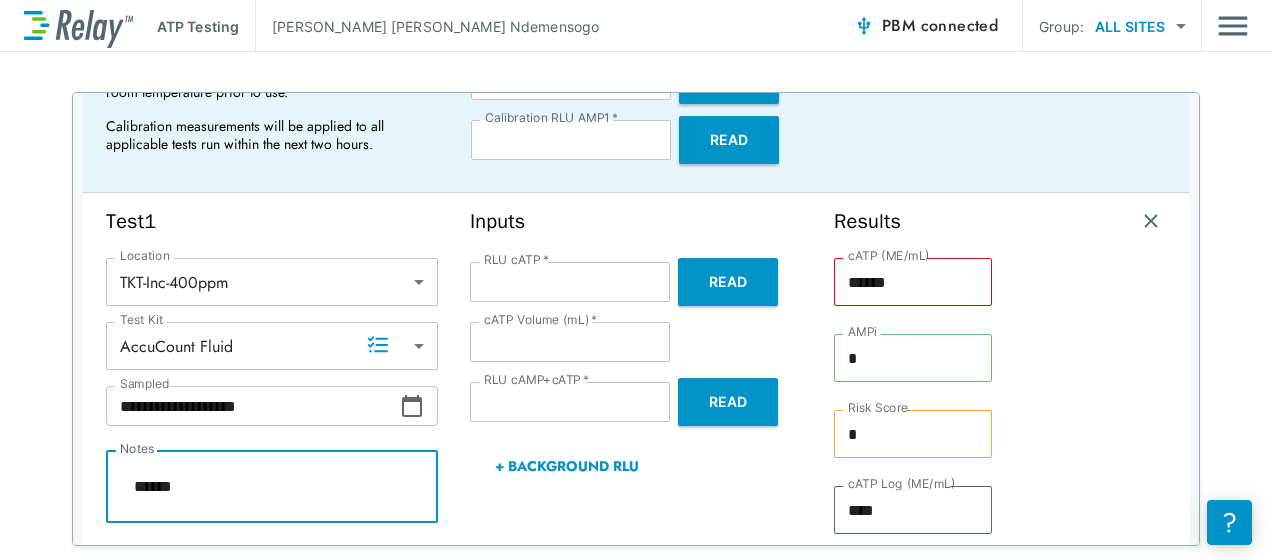 type on "*" 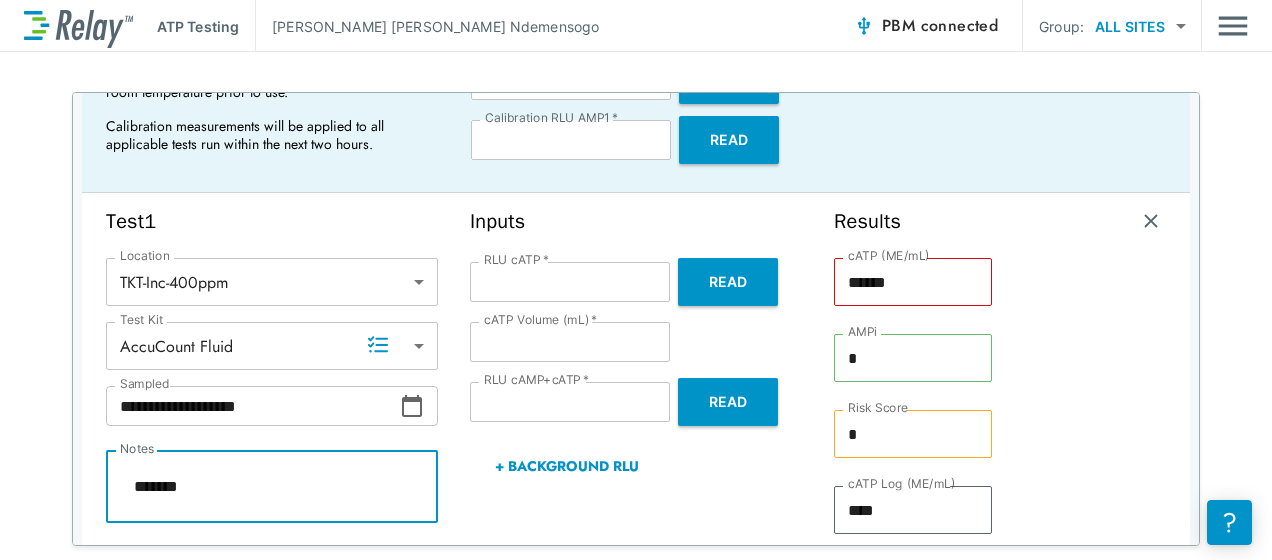 type on "*" 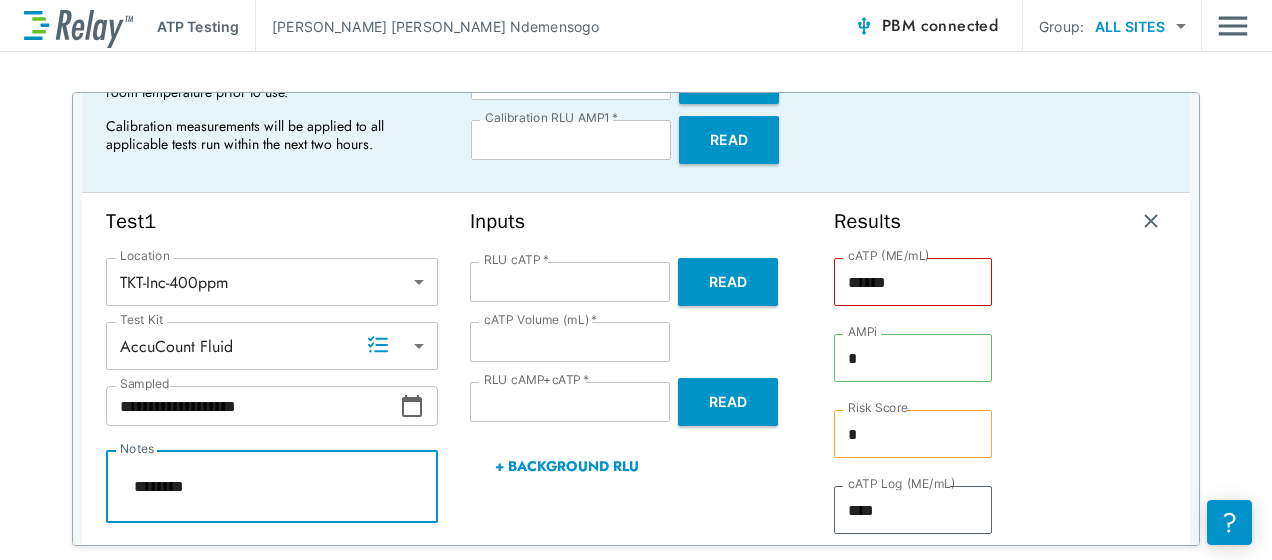 type on "*" 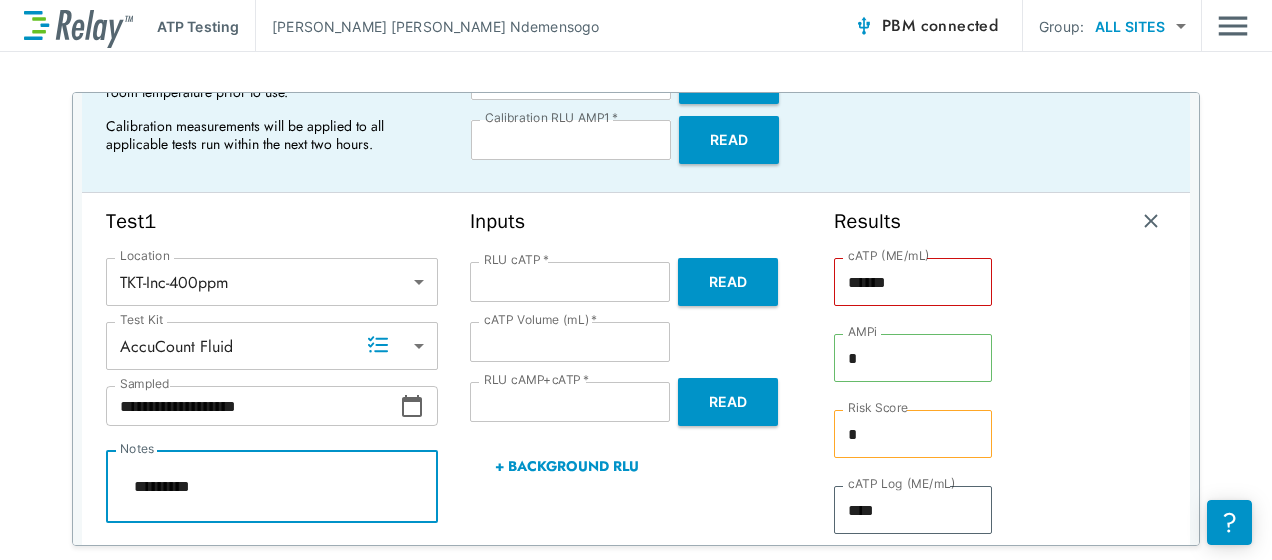 type on "*" 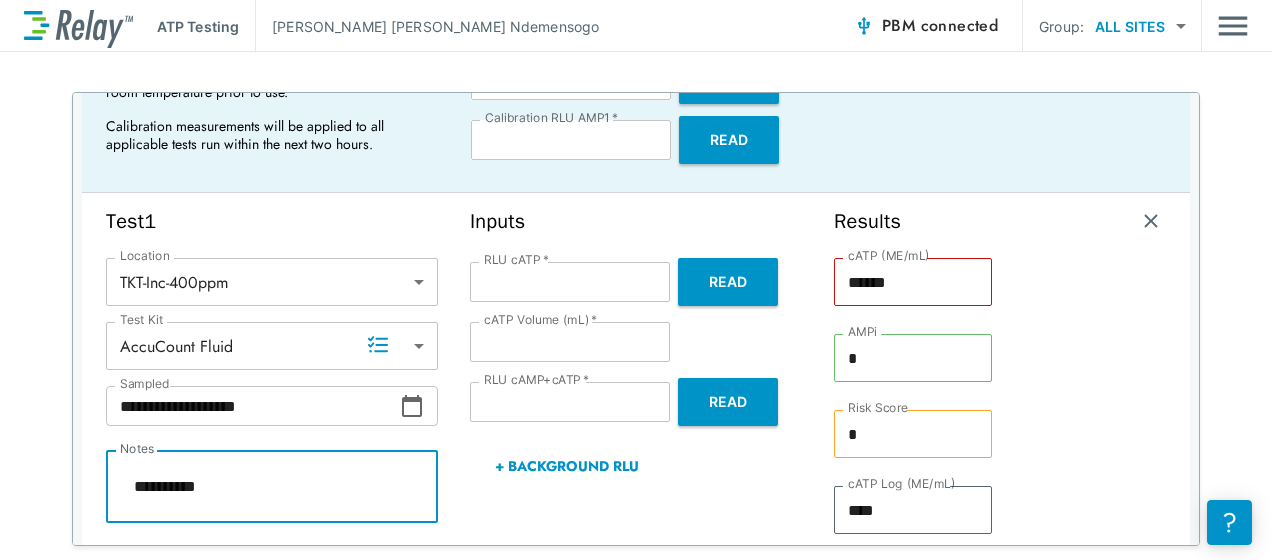 type on "*" 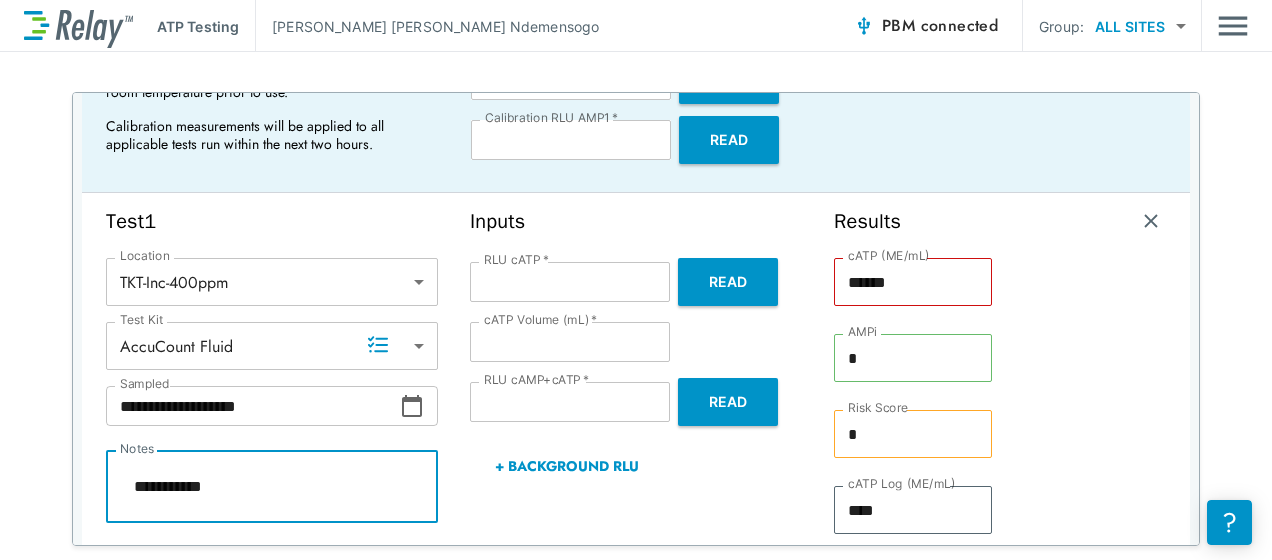 type on "*" 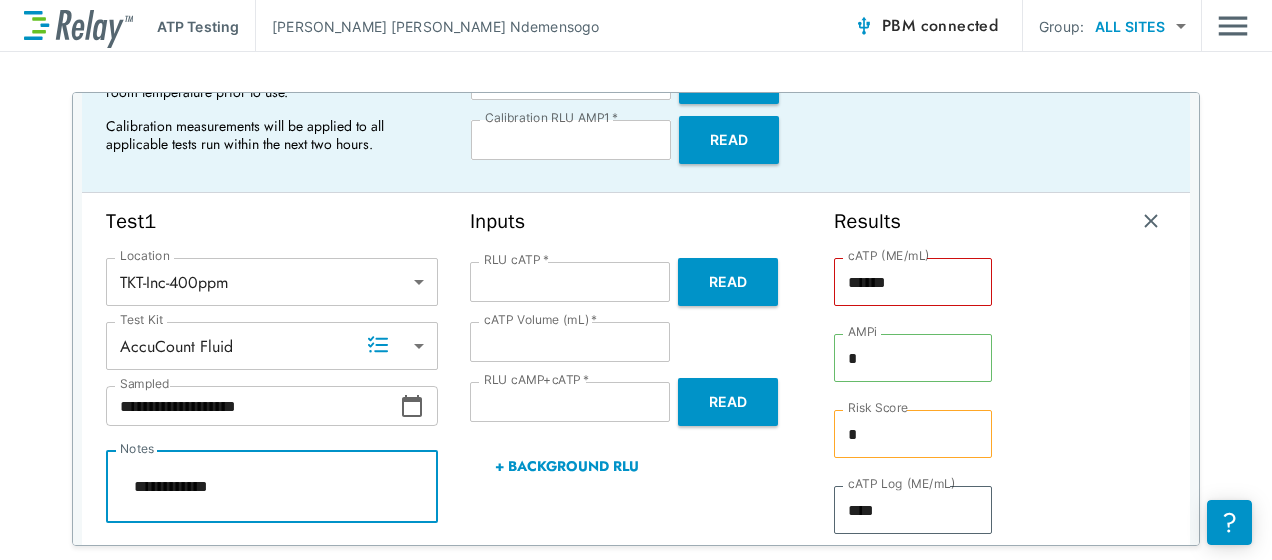 type on "*" 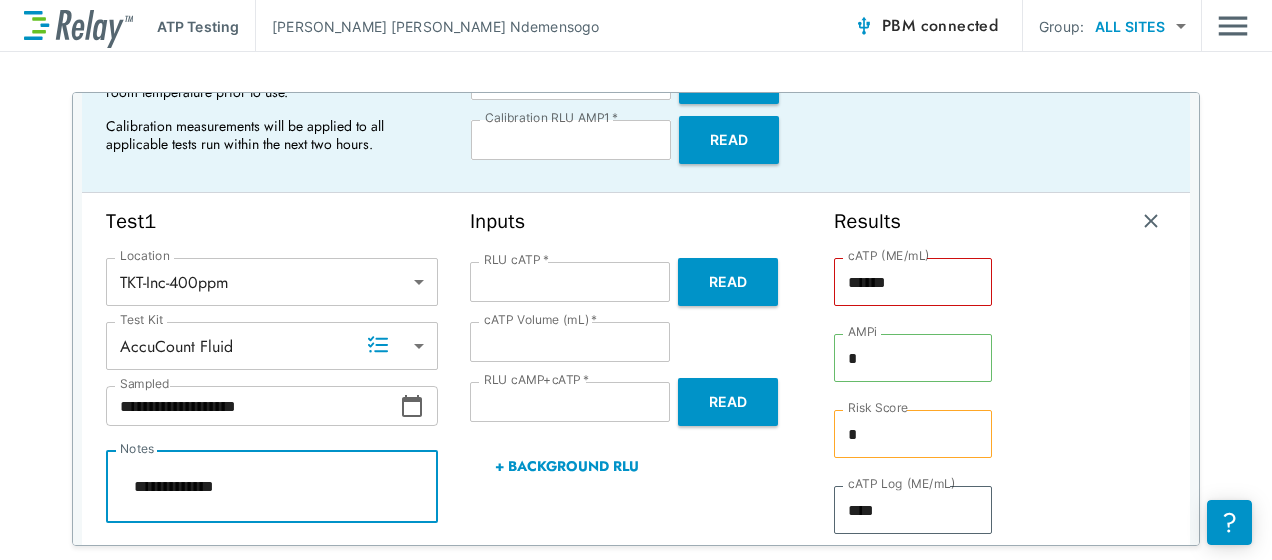 type on "*" 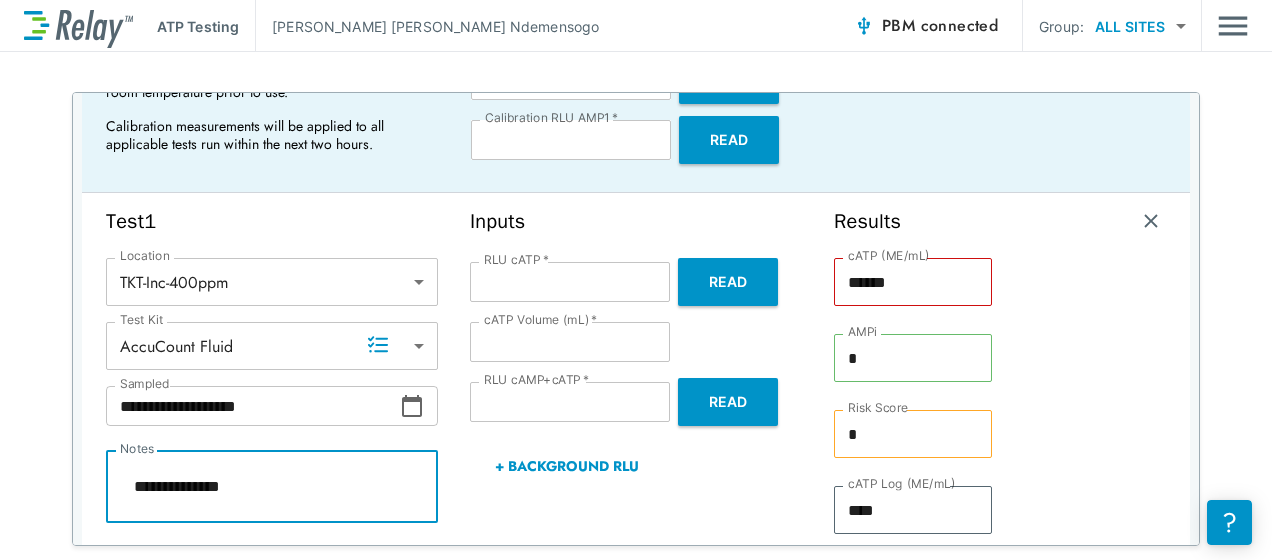 type on "*" 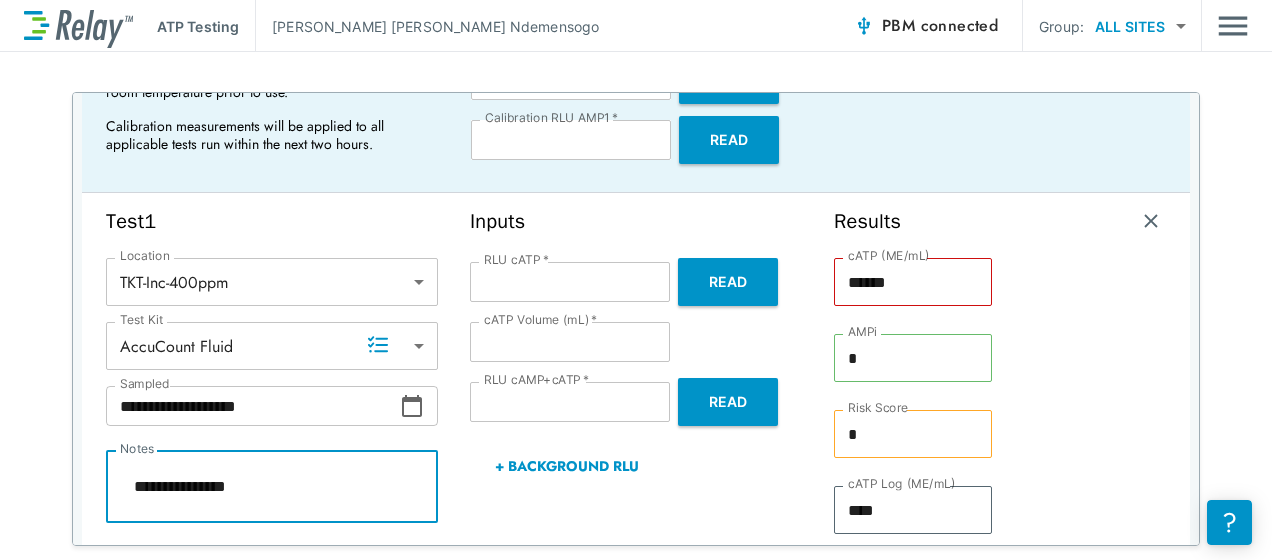 type on "*" 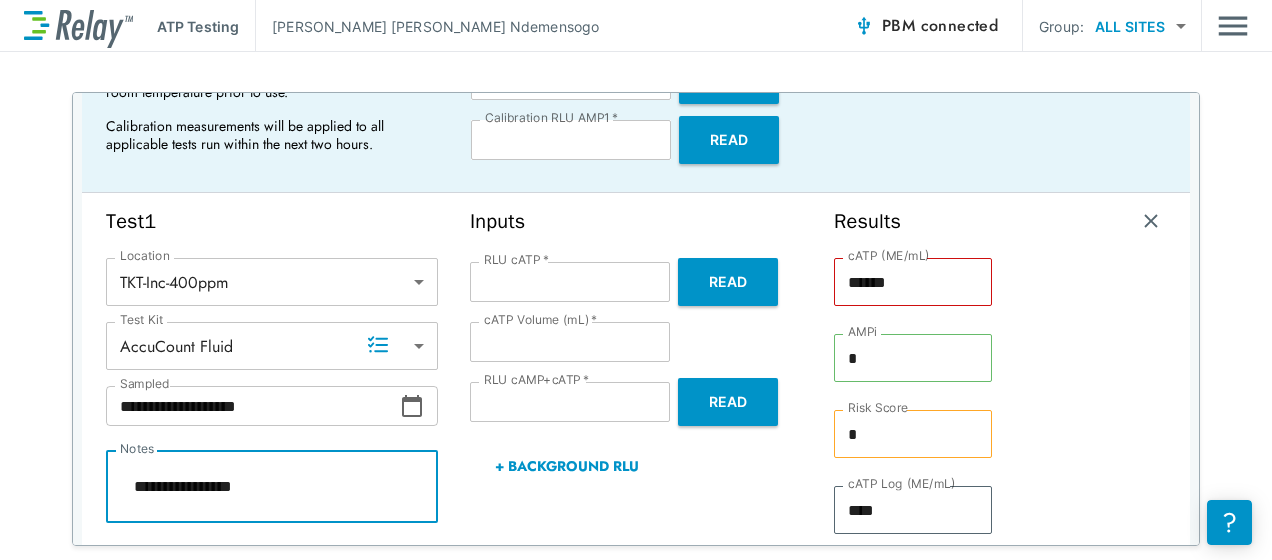 type on "*" 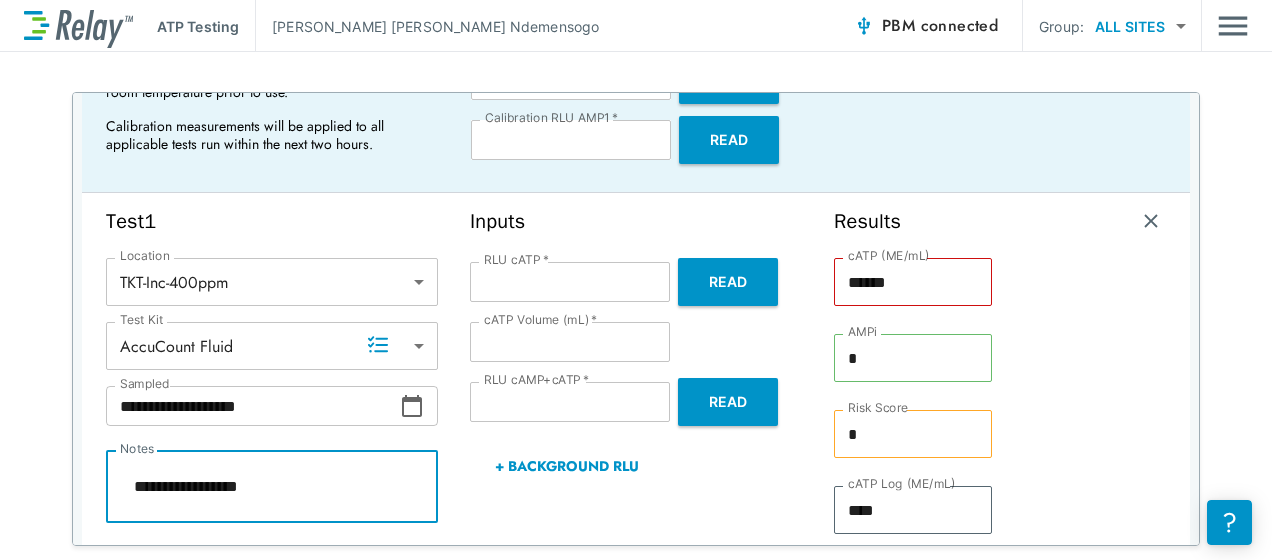 type on "*" 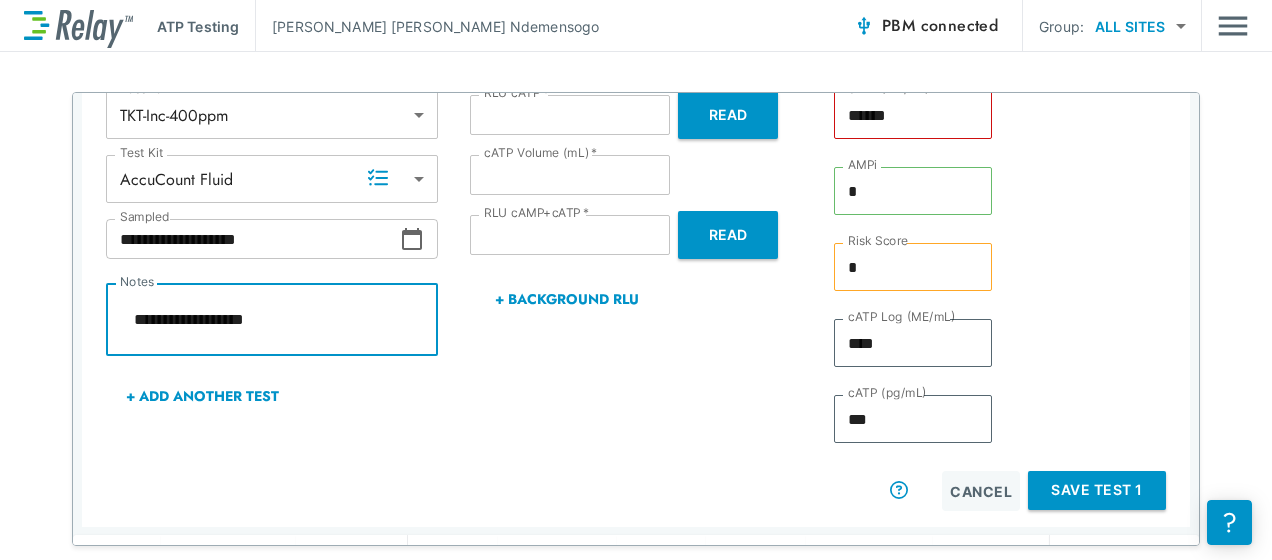 scroll, scrollTop: 394, scrollLeft: 0, axis: vertical 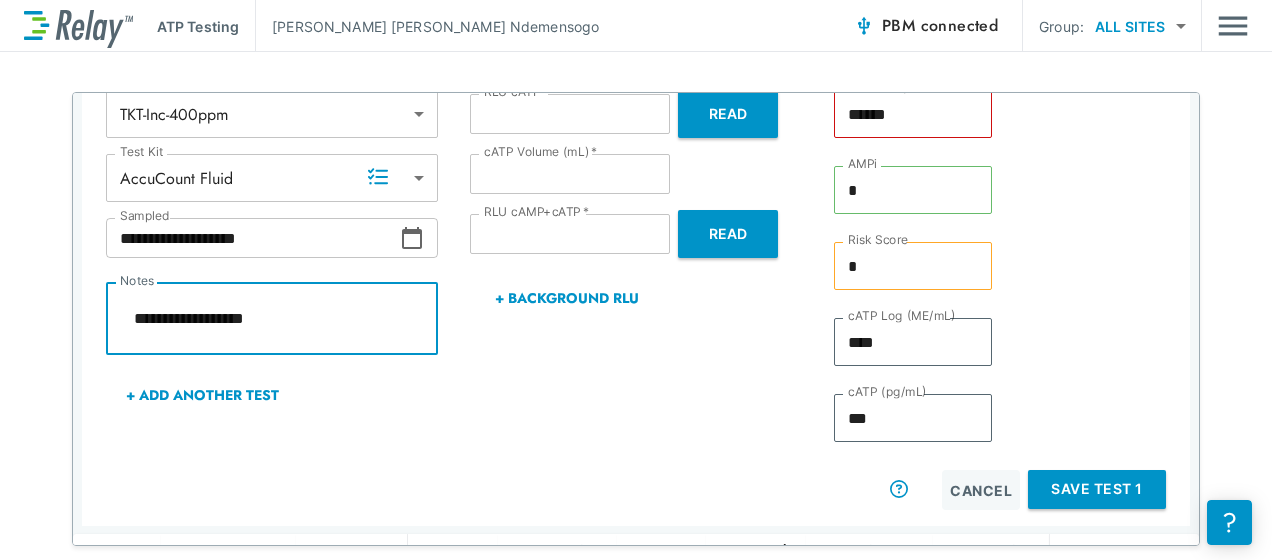 type on "*" 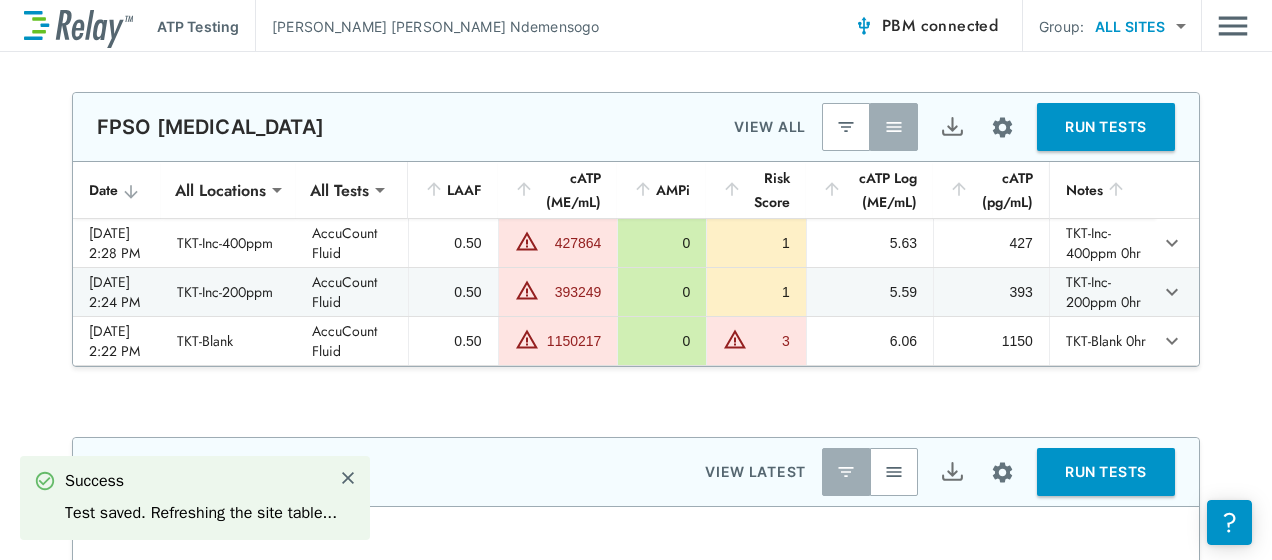 scroll, scrollTop: 0, scrollLeft: 0, axis: both 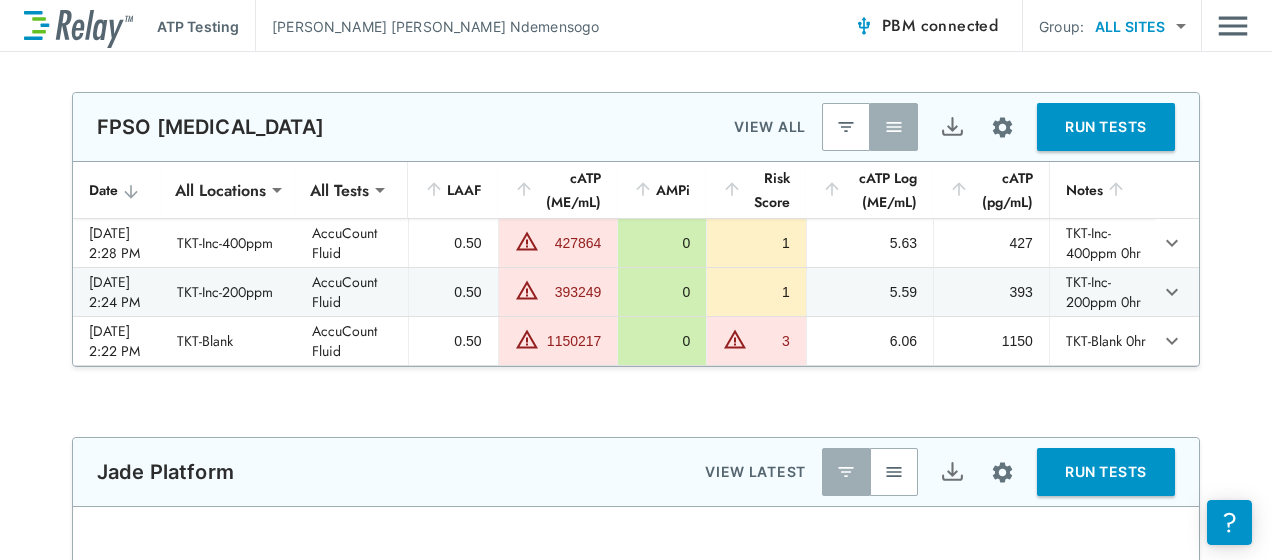 click on "RUN TESTS" at bounding box center (1106, 127) 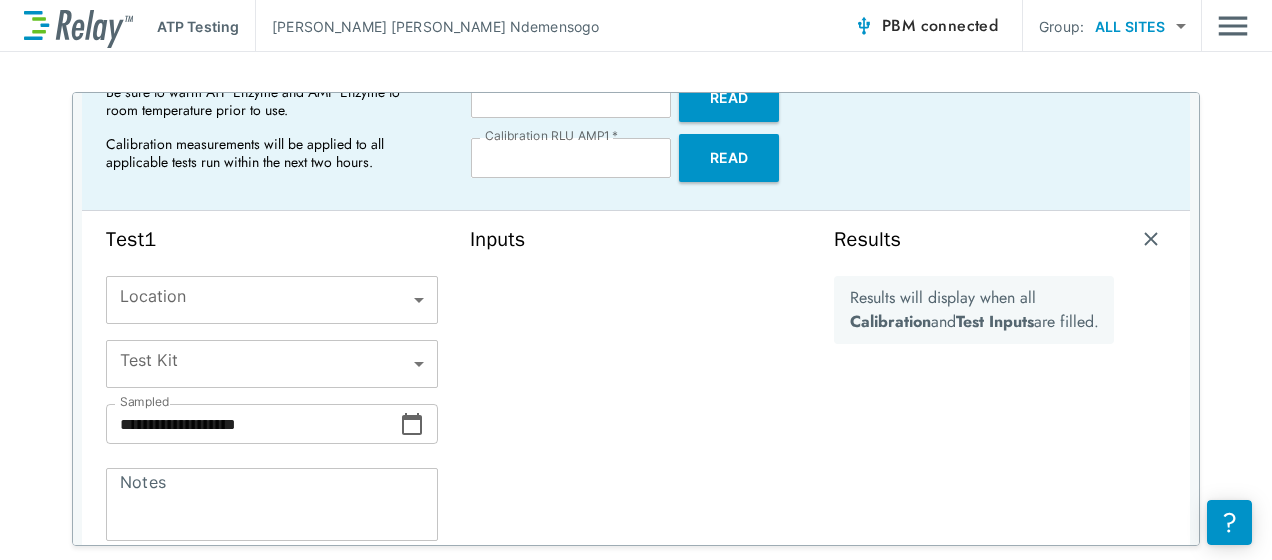 scroll, scrollTop: 210, scrollLeft: 0, axis: vertical 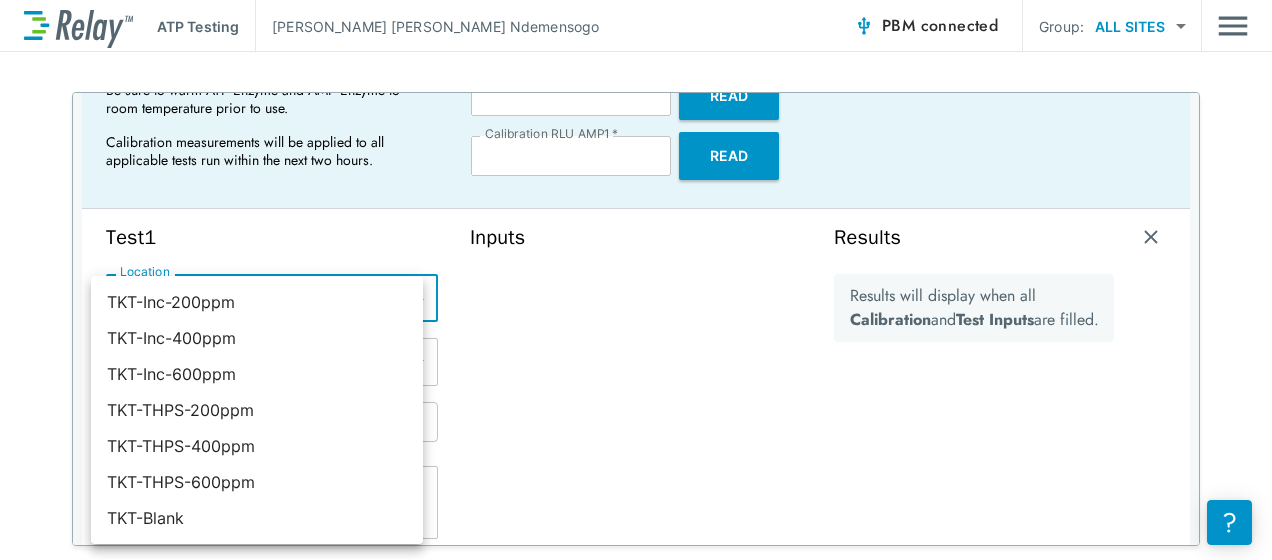 click on "**********" at bounding box center (636, 280) 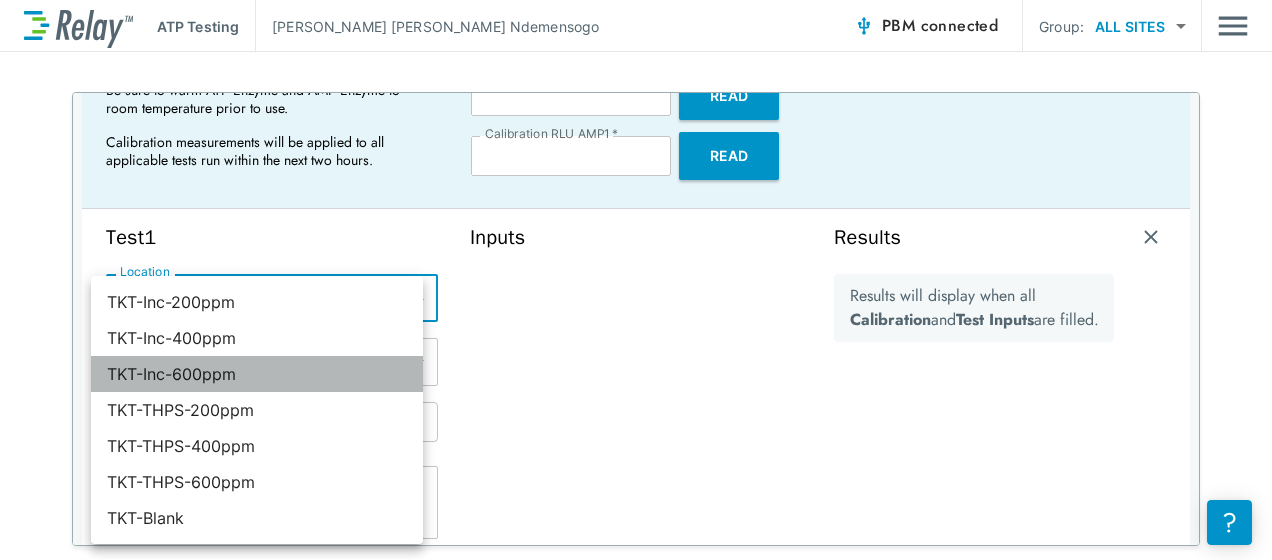 click on "TKT-Inc-600ppm" at bounding box center (257, 374) 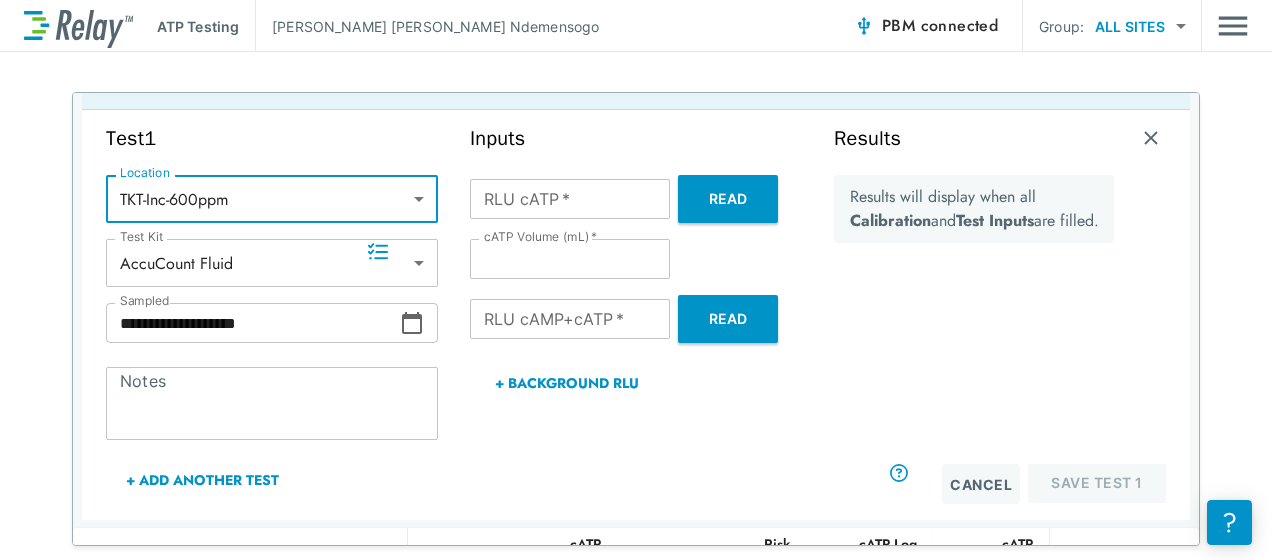 scroll, scrollTop: 321, scrollLeft: 0, axis: vertical 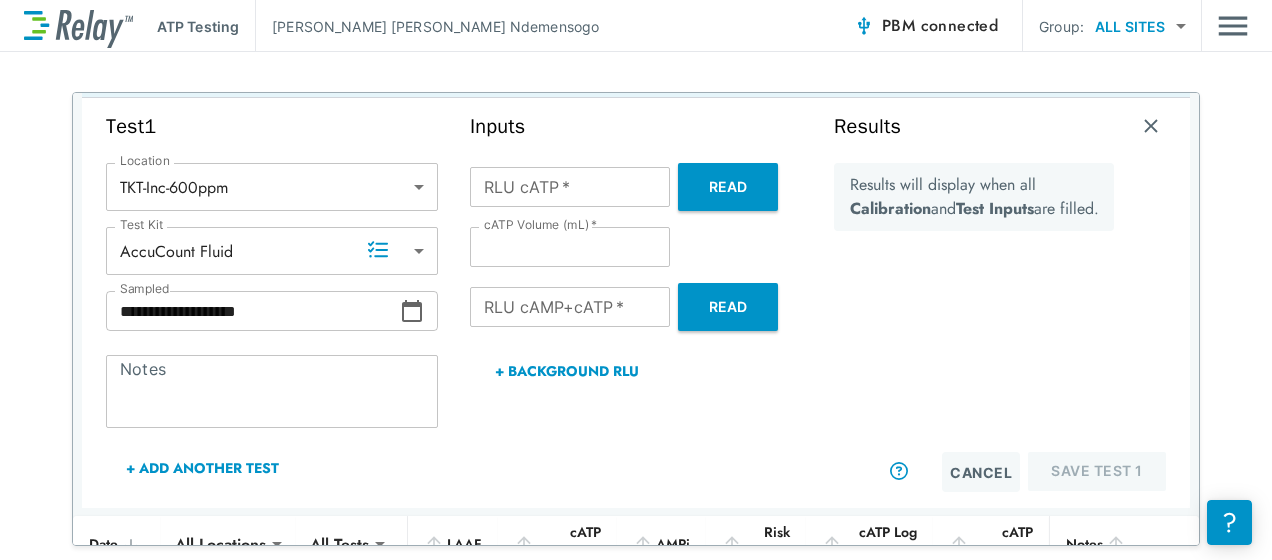 click on "**********" at bounding box center (636, 319) 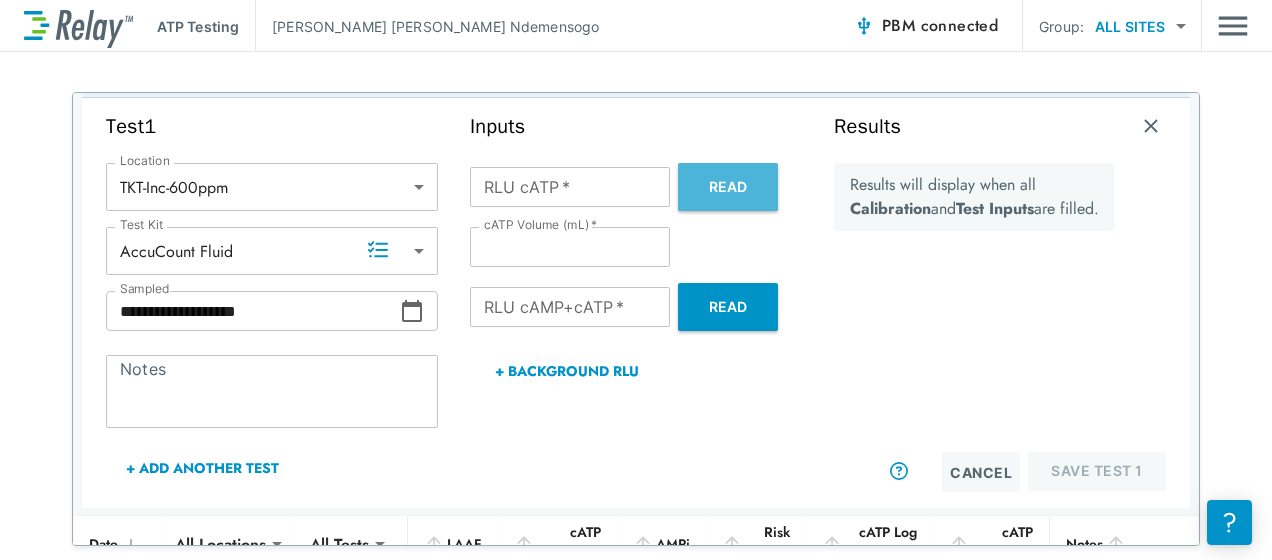 click on "Read" at bounding box center [728, 187] 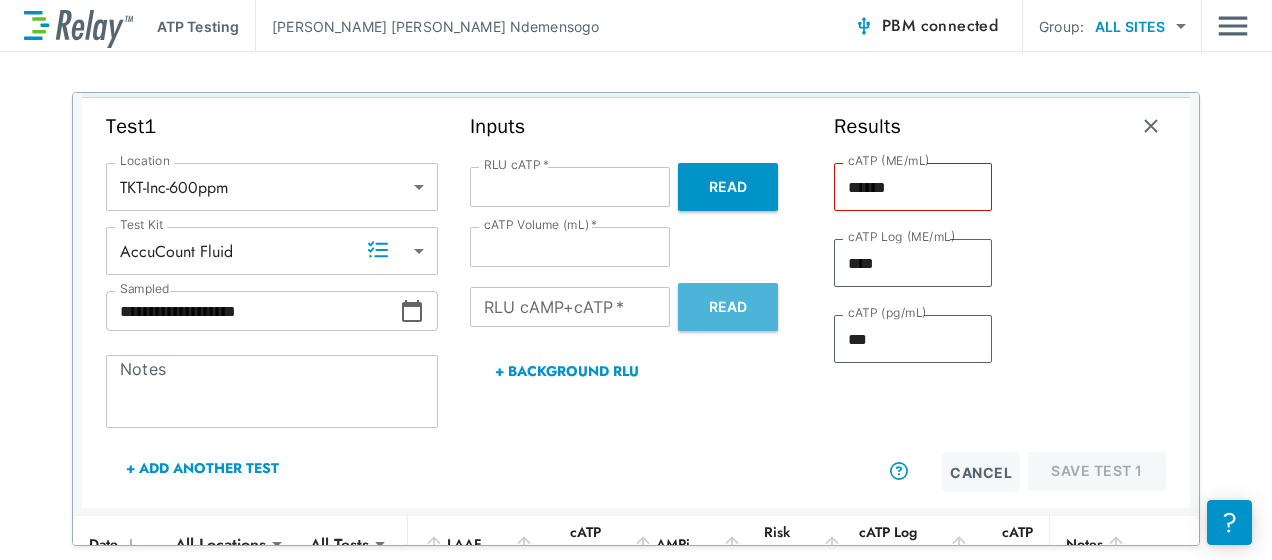 click on "Read" at bounding box center [728, 307] 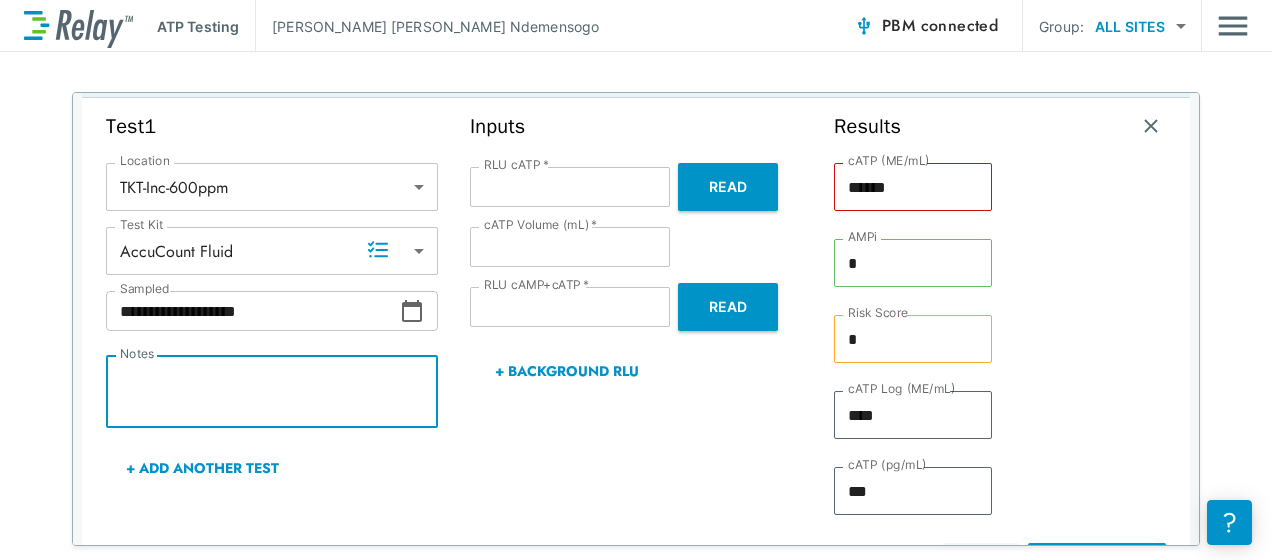 click on "Notes" at bounding box center [272, 392] 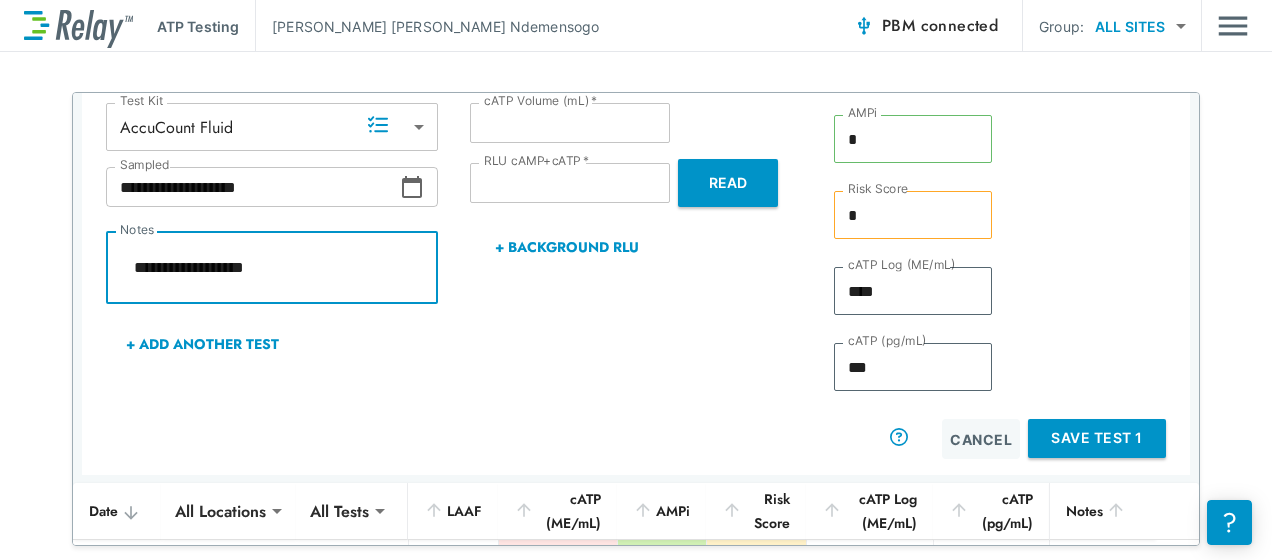 scroll, scrollTop: 446, scrollLeft: 0, axis: vertical 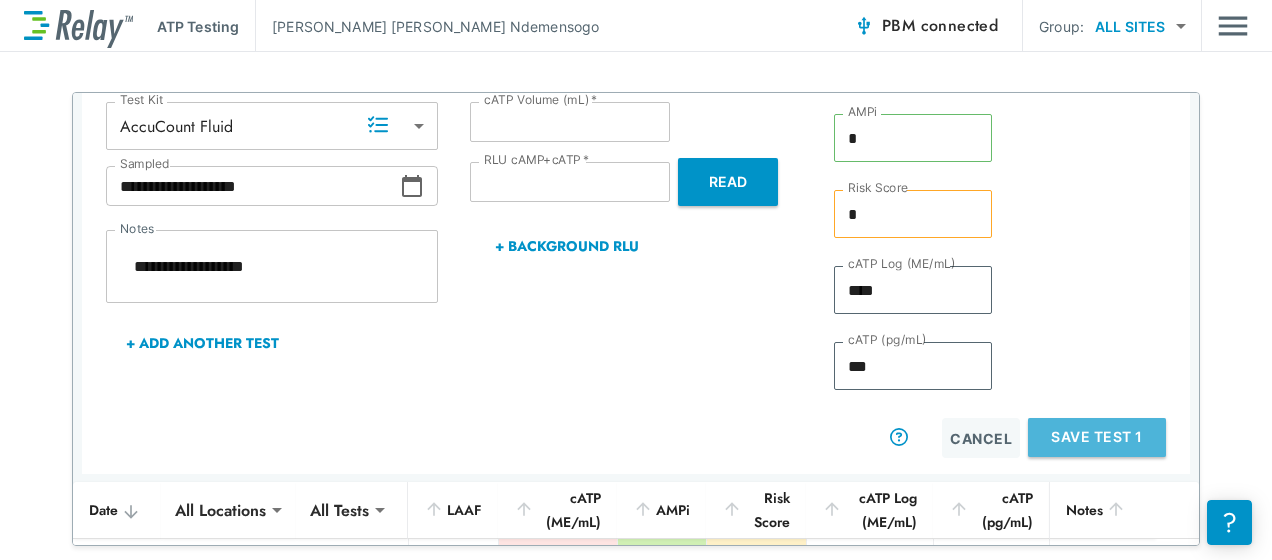 click on "Save Test 1" at bounding box center [1097, 437] 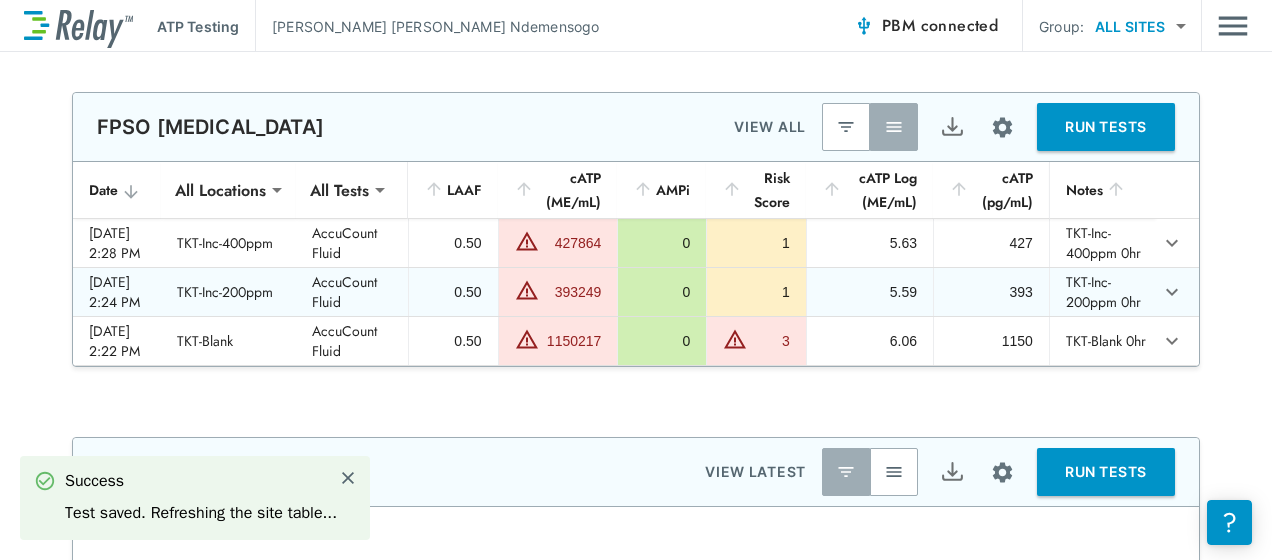 scroll, scrollTop: 0, scrollLeft: 0, axis: both 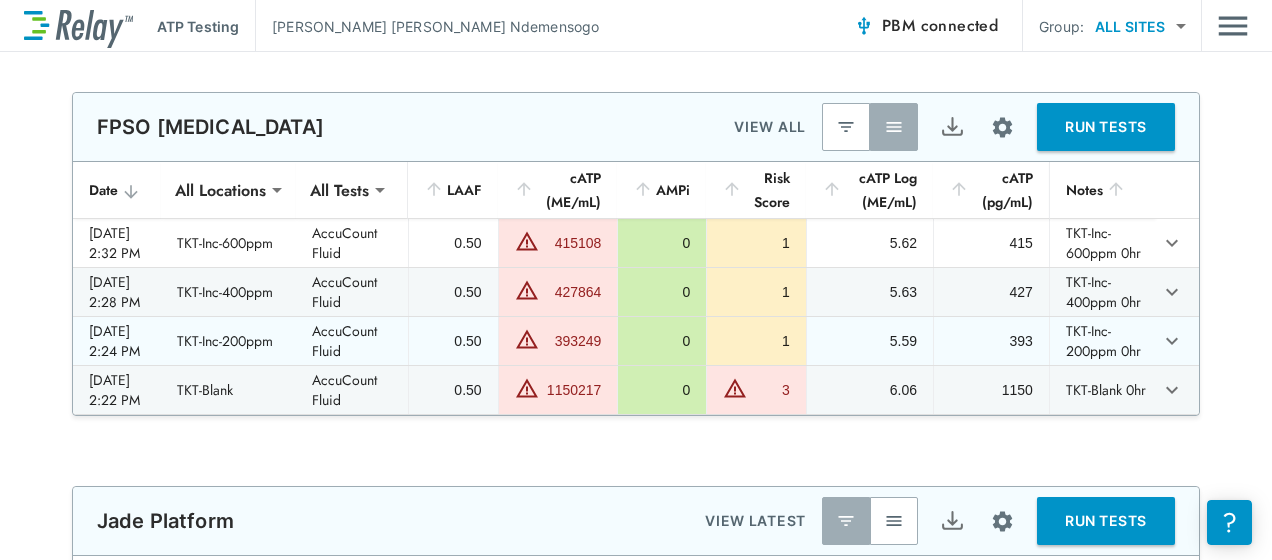 click on "5.59" at bounding box center [869, 341] 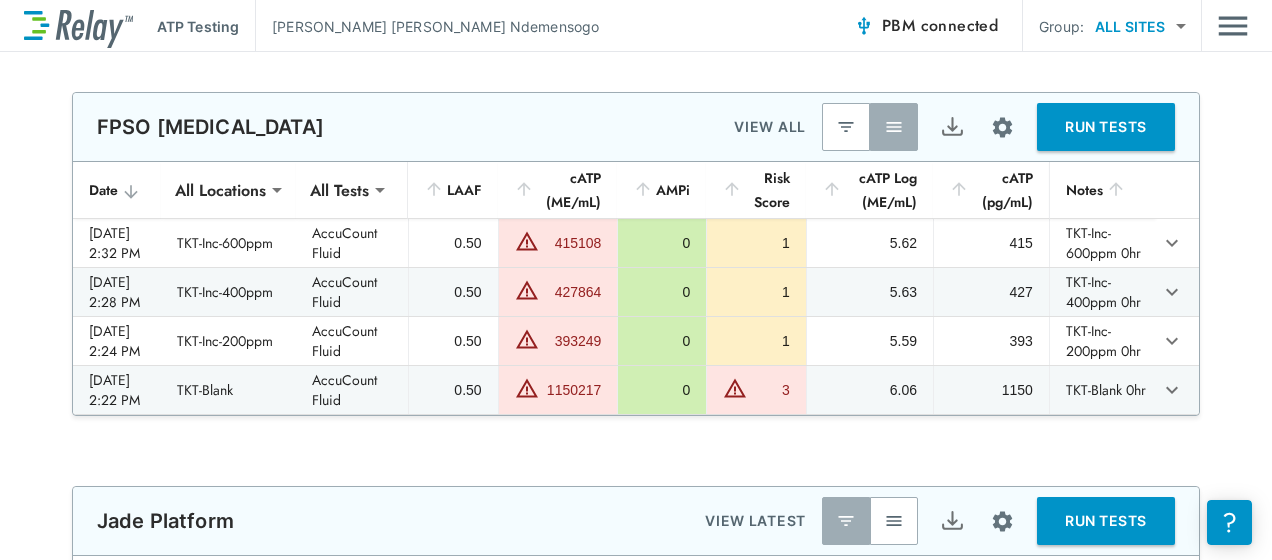 click on "**********" at bounding box center [636, 254] 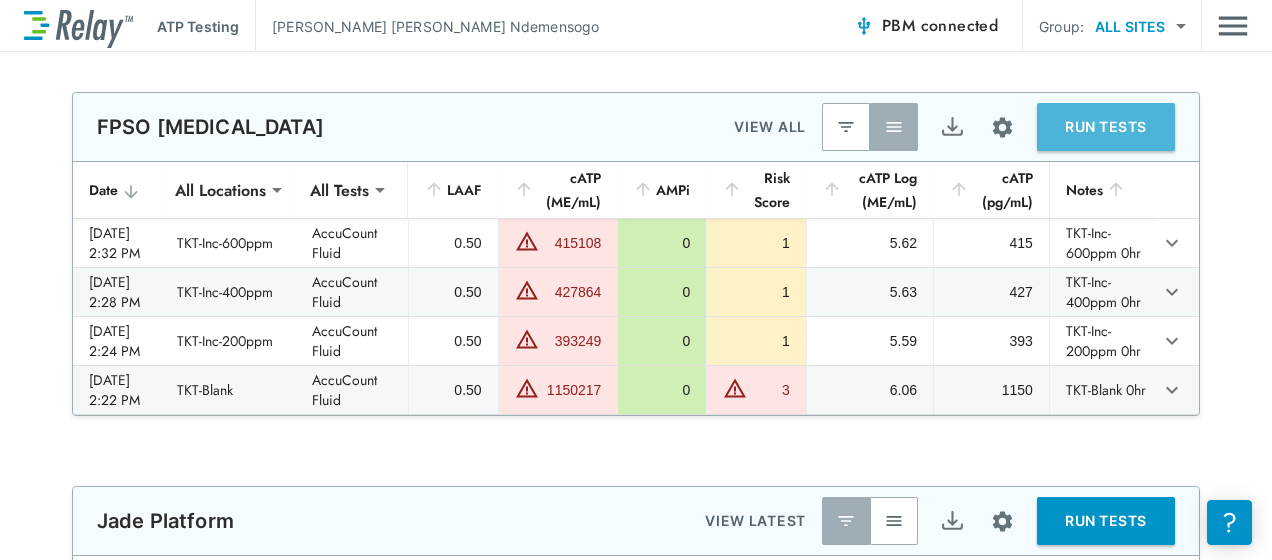 click on "RUN TESTS" at bounding box center [1106, 127] 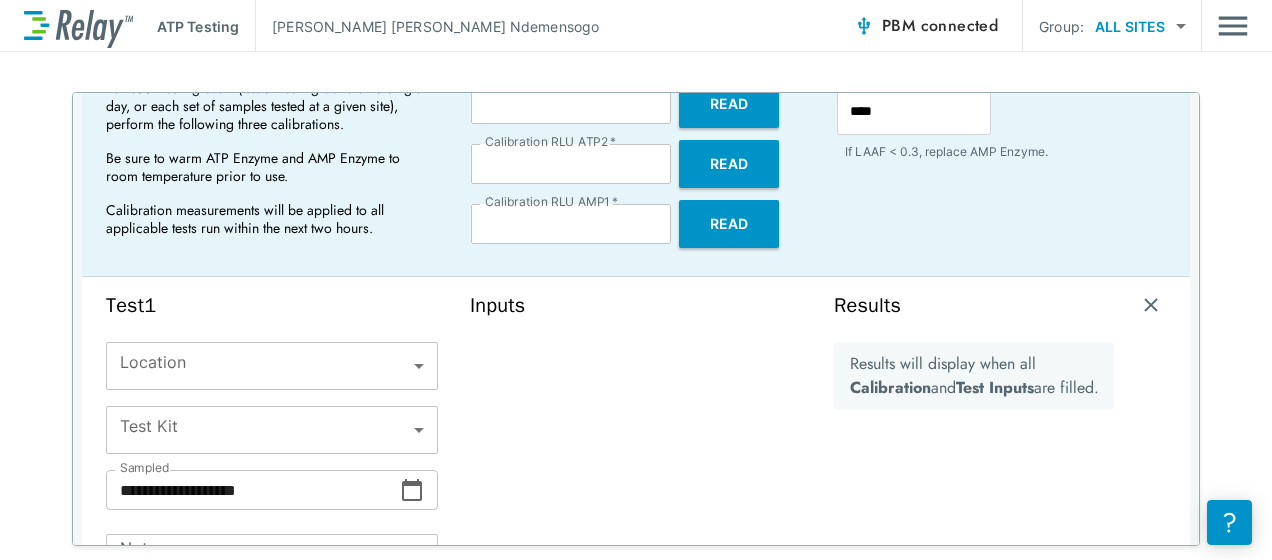 scroll, scrollTop: 153, scrollLeft: 0, axis: vertical 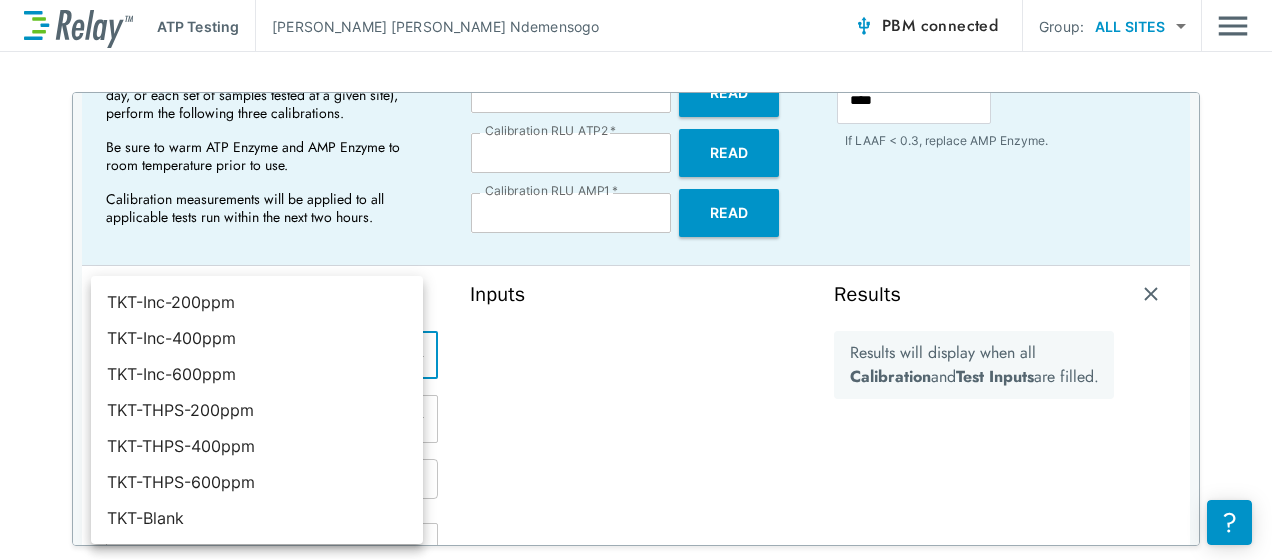 click on "**********" at bounding box center [636, 280] 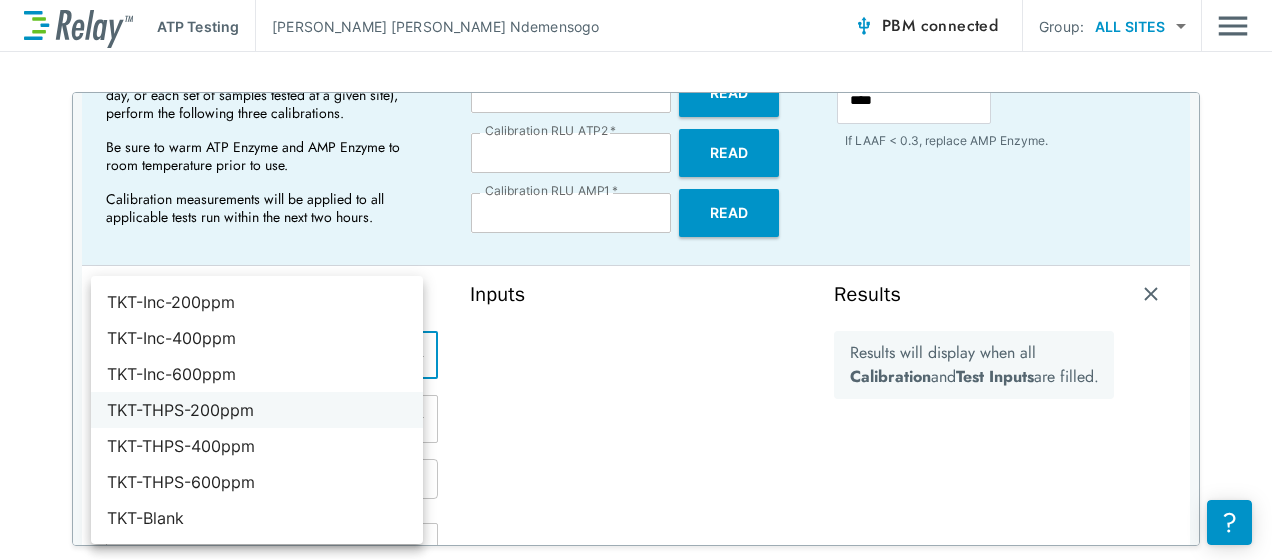 click on "TKT-THPS-200ppm" at bounding box center (257, 410) 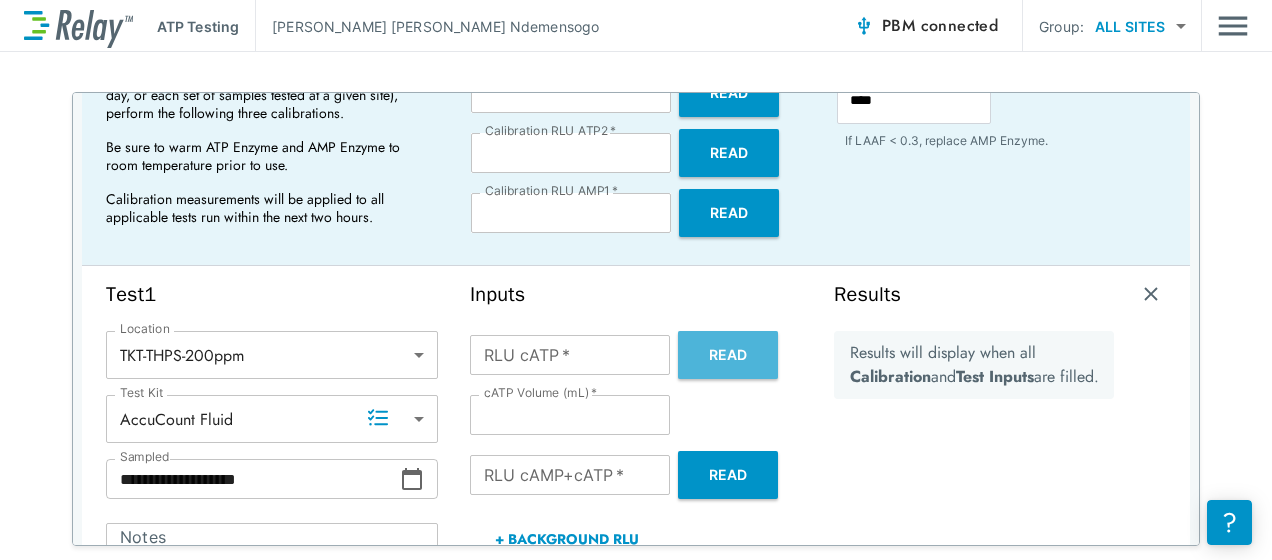 click on "Read" at bounding box center (728, 355) 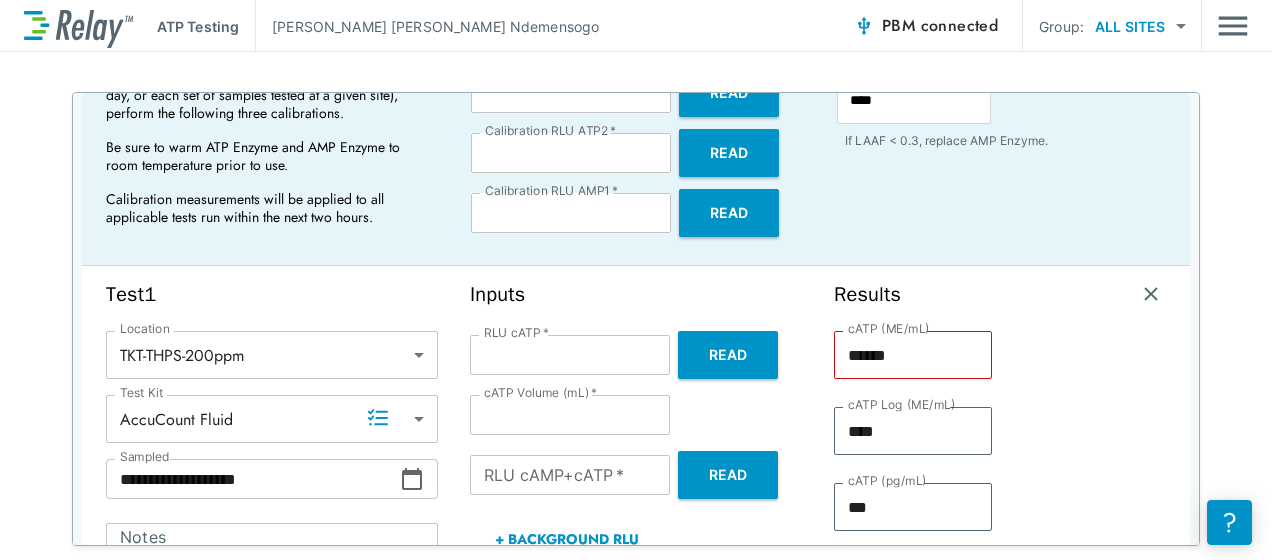 click on "Read" at bounding box center (728, 475) 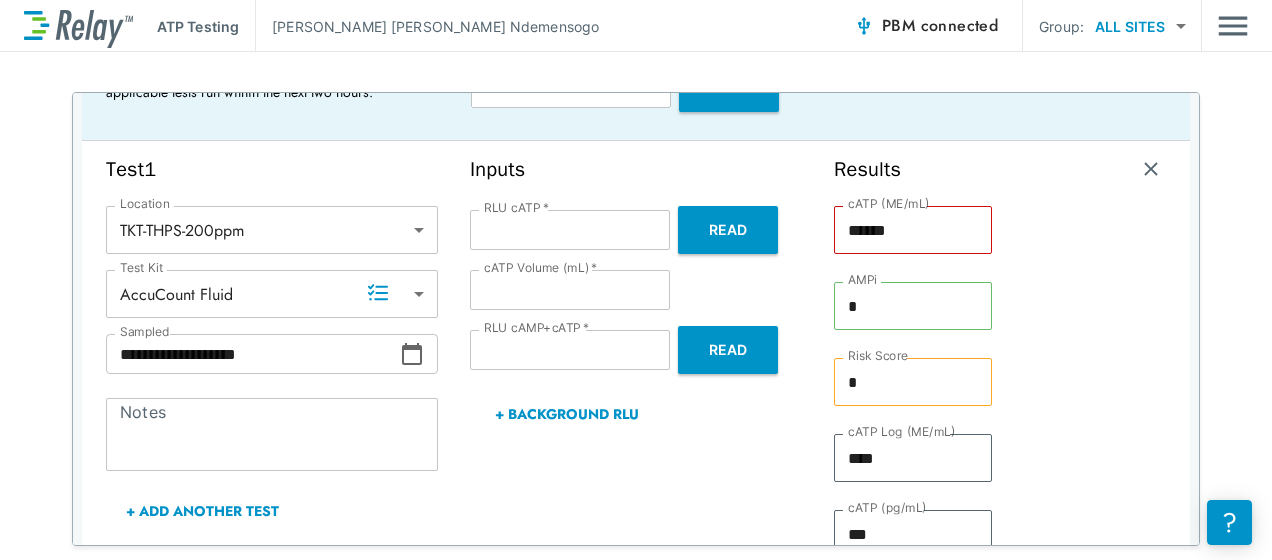 scroll, scrollTop: 279, scrollLeft: 0, axis: vertical 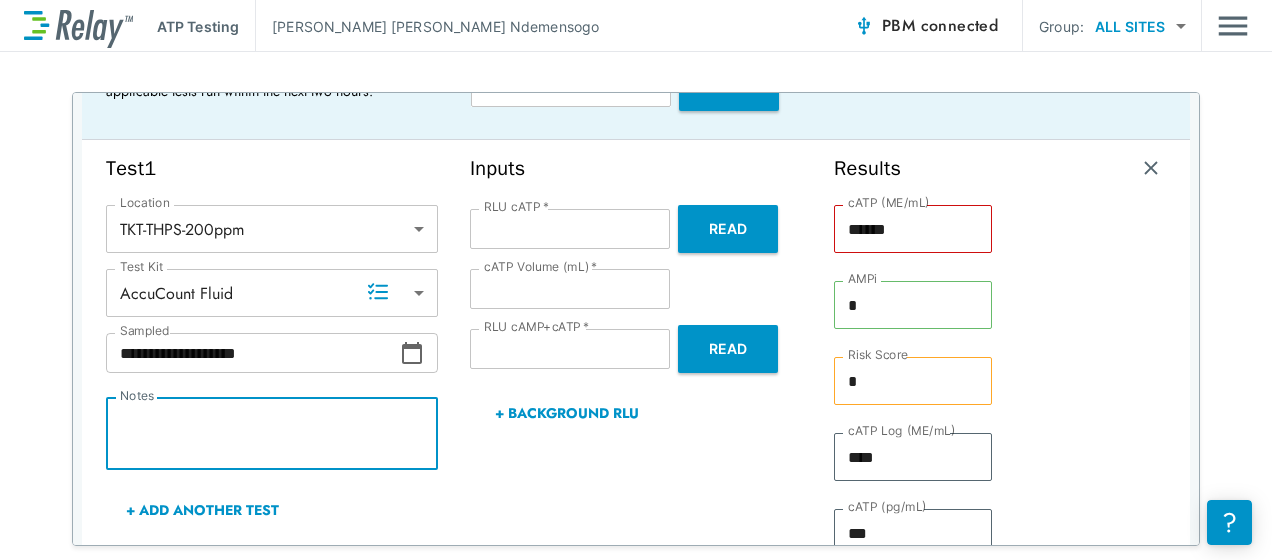 click on "Notes" at bounding box center (272, 434) 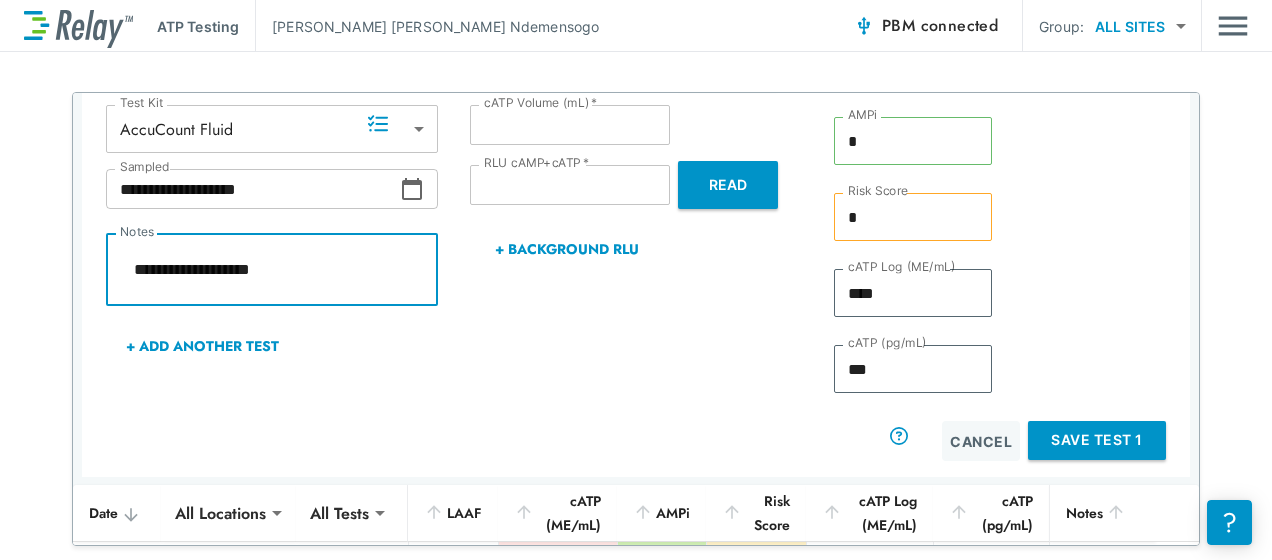 scroll, scrollTop: 447, scrollLeft: 0, axis: vertical 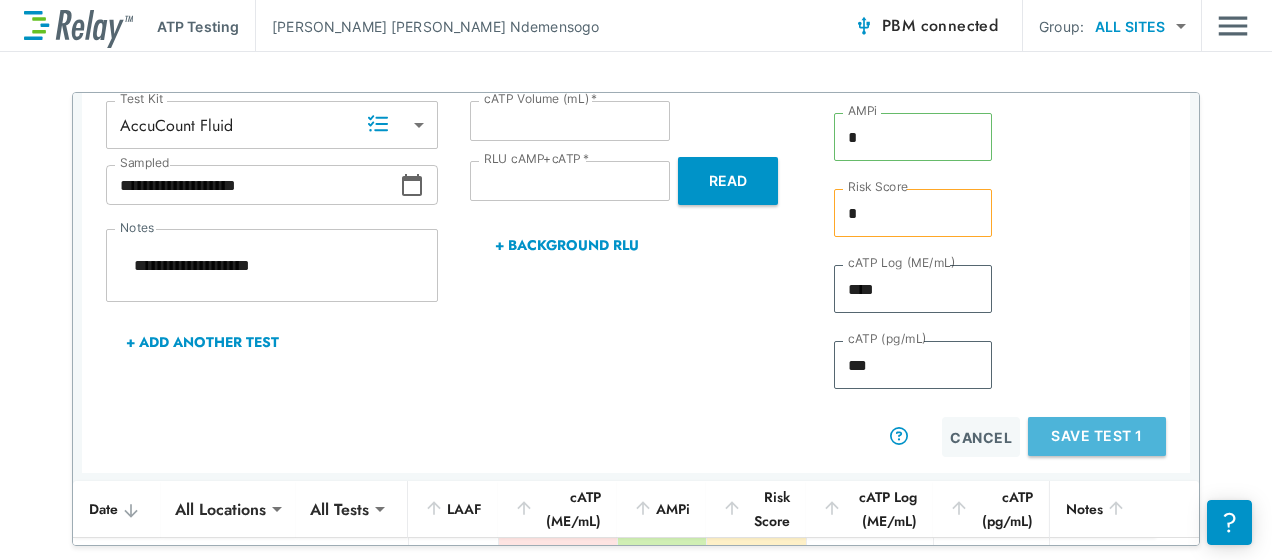 click on "Save Test 1" at bounding box center [1097, 436] 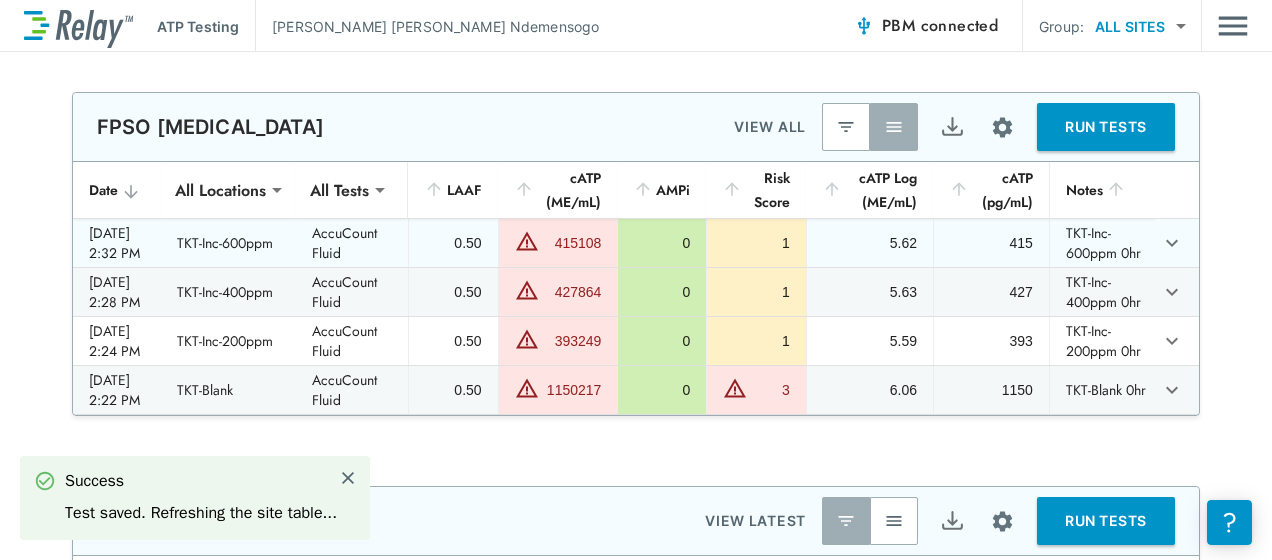 scroll, scrollTop: 0, scrollLeft: 0, axis: both 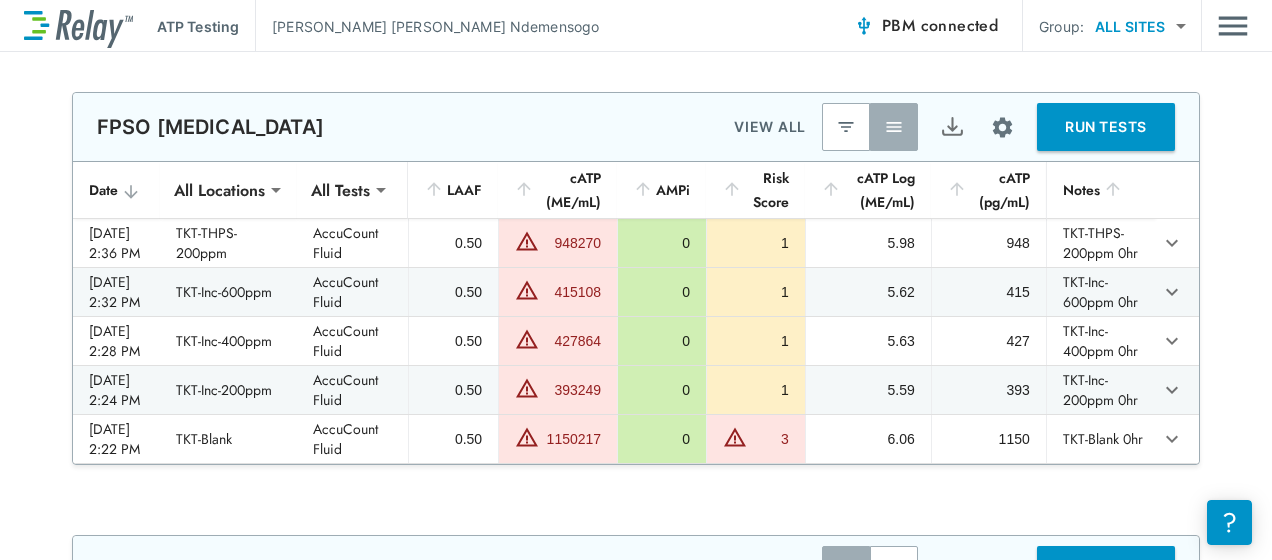 click on "RUN TESTS" at bounding box center (1106, 127) 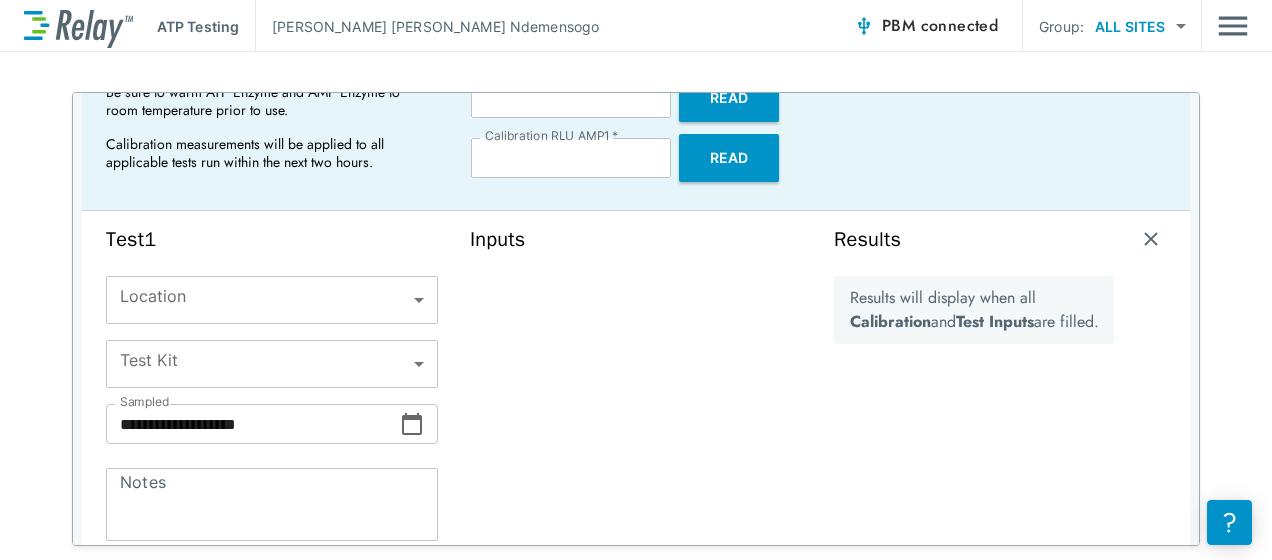 scroll, scrollTop: 209, scrollLeft: 0, axis: vertical 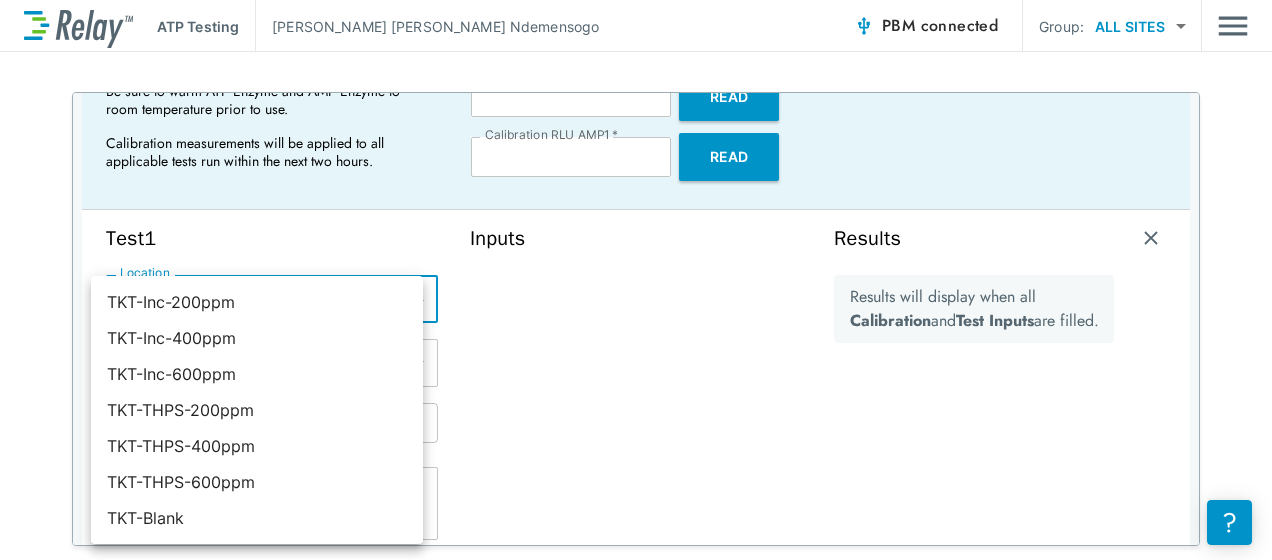 click on "**********" at bounding box center (636, 280) 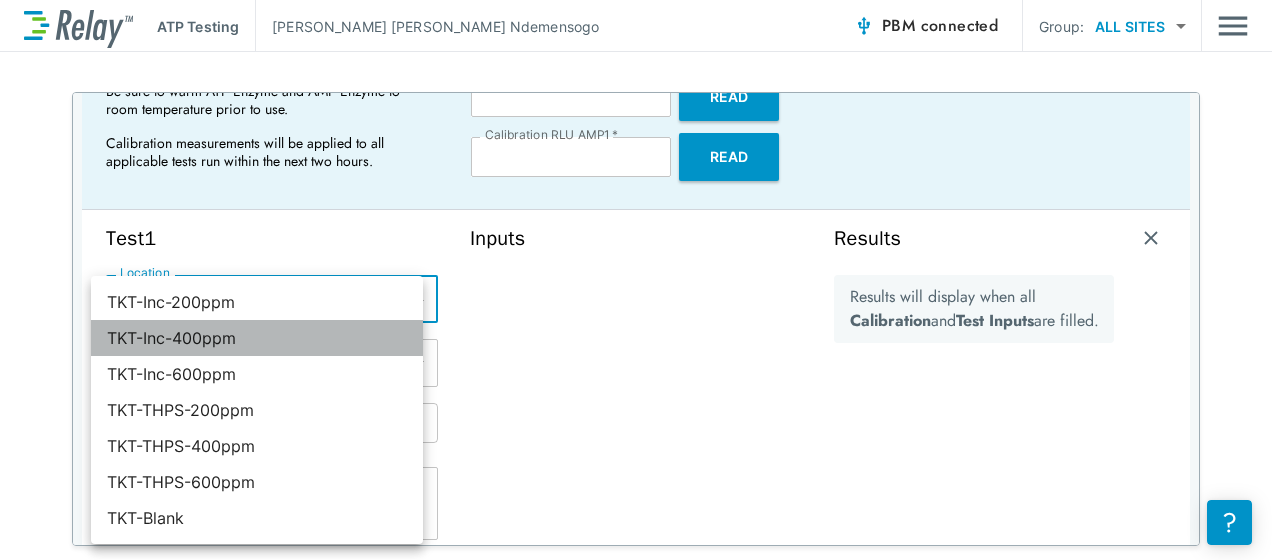 click on "TKT-Inc-400ppm" at bounding box center [257, 338] 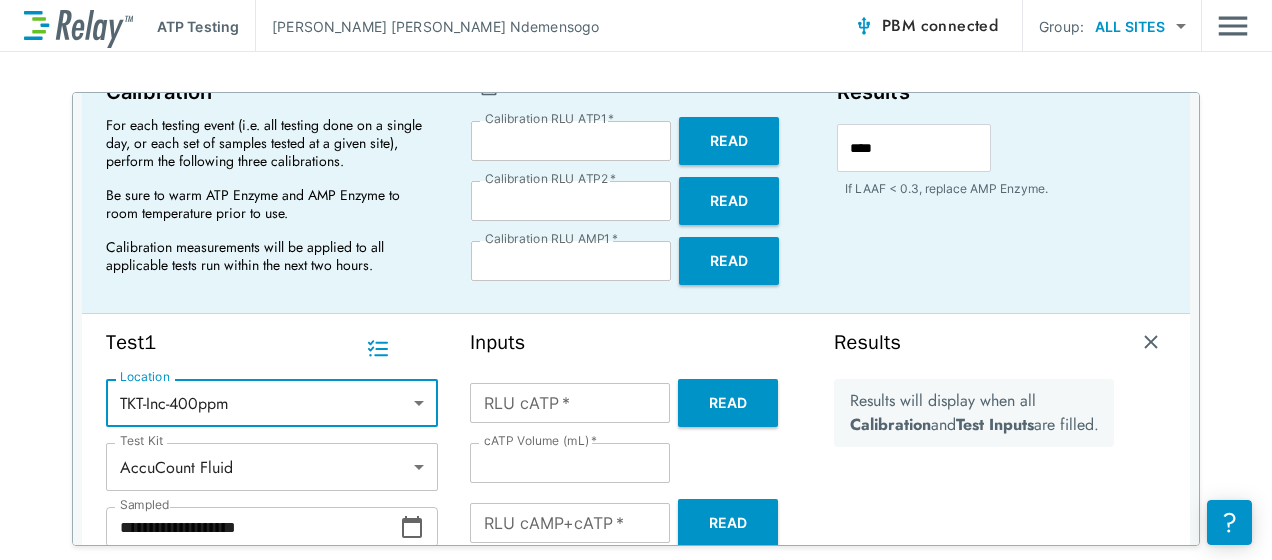 scroll, scrollTop: 222, scrollLeft: 0, axis: vertical 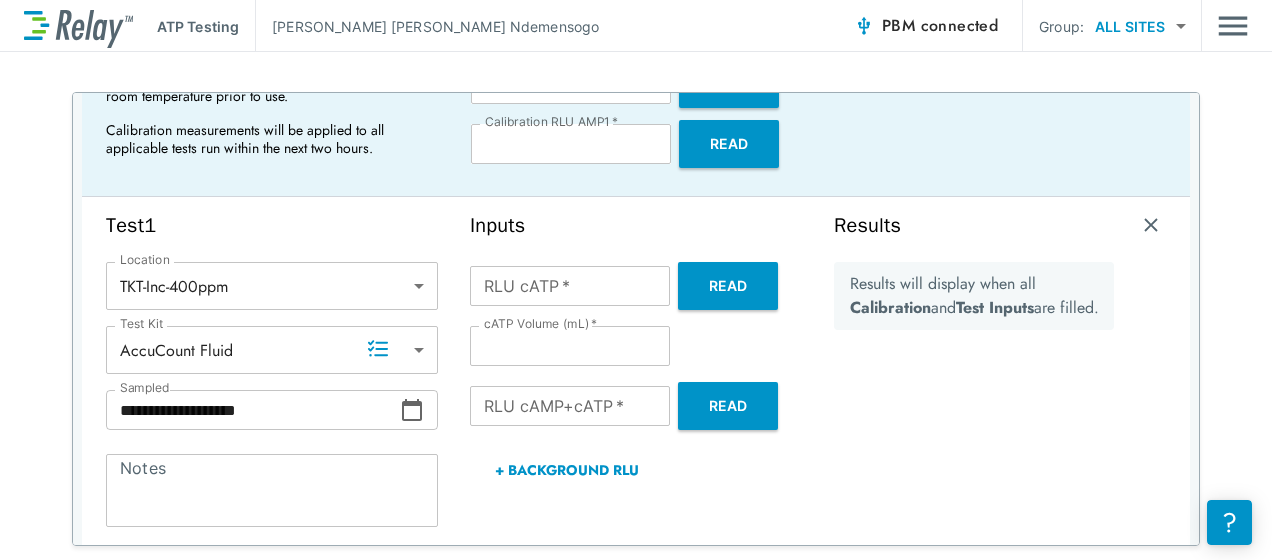 click on "**********" at bounding box center (636, 319) 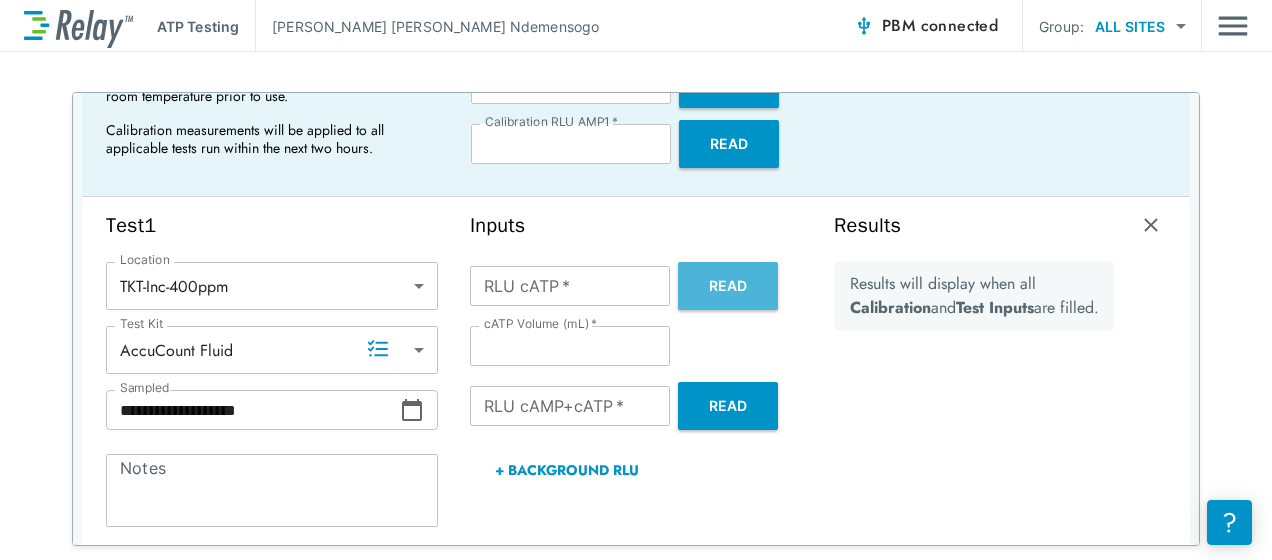 click on "Read" at bounding box center [728, 286] 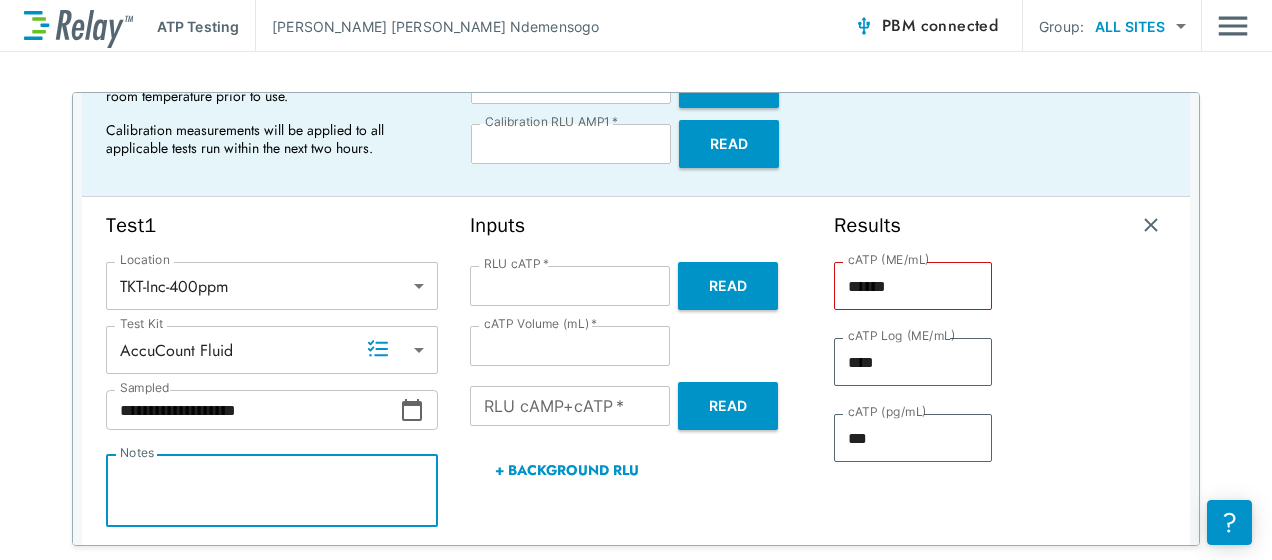 click on "Notes" at bounding box center (272, 491) 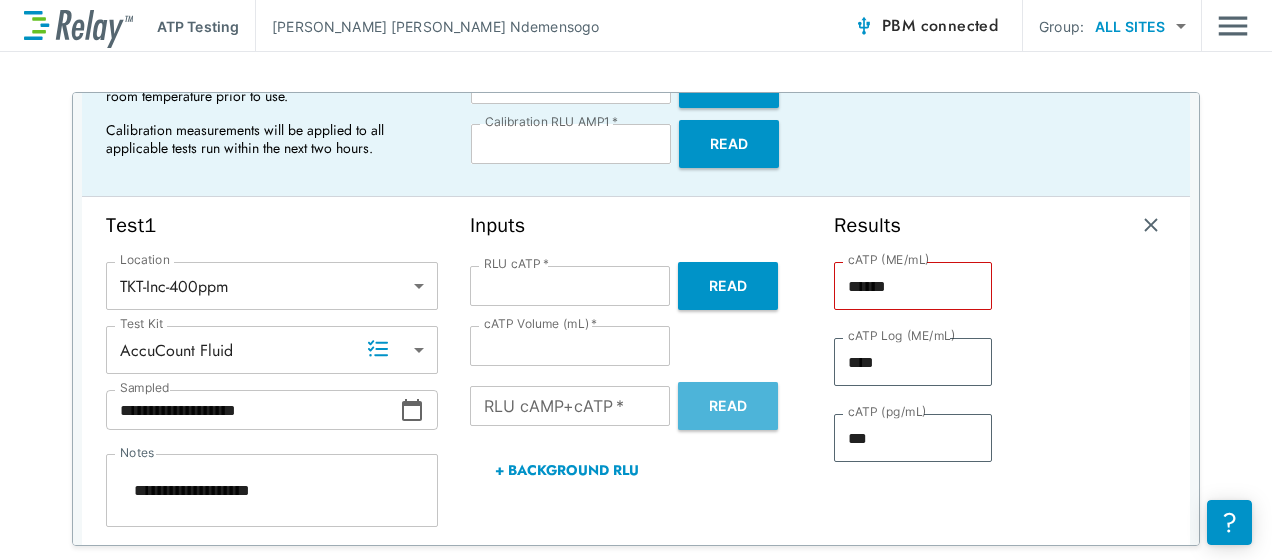 click on "Read" at bounding box center [728, 406] 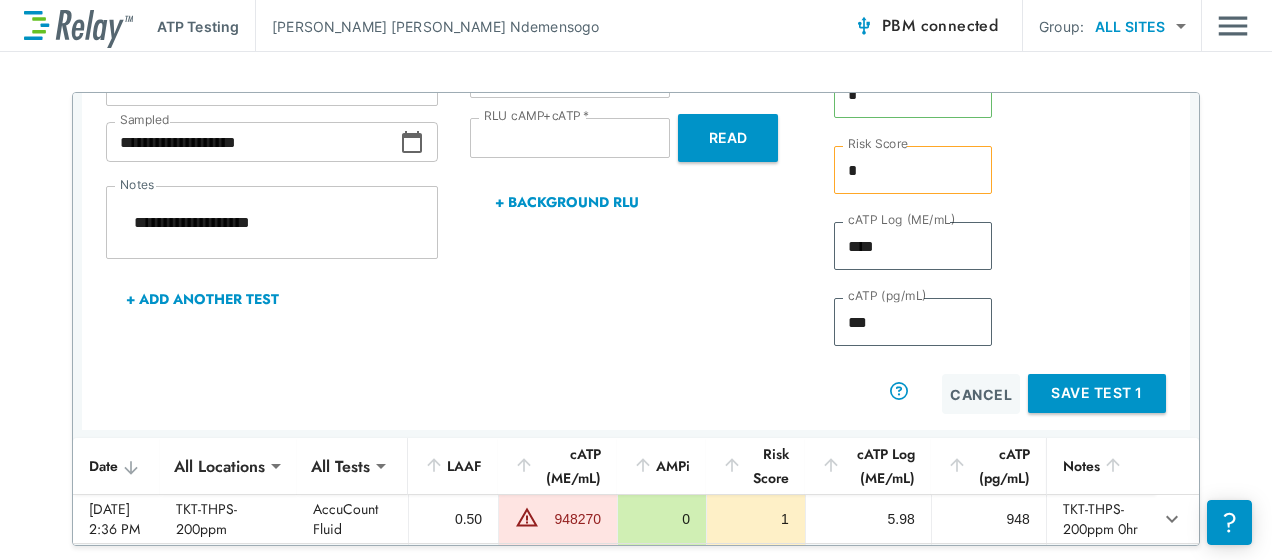 scroll, scrollTop: 492, scrollLeft: 0, axis: vertical 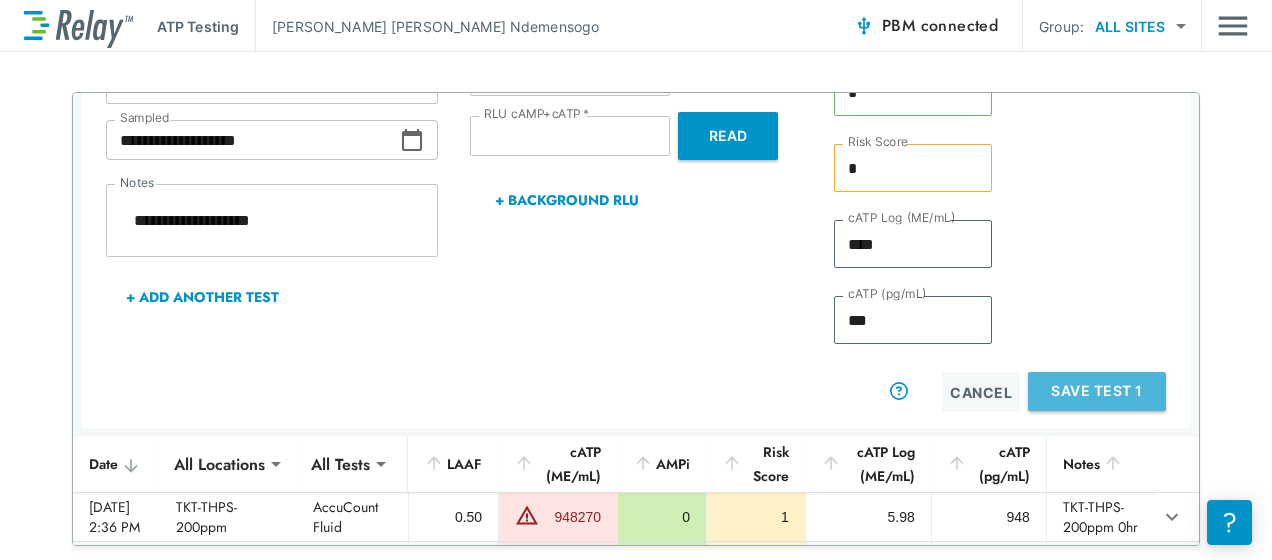 click on "Save Test 1" at bounding box center (1097, 391) 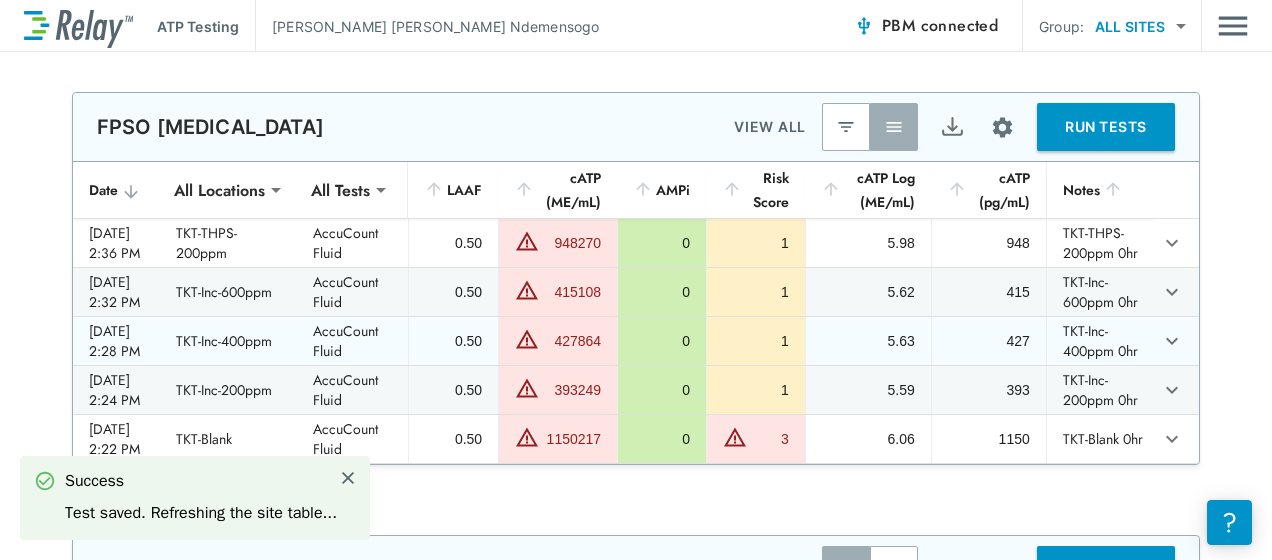 scroll, scrollTop: 0, scrollLeft: 0, axis: both 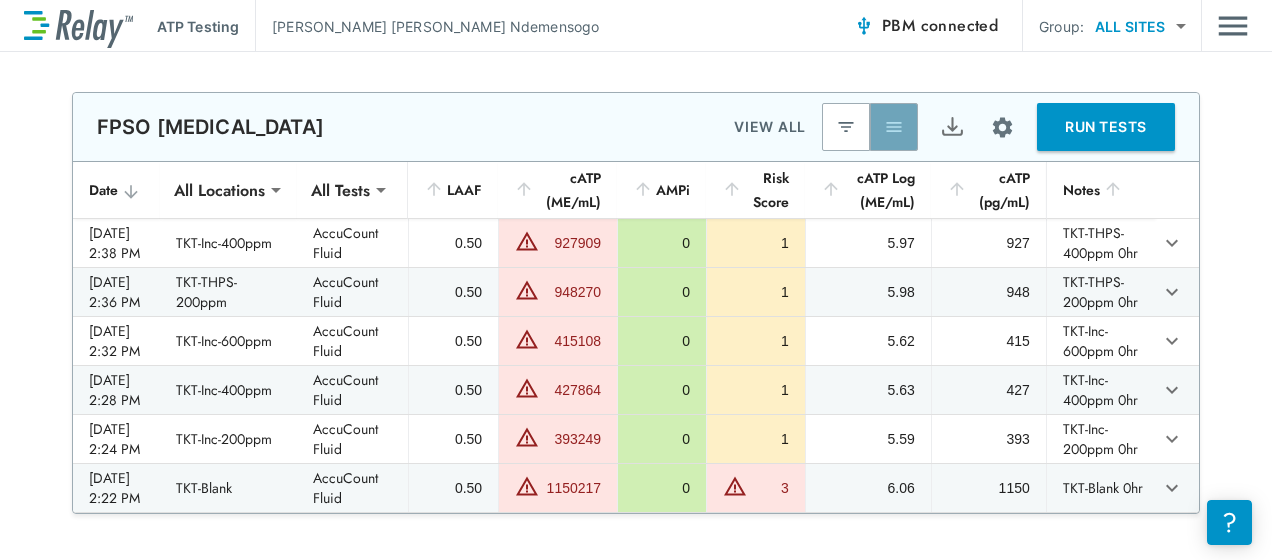 click at bounding box center (894, 127) 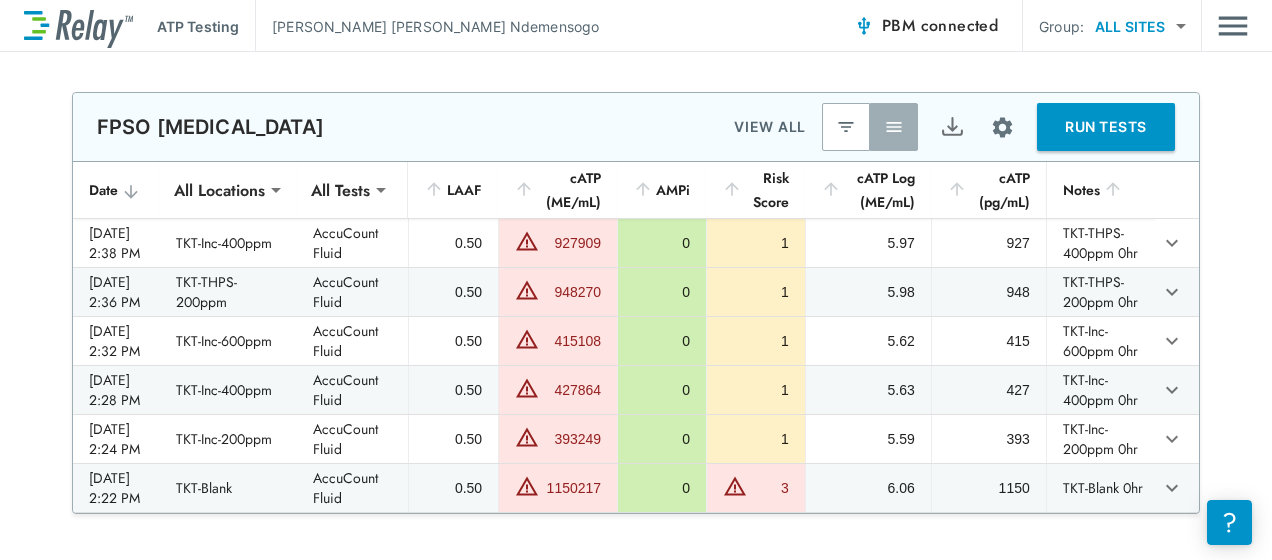 click on "**********" at bounding box center [636, 303] 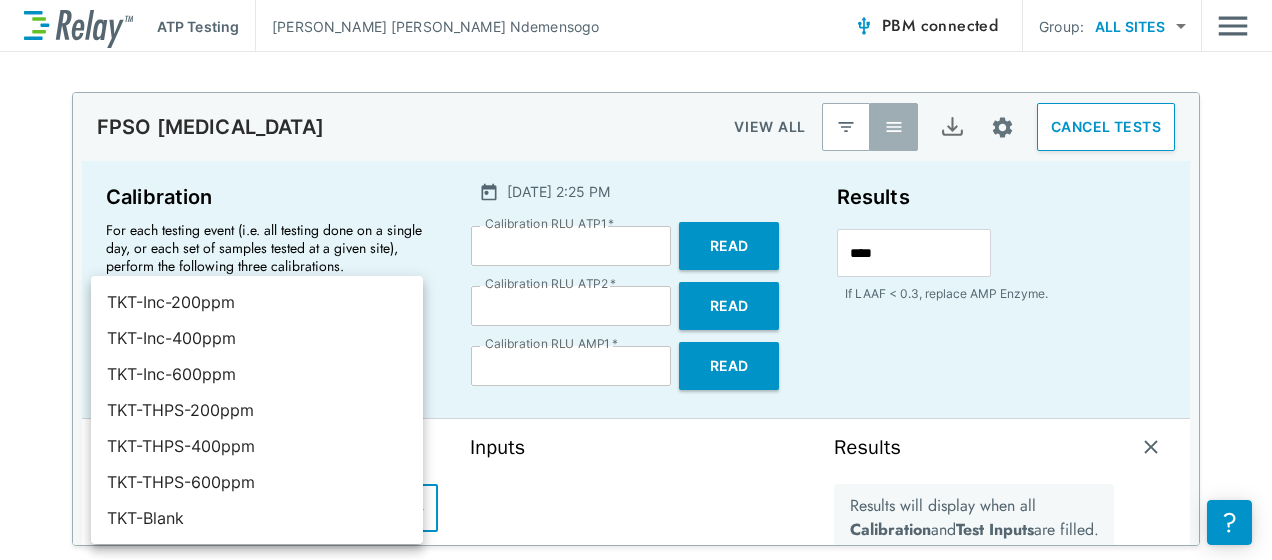 click on "**********" at bounding box center [636, 280] 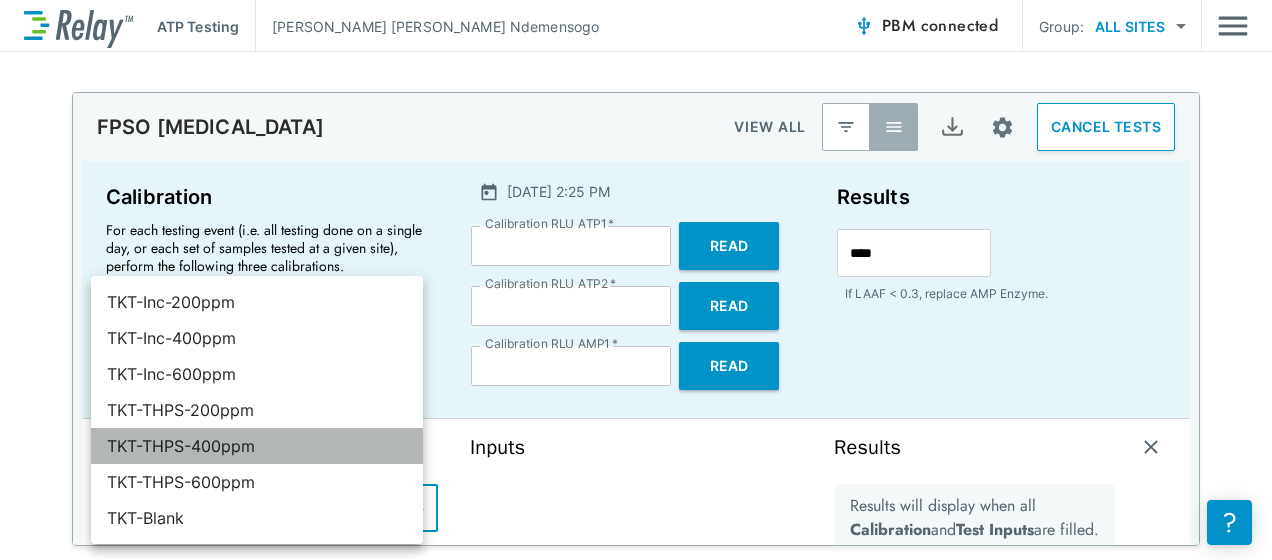 click on "TKT-THPS-400ppm" at bounding box center (257, 446) 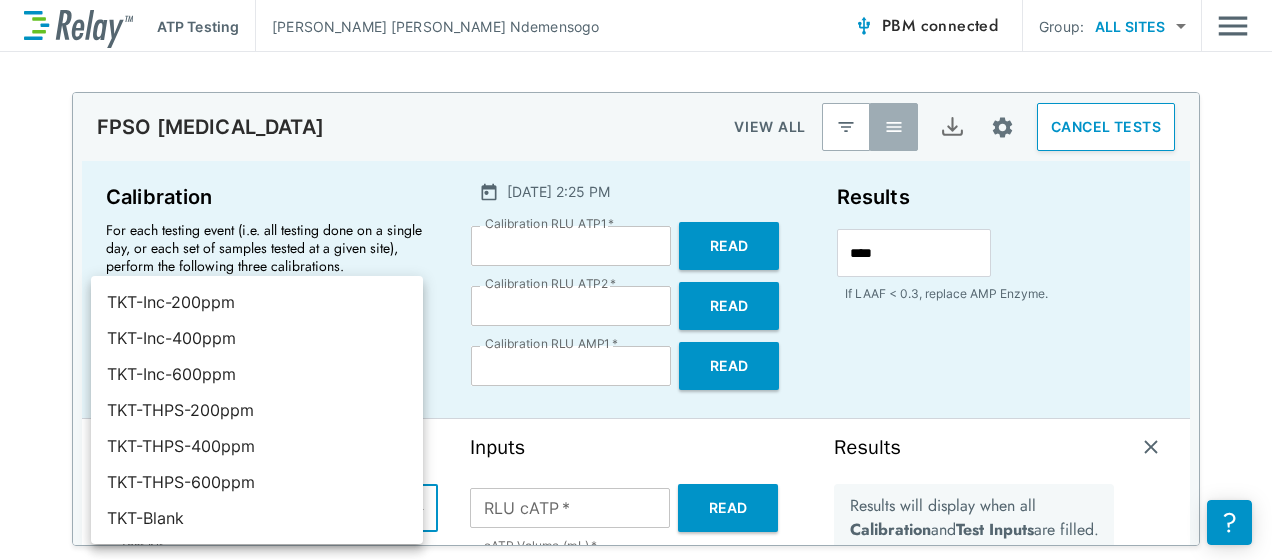 click on "**********" at bounding box center (636, 280) 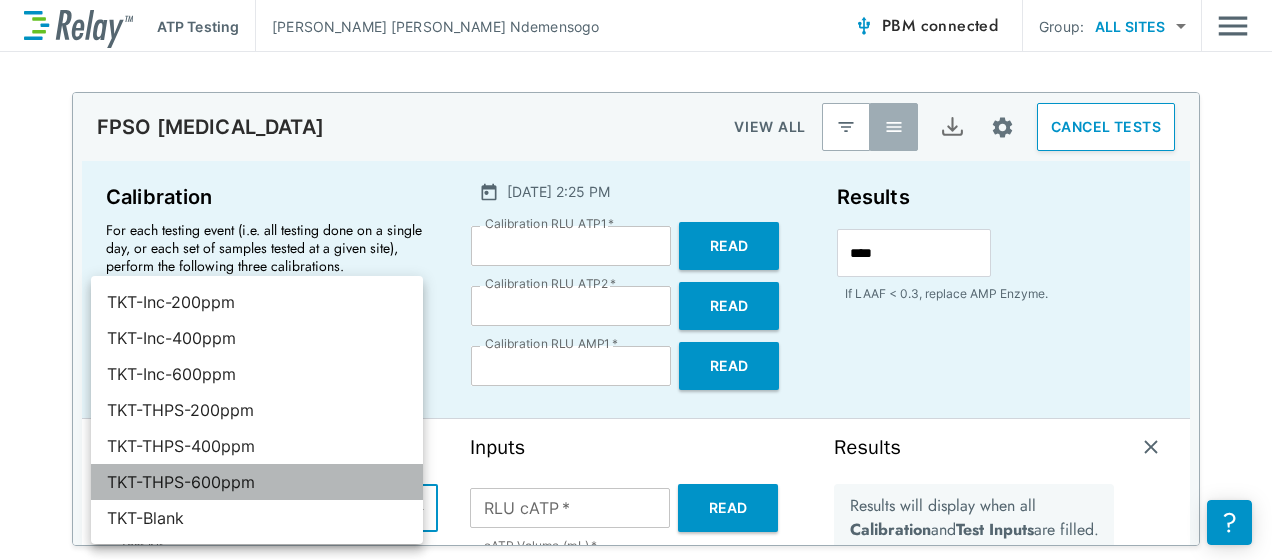 click on "TKT-THPS-600ppm" at bounding box center (257, 482) 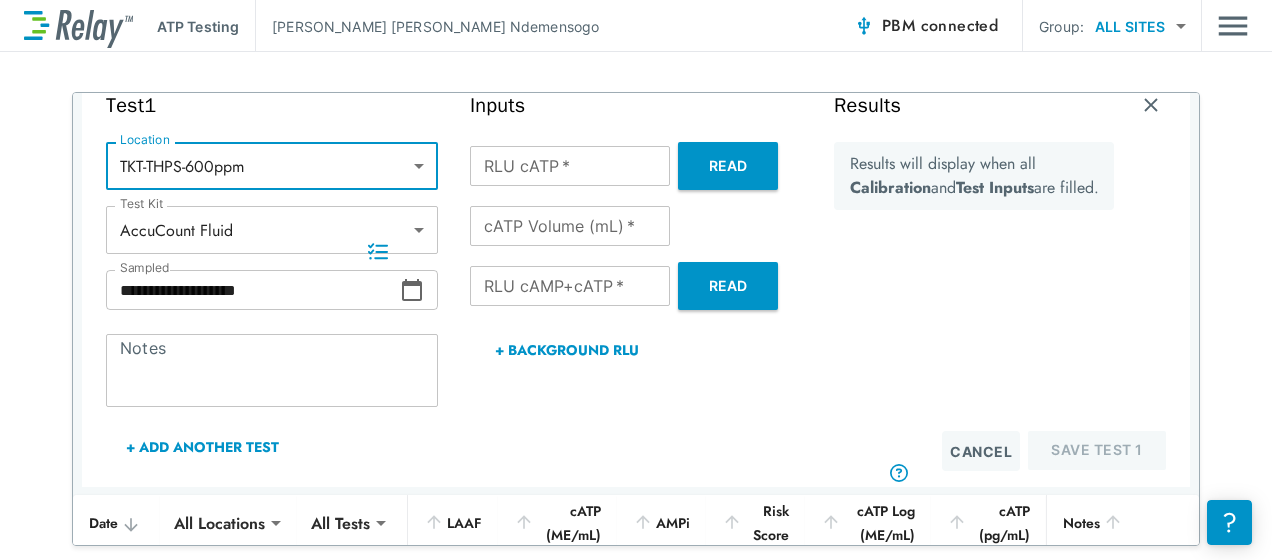 scroll, scrollTop: 343, scrollLeft: 0, axis: vertical 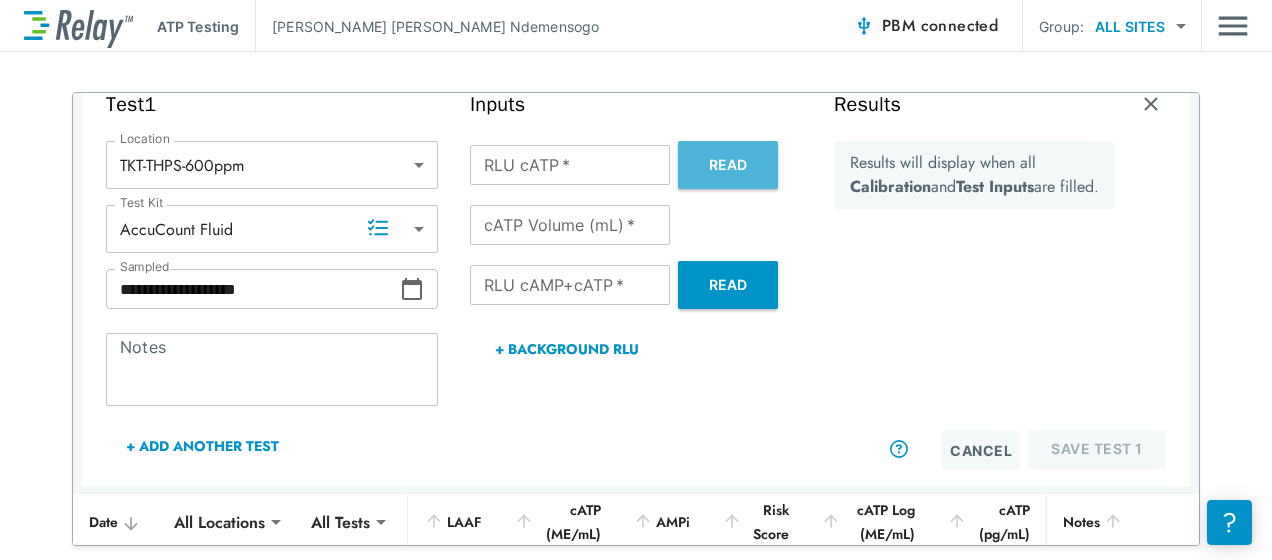 click on "Read" at bounding box center (728, 165) 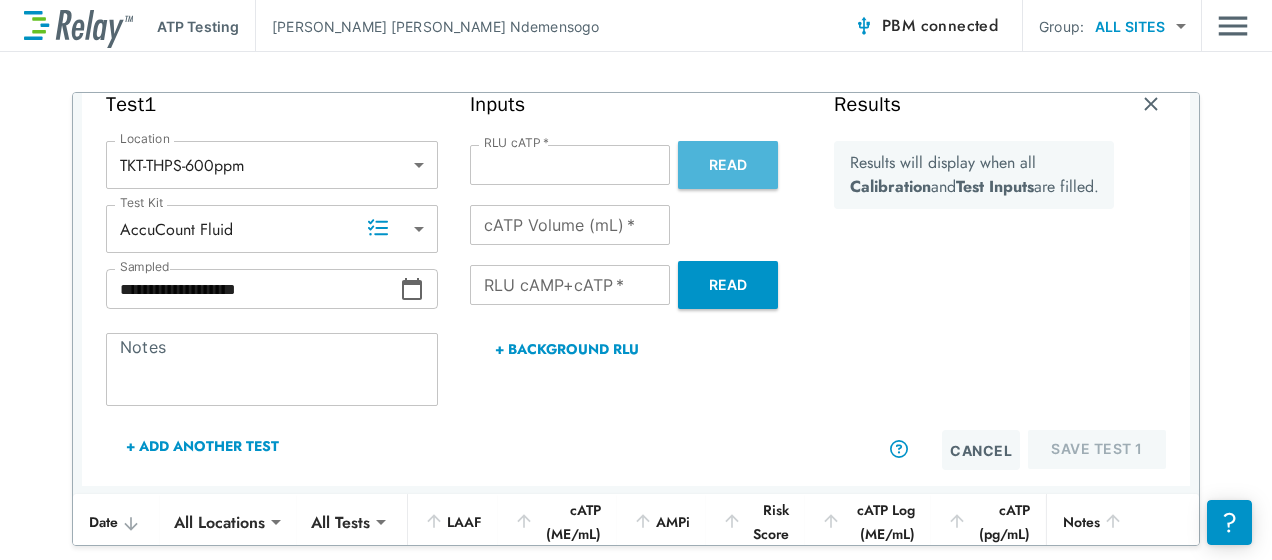 click on "Read" at bounding box center [728, 165] 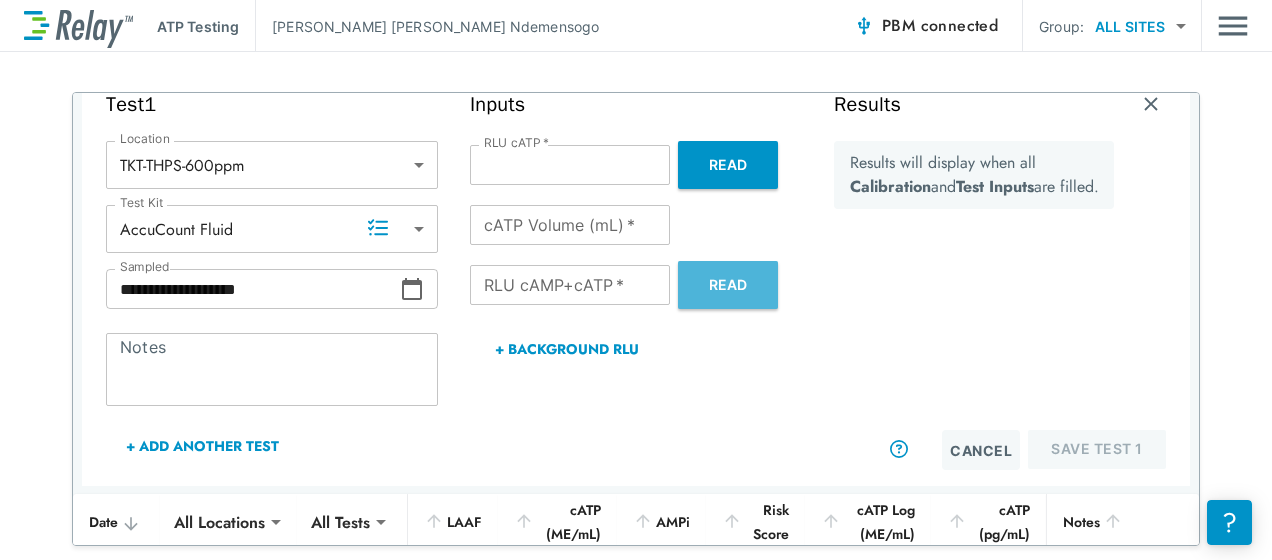 click on "Read" at bounding box center [728, 285] 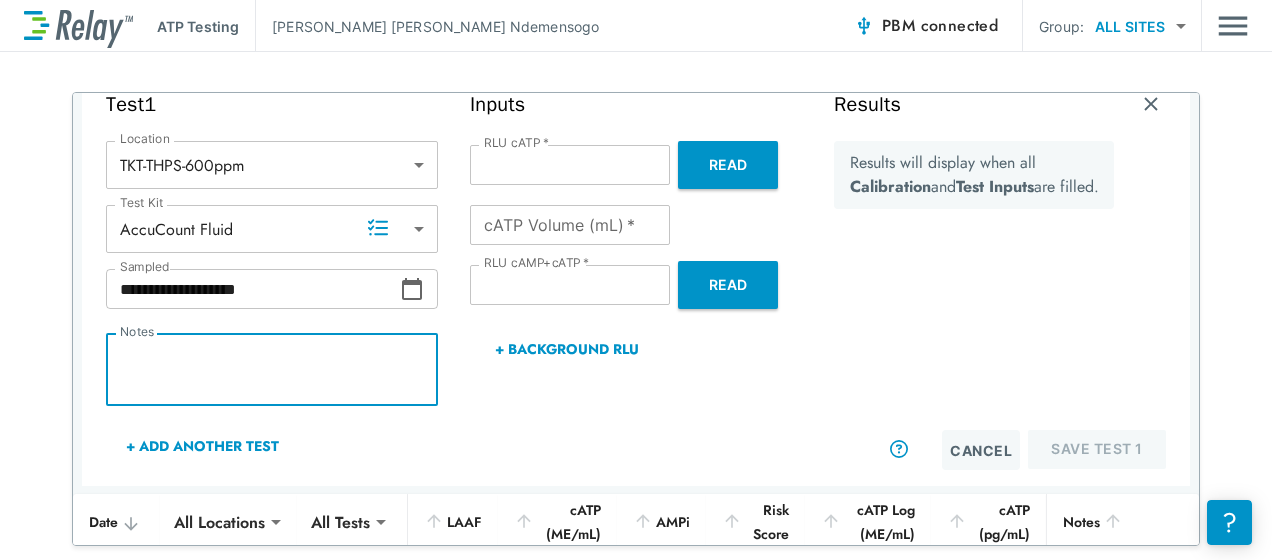 click on "Notes" at bounding box center [272, 370] 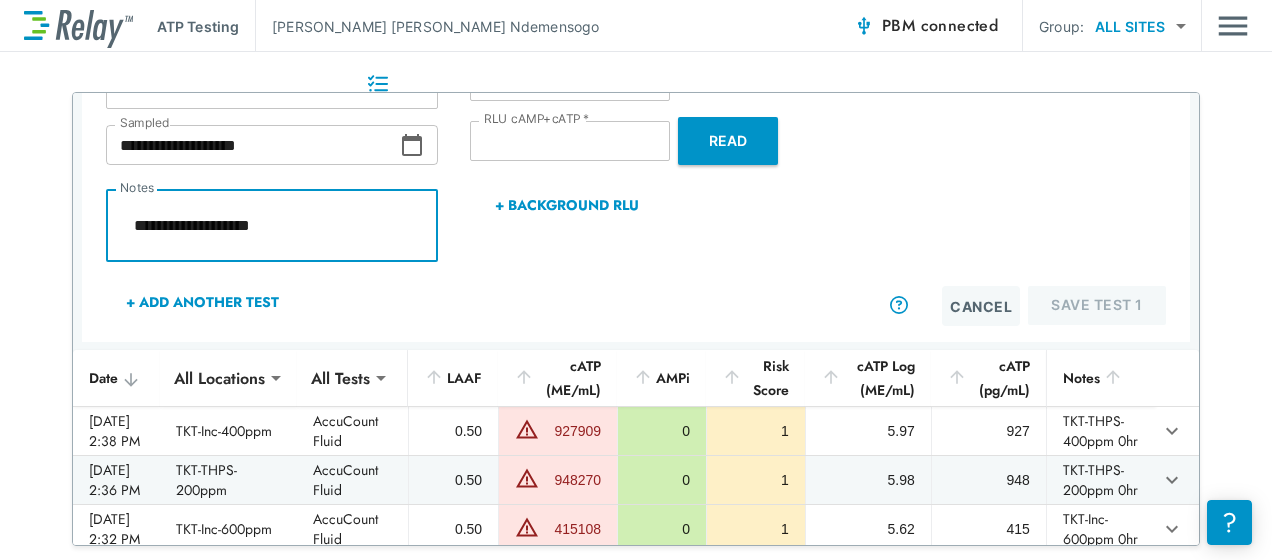 scroll, scrollTop: 495, scrollLeft: 0, axis: vertical 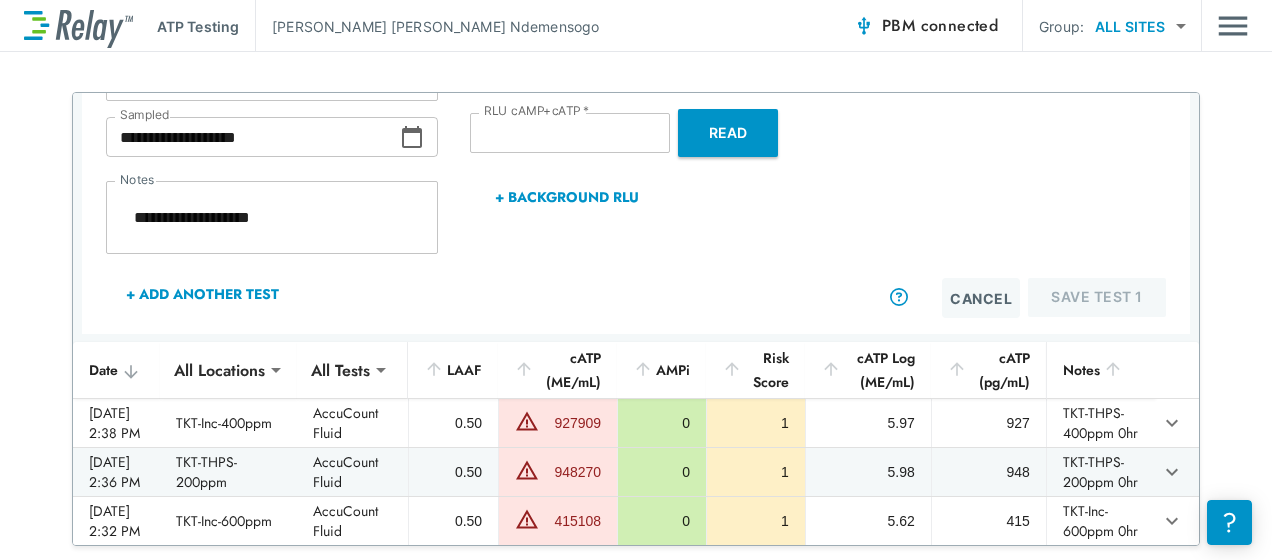 click on "Inputs RLU cATP   * ***** RLU cATP   * Read cATP Volume (mL)   * ** cATP Volume (mL)   * RLU cAMP+cATP   * ***** RLU cAMP+cATP   * Read + Background RLU" at bounding box center (636, 129) 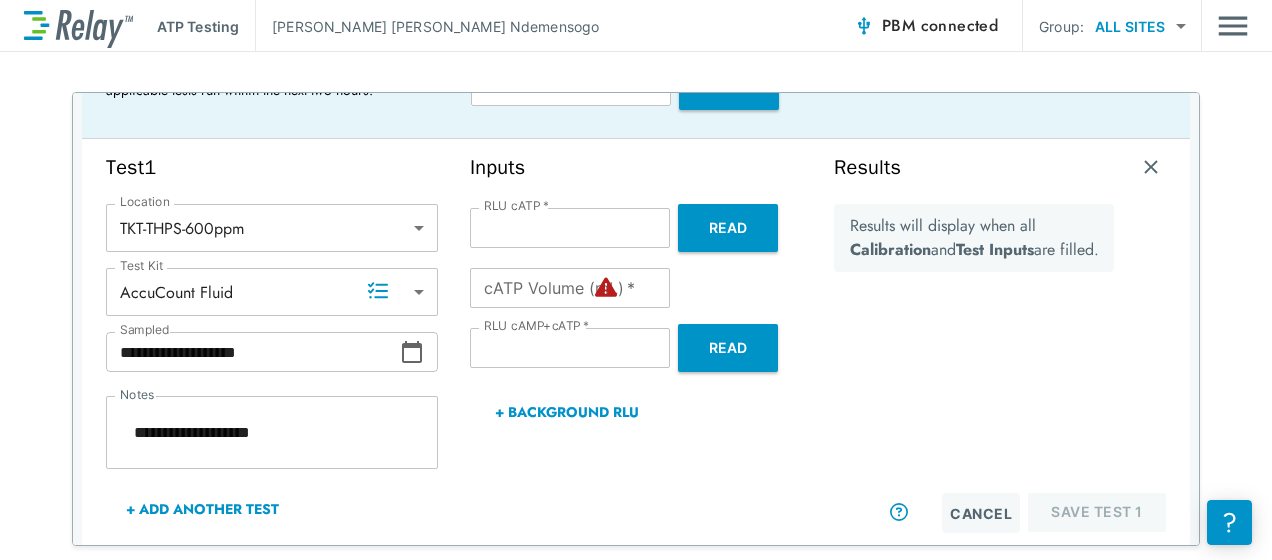 scroll, scrollTop: 259, scrollLeft: 0, axis: vertical 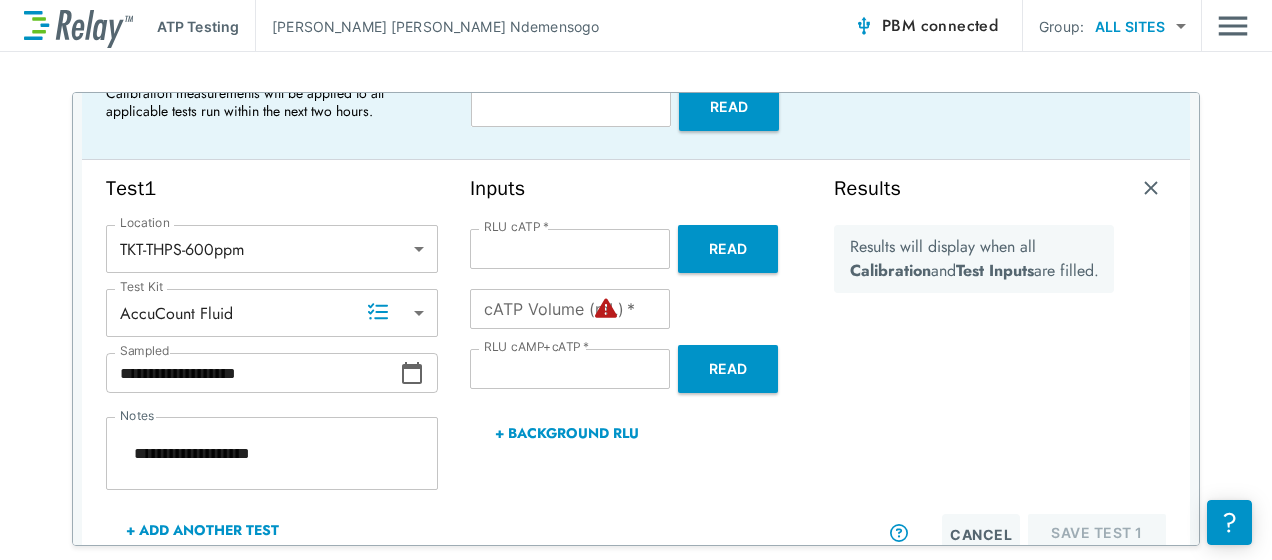 click on "Results will display when all  Calibration  and  Test Inputs  are filled." at bounding box center [974, 369] 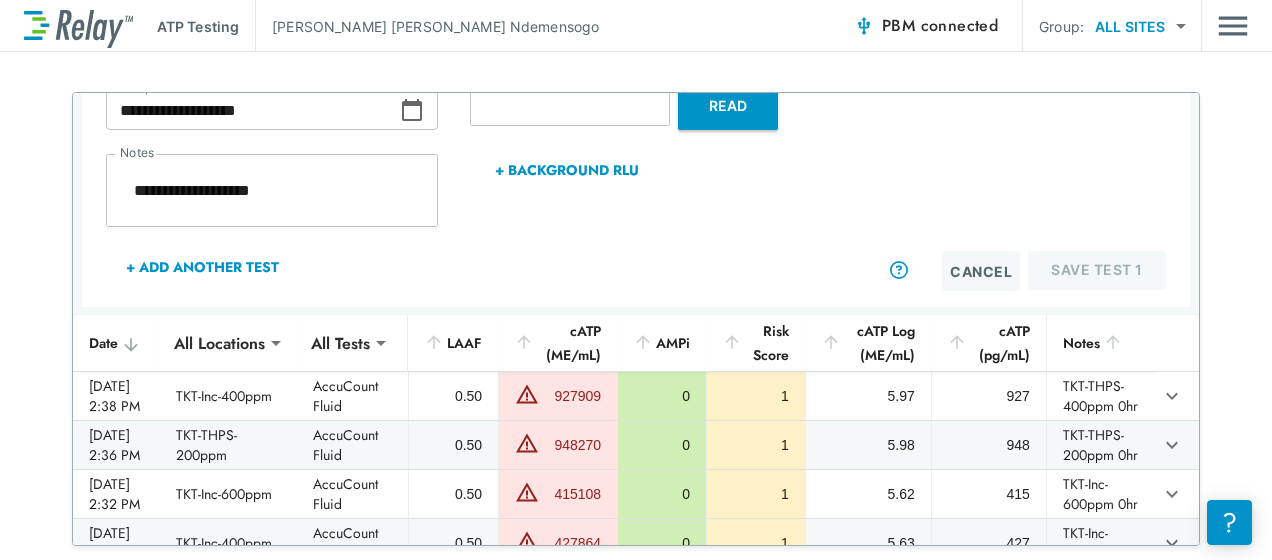 scroll, scrollTop: 525, scrollLeft: 0, axis: vertical 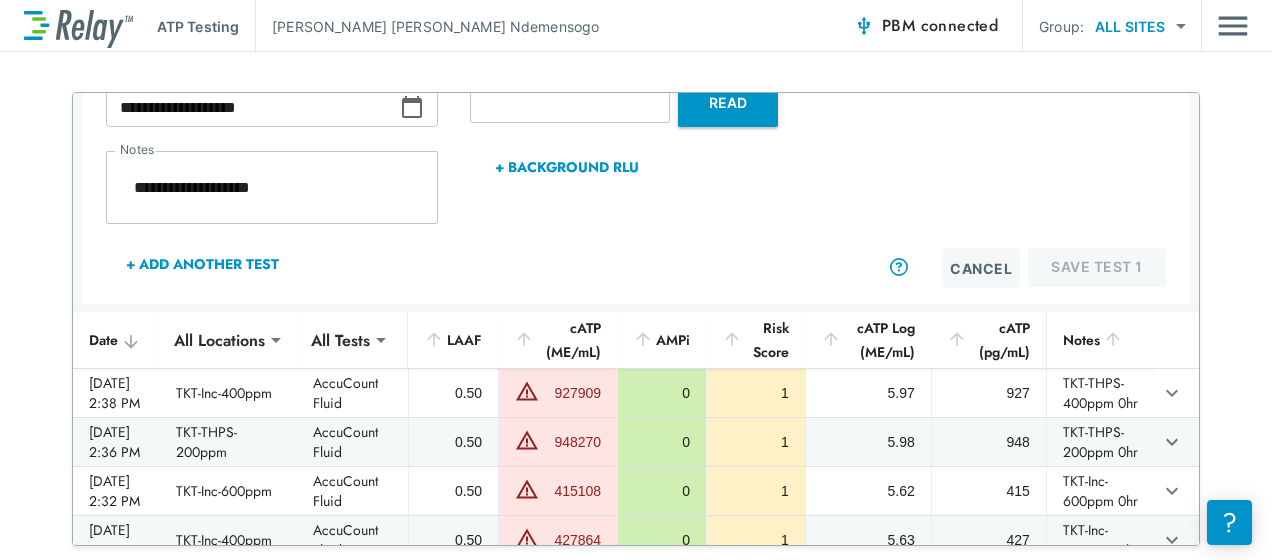 click on "Cancel Save Test 1" at bounding box center (1000, 268) 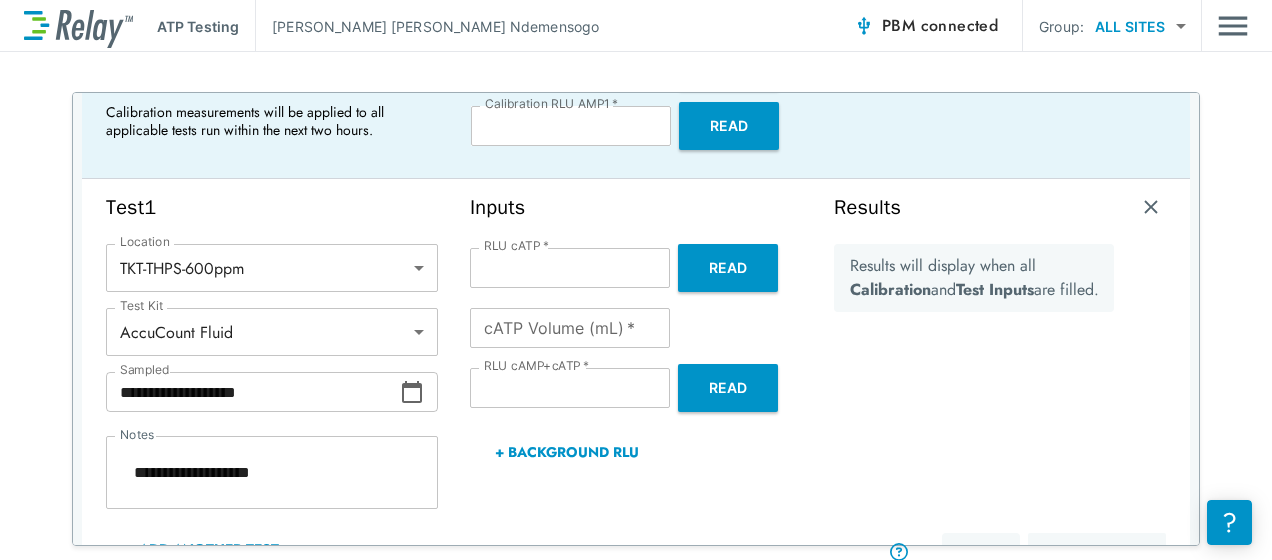 scroll, scrollTop: 243, scrollLeft: 0, axis: vertical 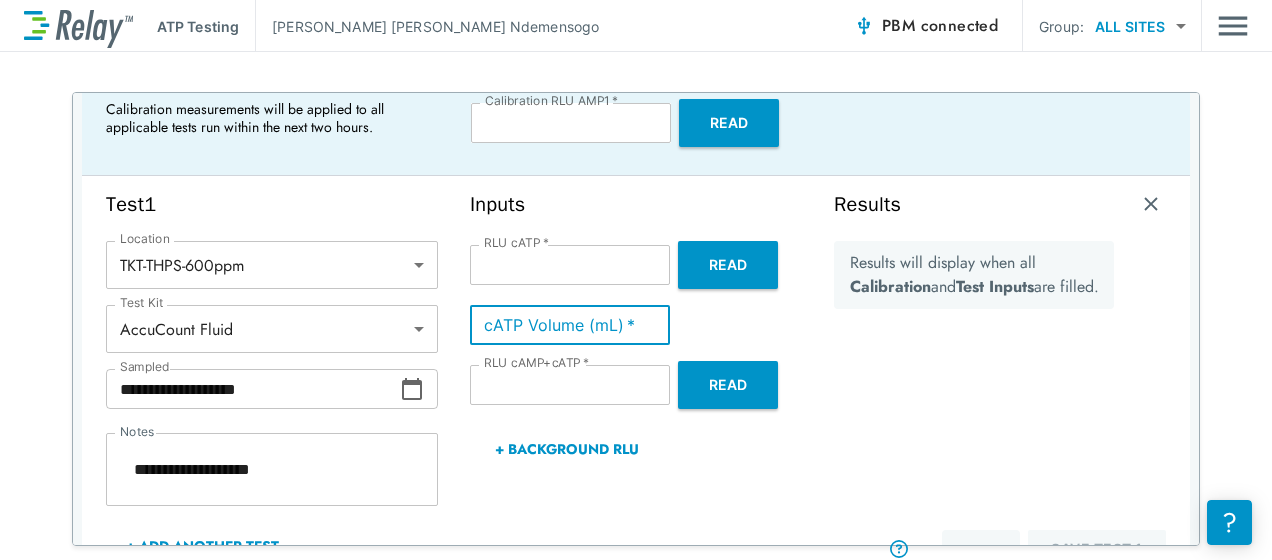 click on "**" at bounding box center [570, 325] 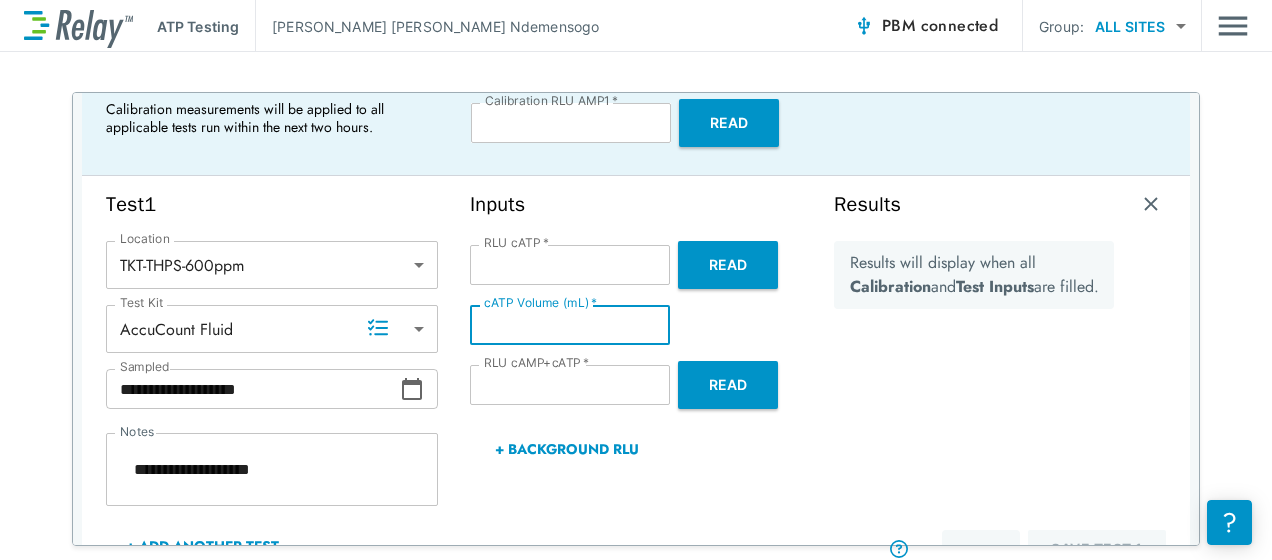 click on "**" at bounding box center [570, 325] 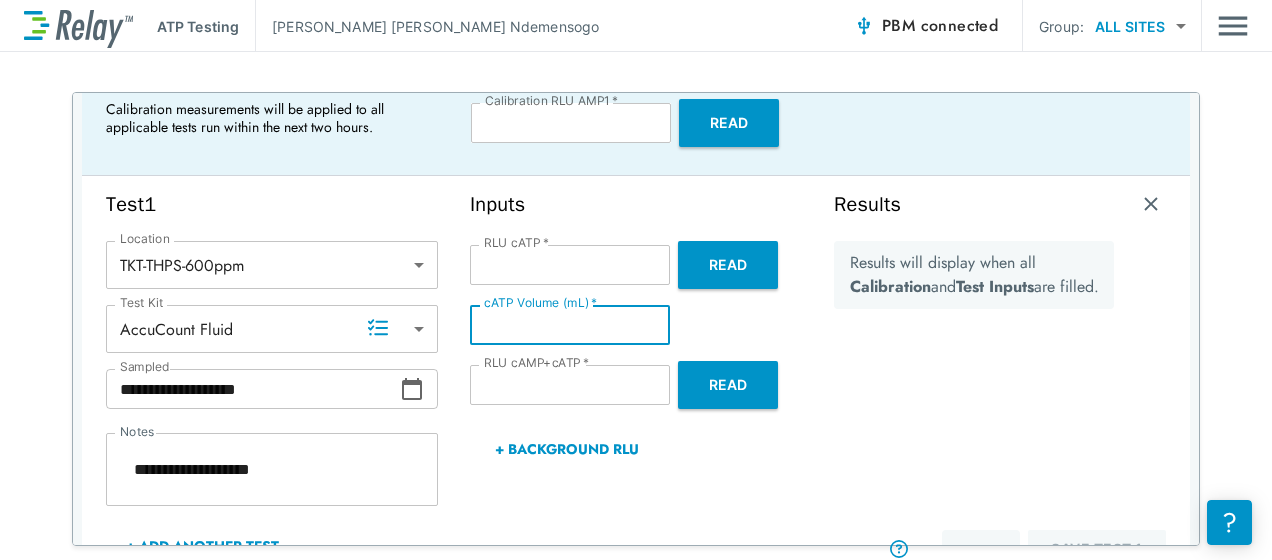 click on "**" at bounding box center [570, 325] 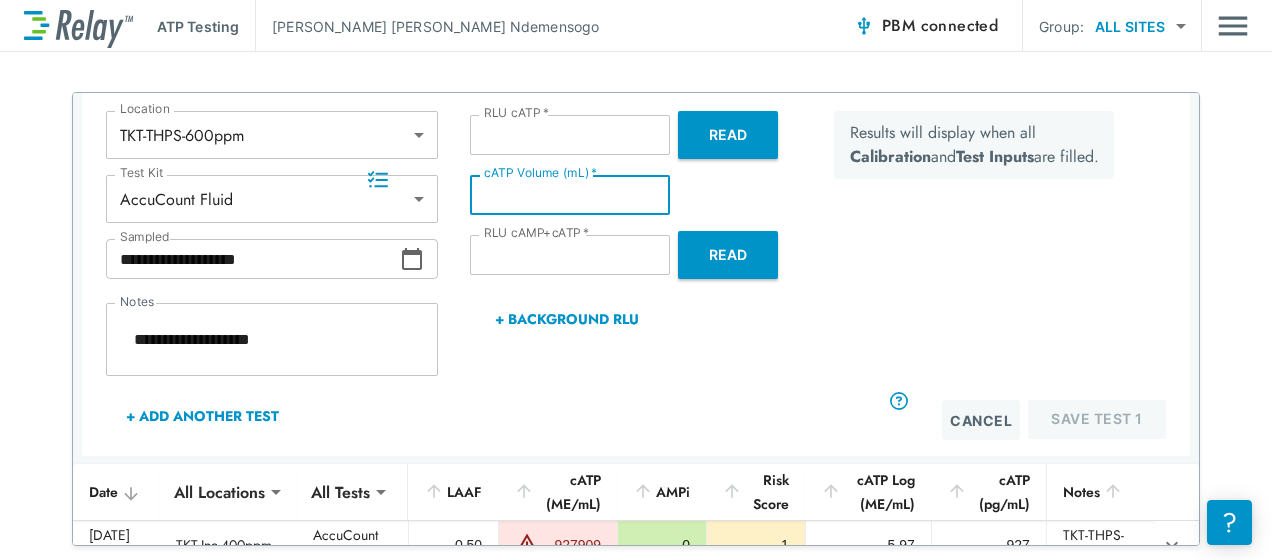 scroll, scrollTop: 391, scrollLeft: 0, axis: vertical 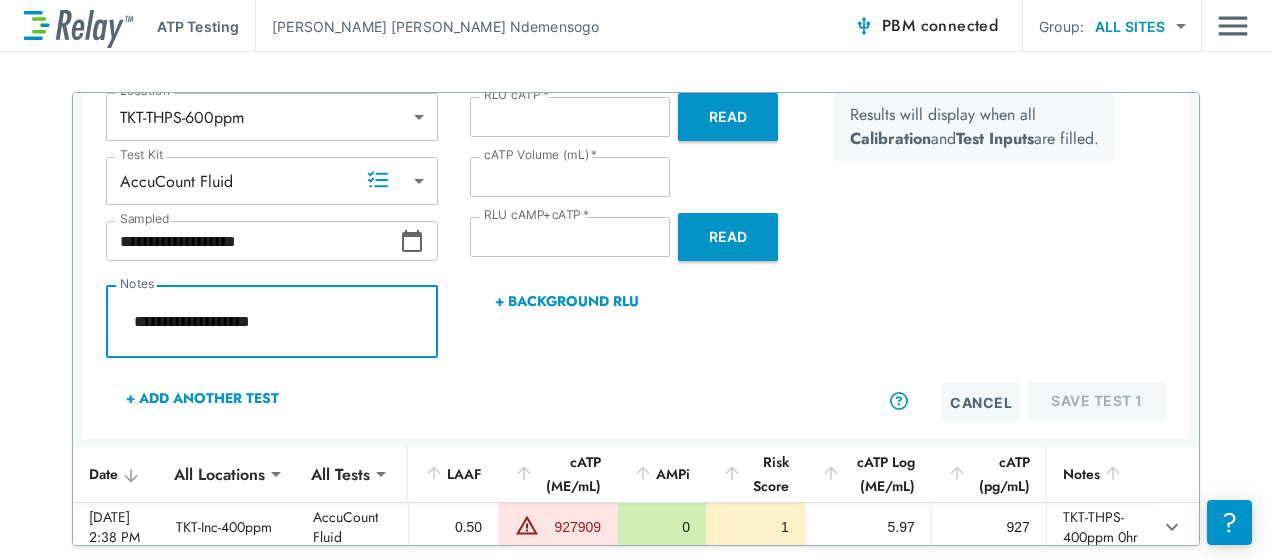 drag, startPoint x: 279, startPoint y: 324, endPoint x: 112, endPoint y: 312, distance: 167.43059 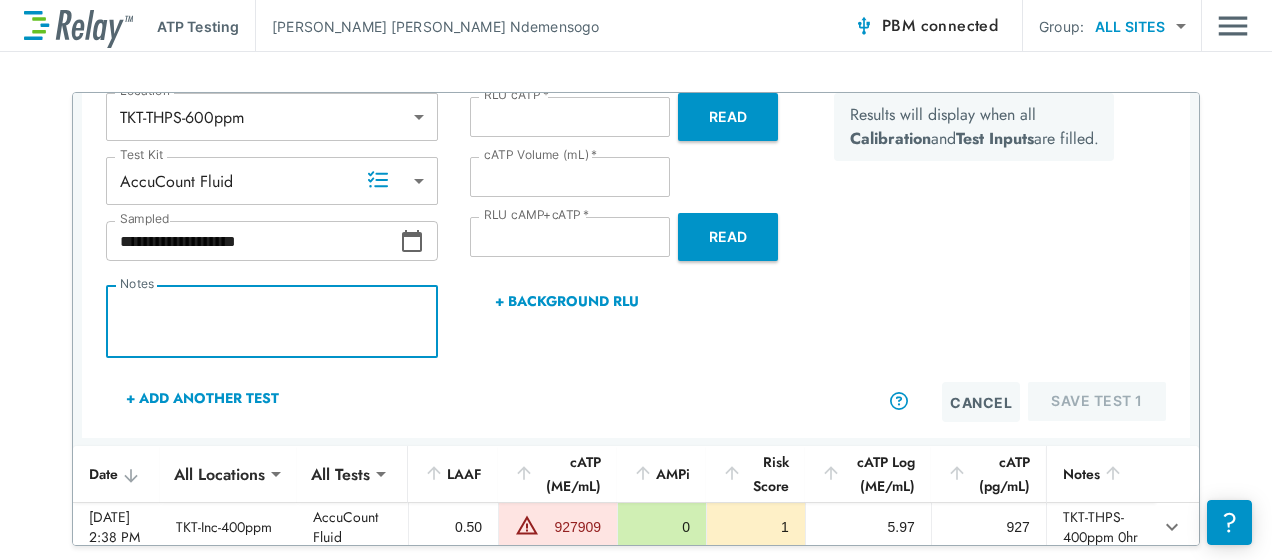 click on "Read" at bounding box center (728, 237) 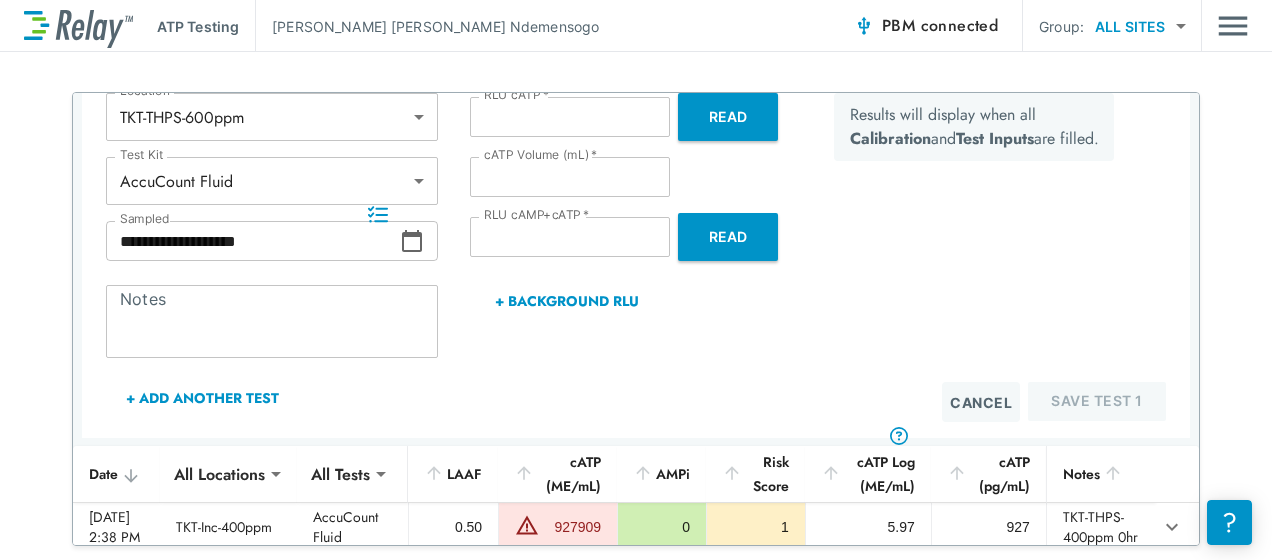 scroll, scrollTop: 337, scrollLeft: 0, axis: vertical 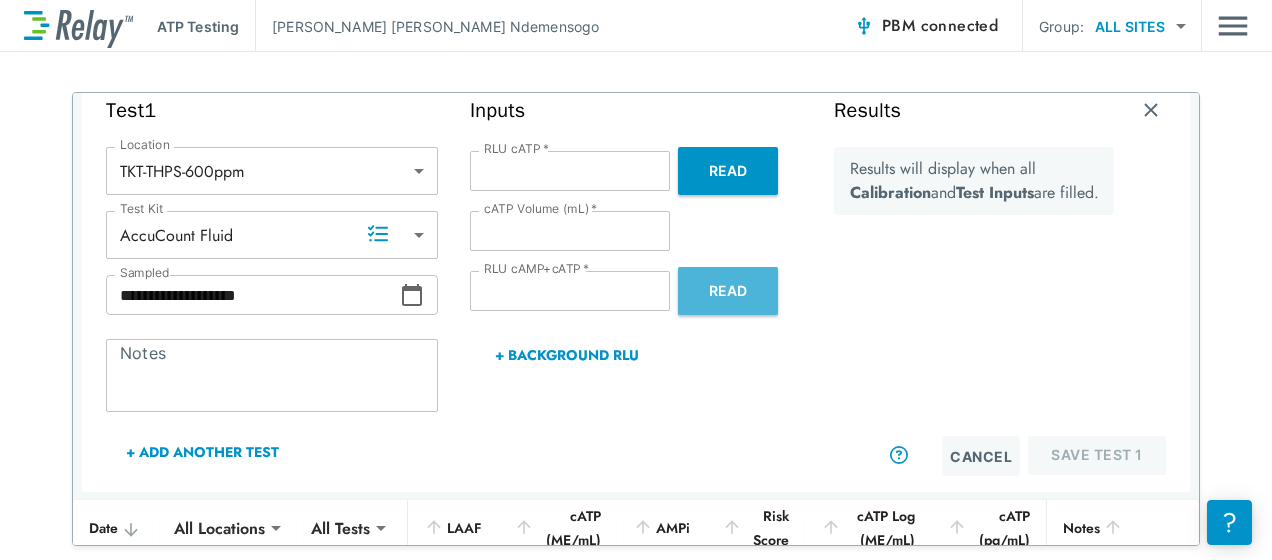 click on "Read" at bounding box center [728, 291] 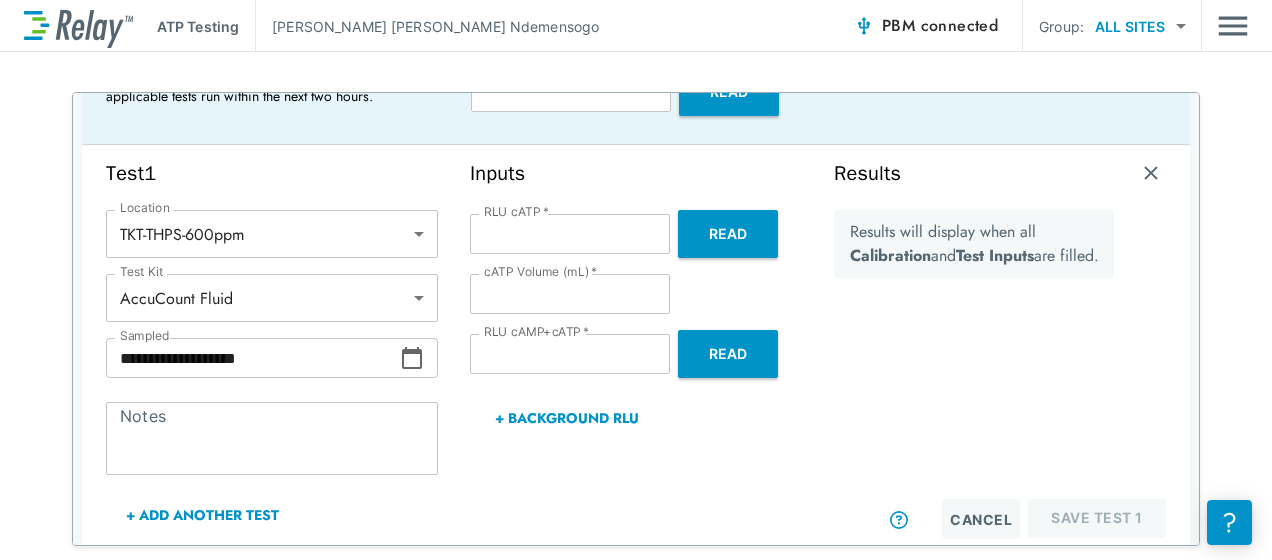 scroll, scrollTop: 272, scrollLeft: 0, axis: vertical 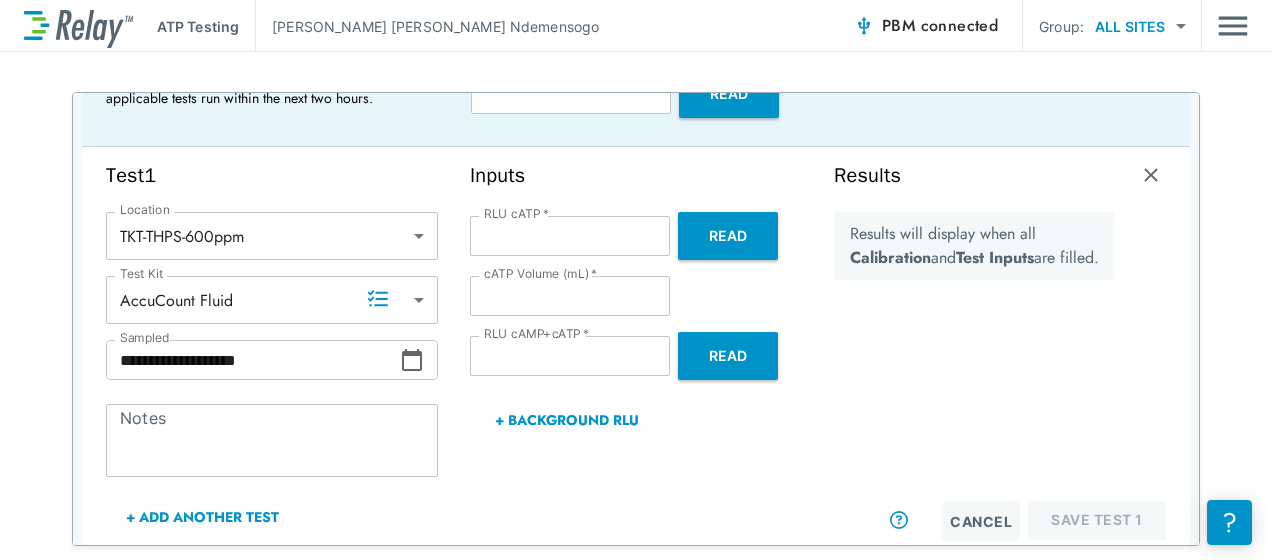 click on "Cancel" at bounding box center (981, 521) 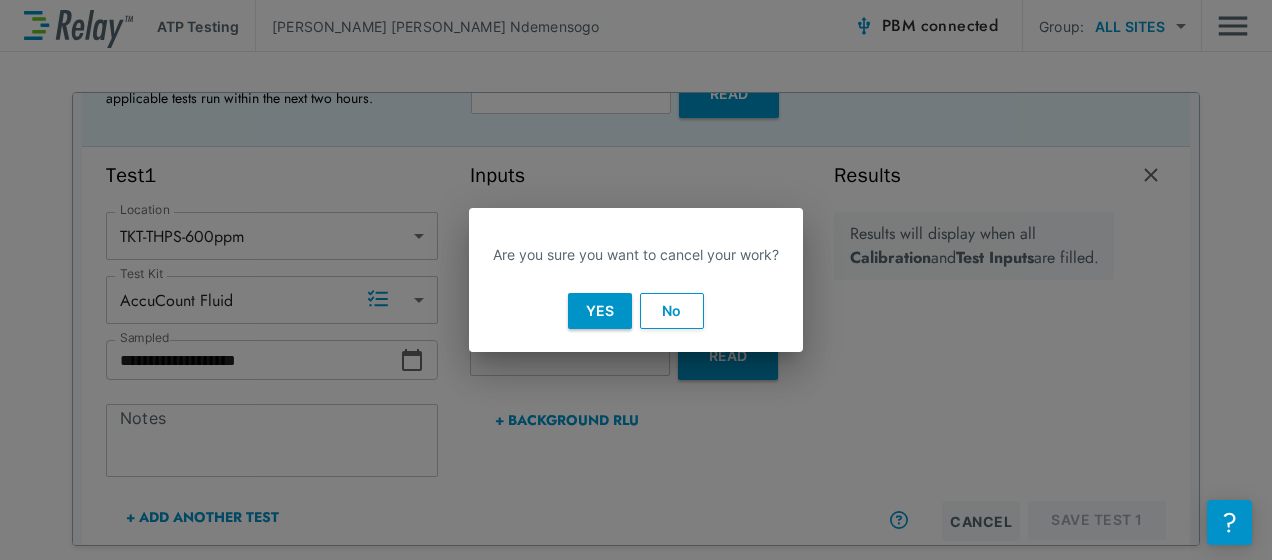 click on "No" at bounding box center [672, 311] 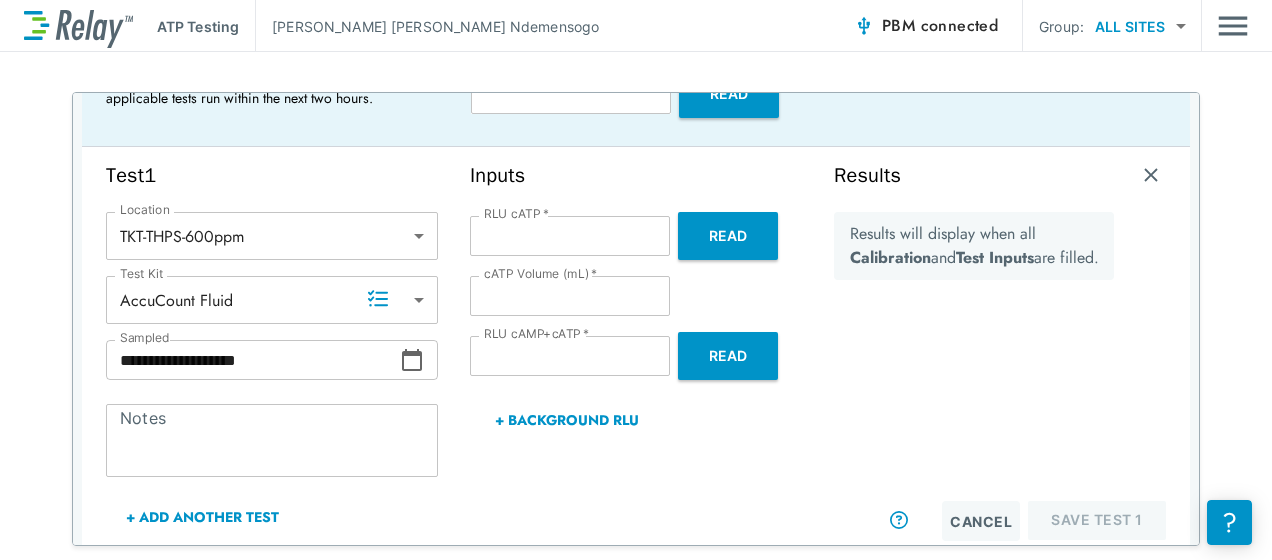 click on "Notes" at bounding box center (272, 441) 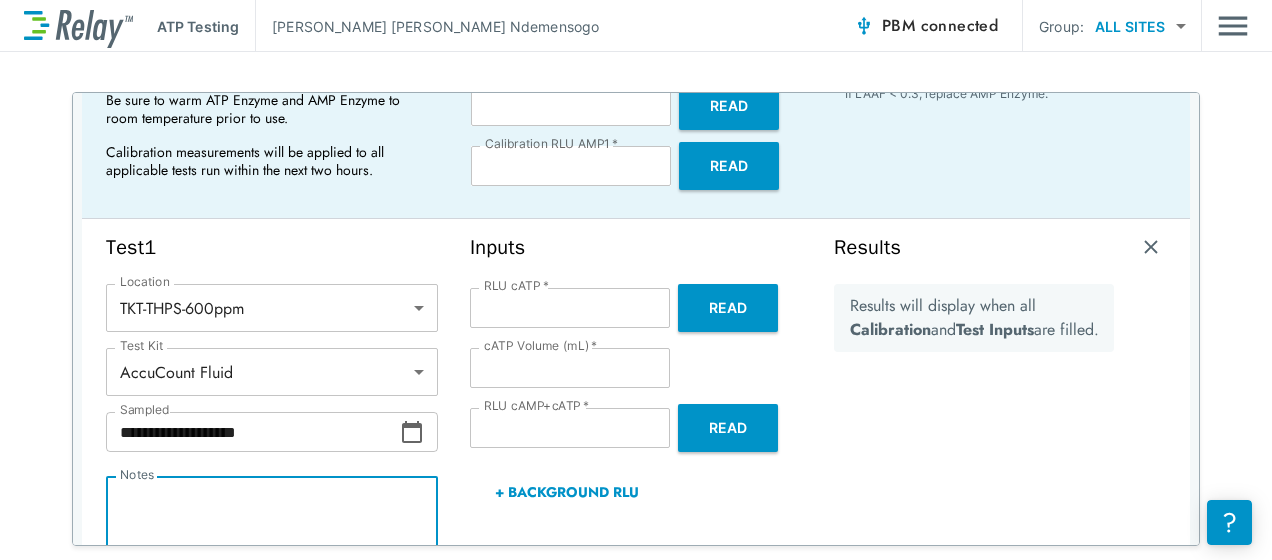 scroll, scrollTop: 172, scrollLeft: 0, axis: vertical 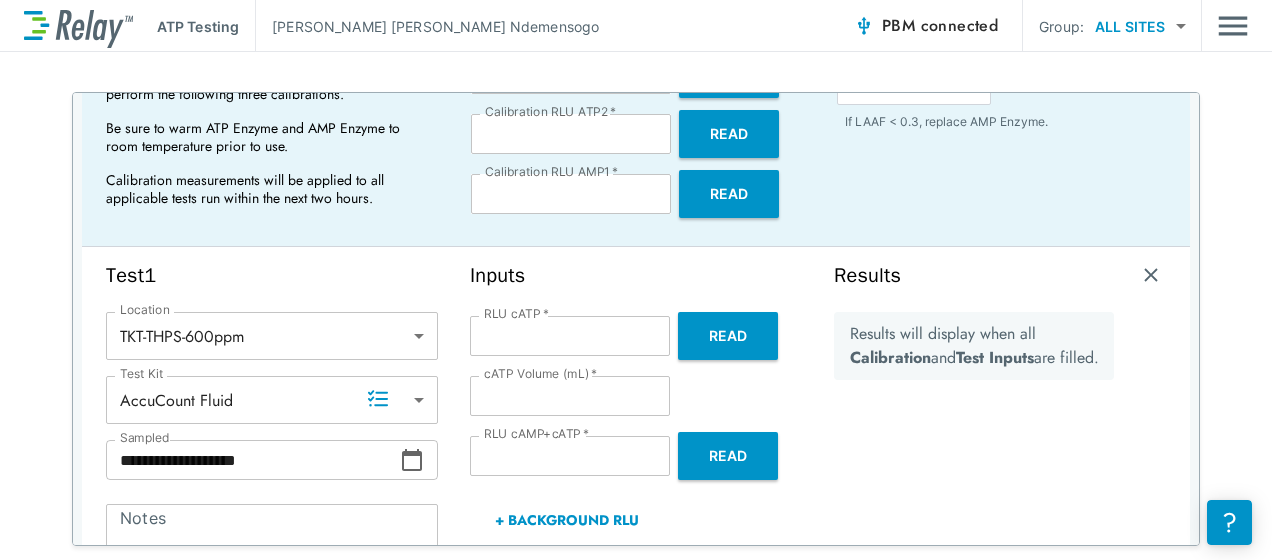 click on "Results Results will display when all  Calibration  and  Test Inputs  are filled. Cancel Save Test 1" at bounding box center [1000, 452] 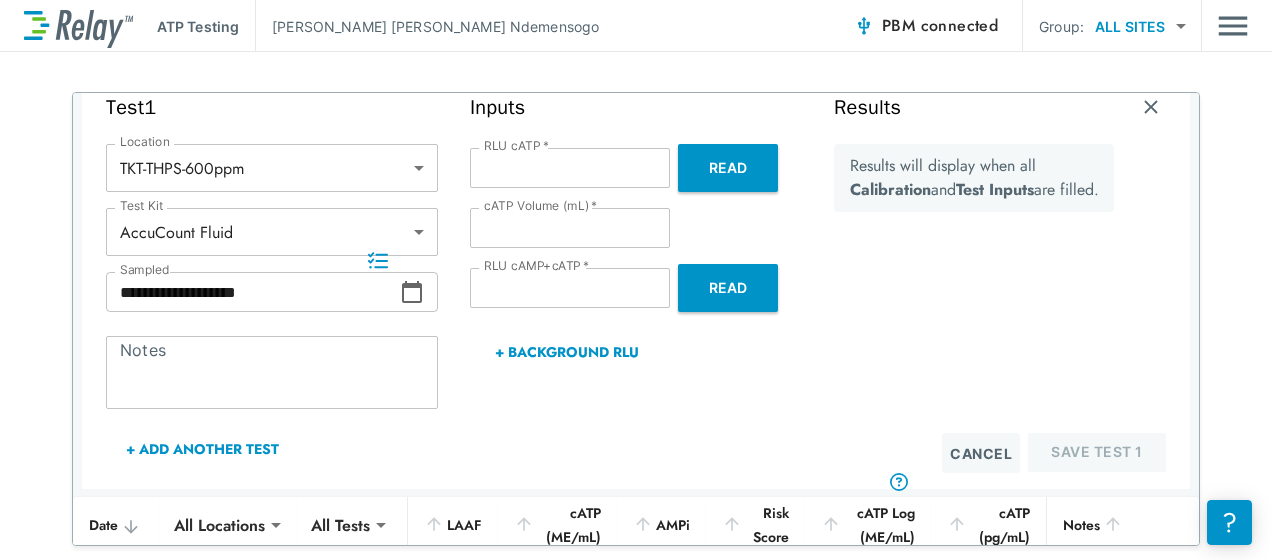 scroll, scrollTop: 310, scrollLeft: 0, axis: vertical 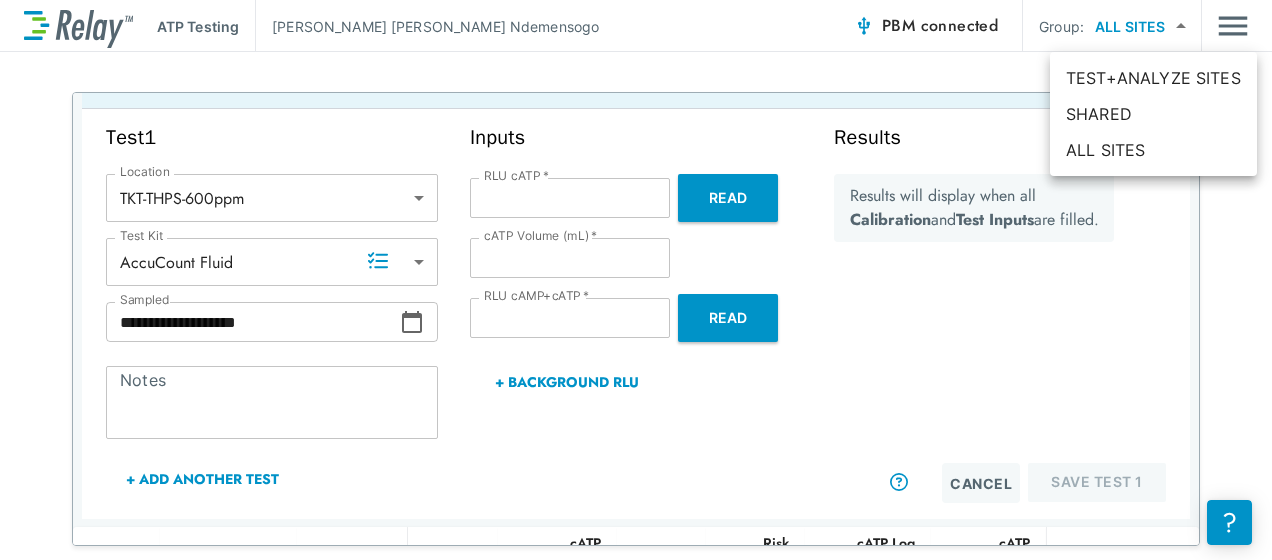 click on "**********" at bounding box center (636, 280) 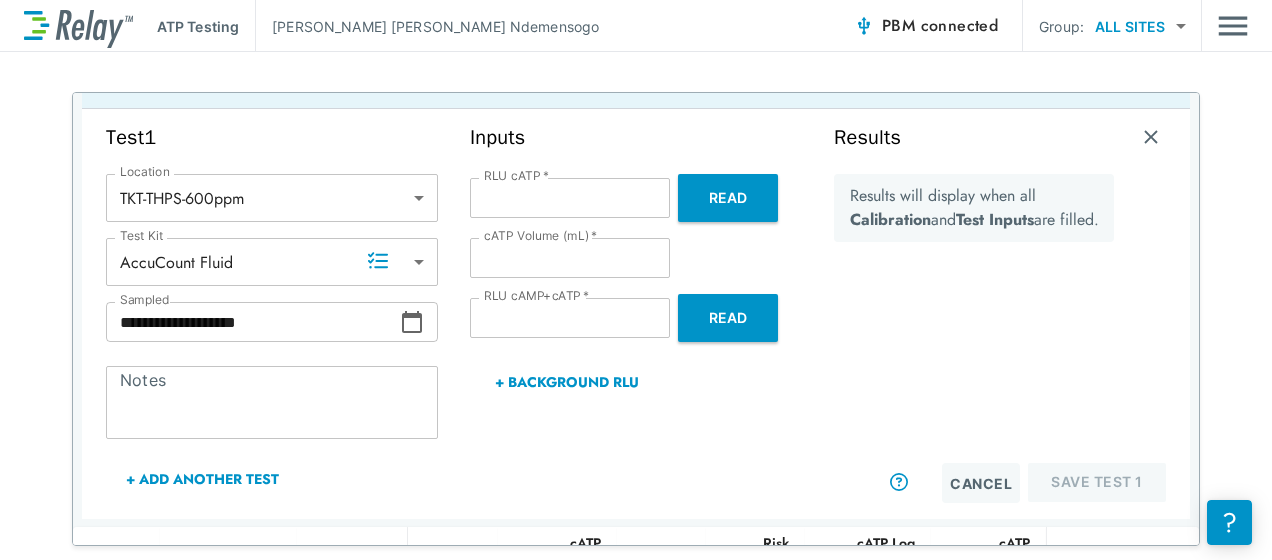 click on "Results will display when all  Calibration  and  Test Inputs  are filled." at bounding box center [974, 318] 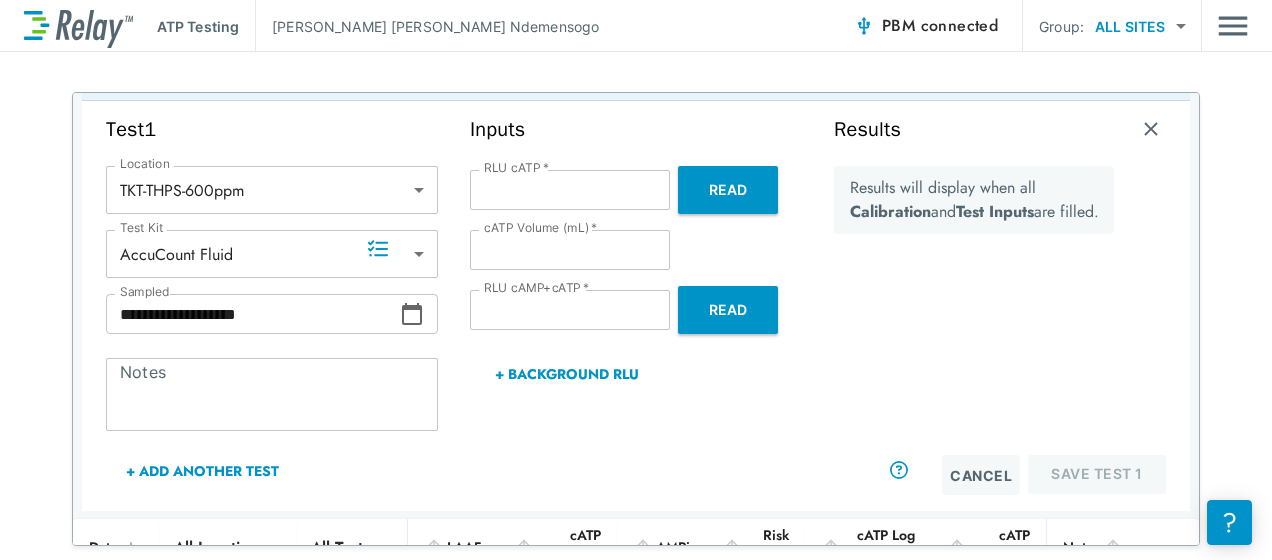 scroll, scrollTop: 324, scrollLeft: 0, axis: vertical 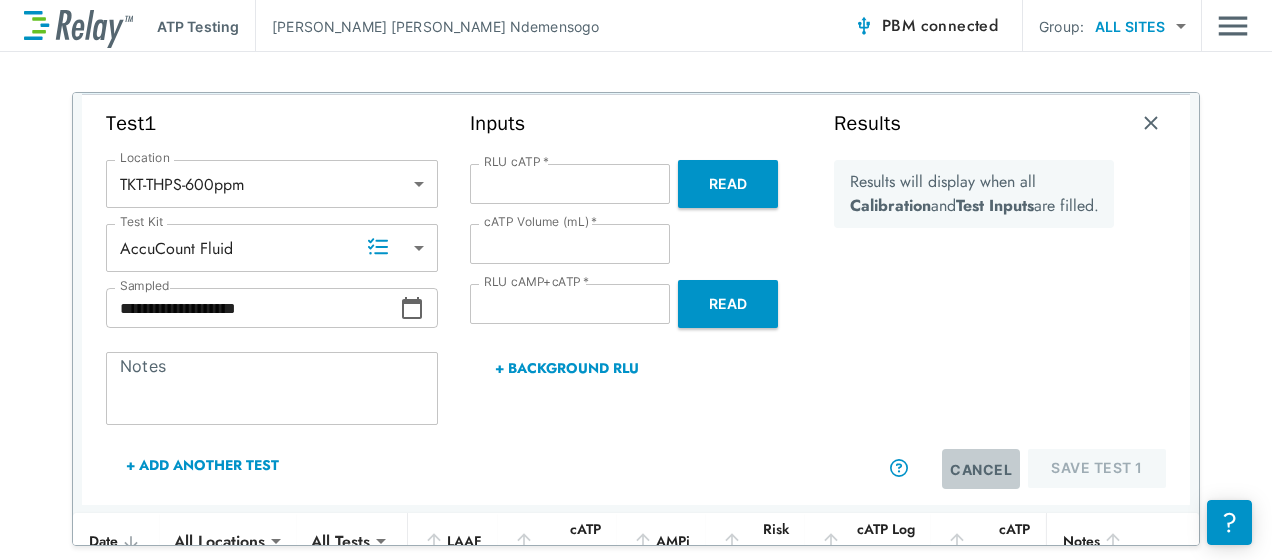 click on "Cancel" at bounding box center [981, 469] 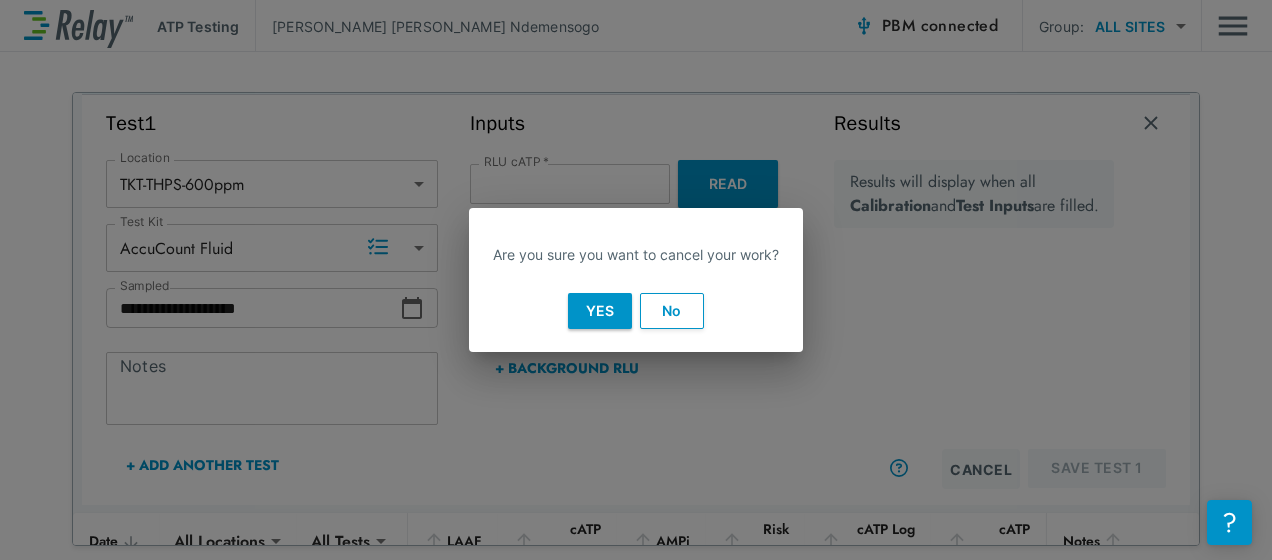 click on "Yes" at bounding box center [600, 311] 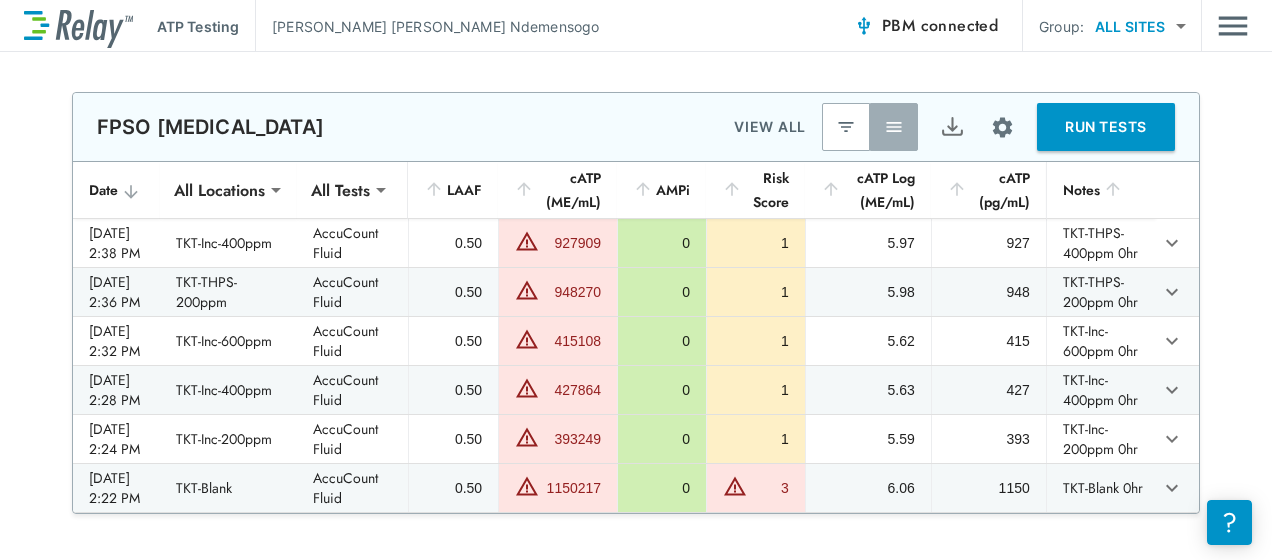 scroll, scrollTop: 0, scrollLeft: 0, axis: both 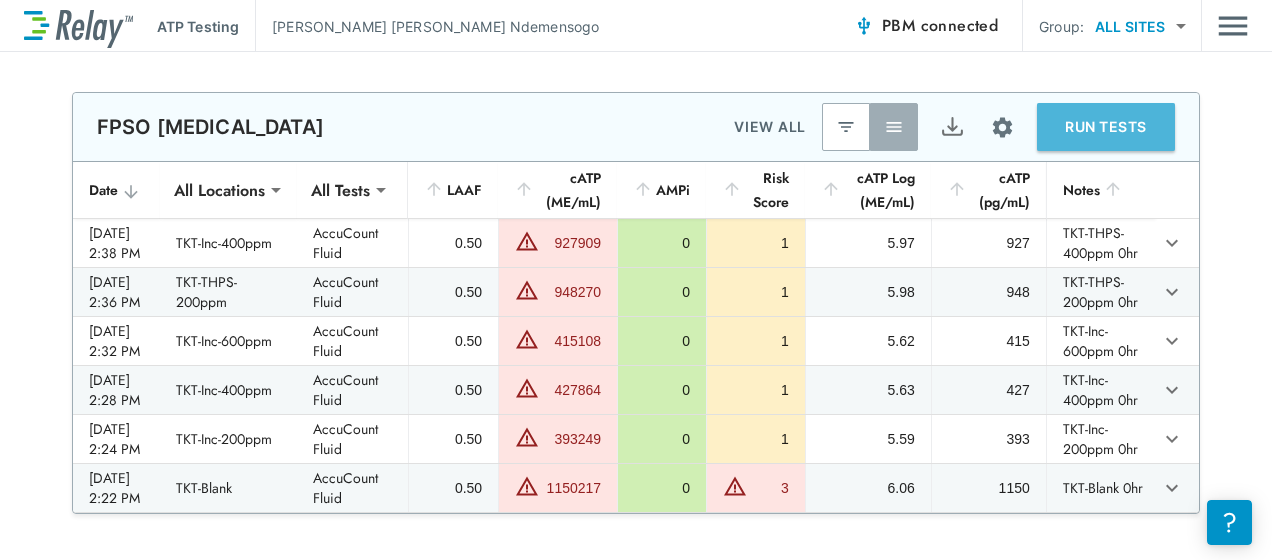 click on "RUN TESTS" at bounding box center (1106, 127) 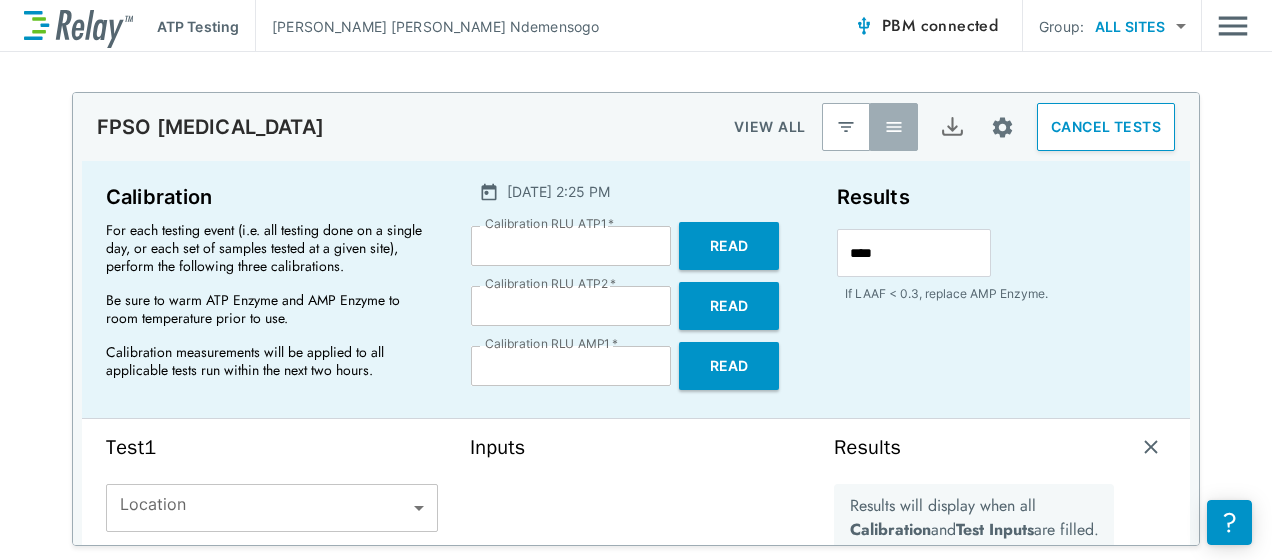 click on "**********" at bounding box center [636, 319] 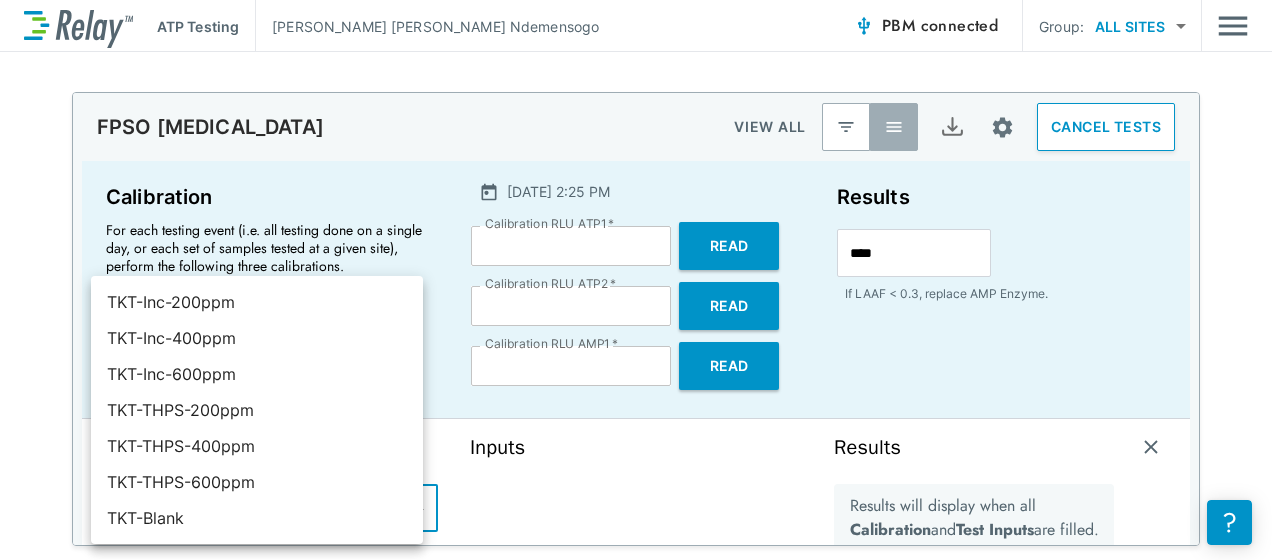 click on "**********" at bounding box center (636, 280) 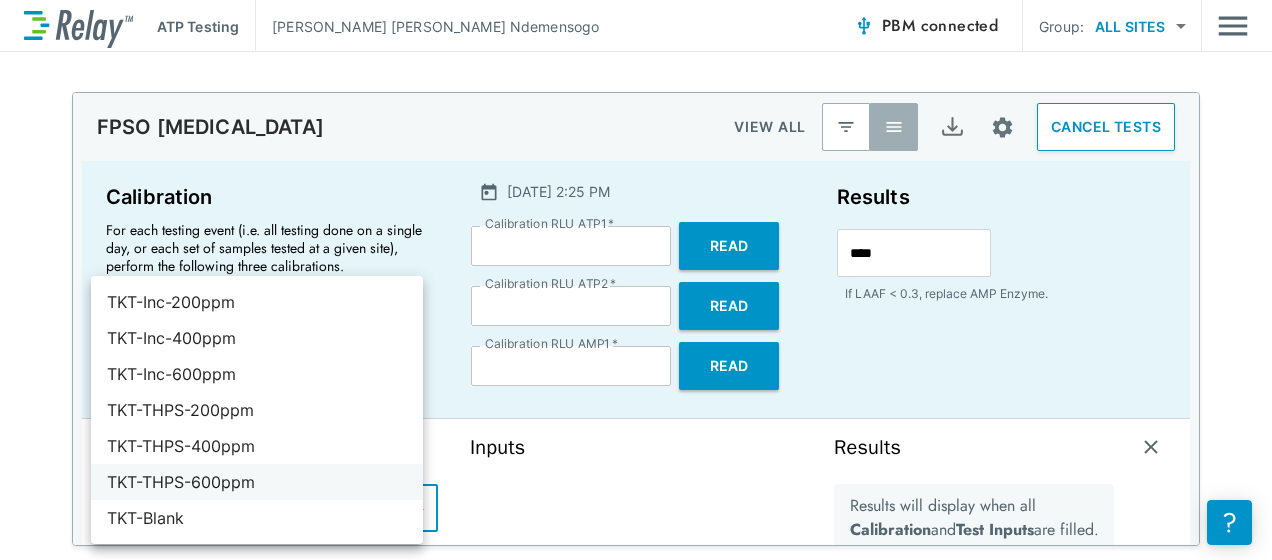click on "TKT-THPS-600ppm" at bounding box center (257, 482) 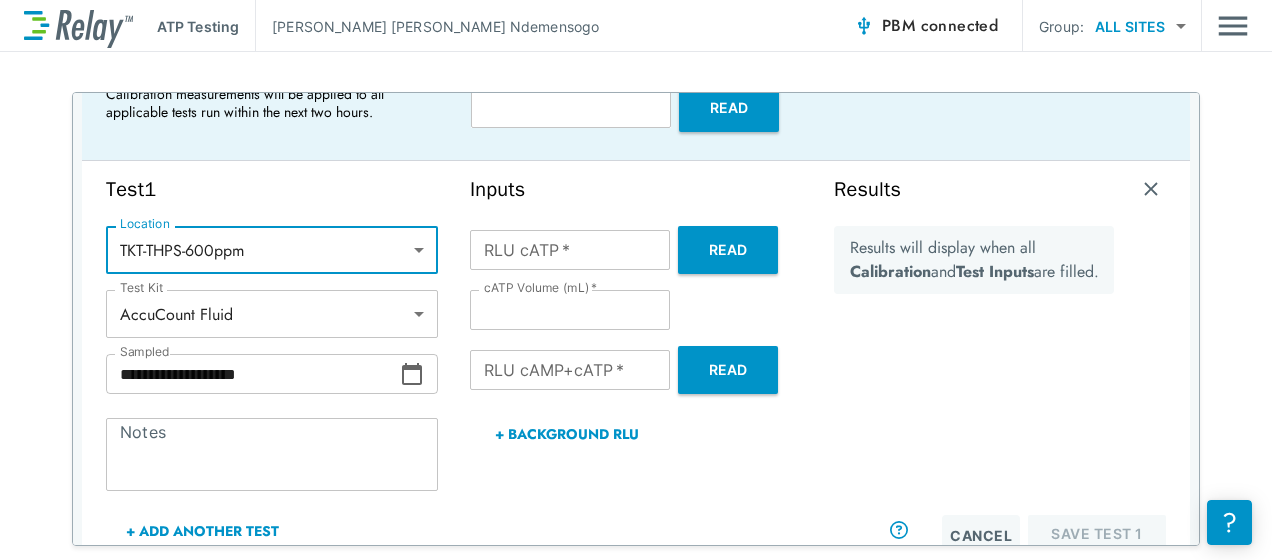 scroll, scrollTop: 262, scrollLeft: 0, axis: vertical 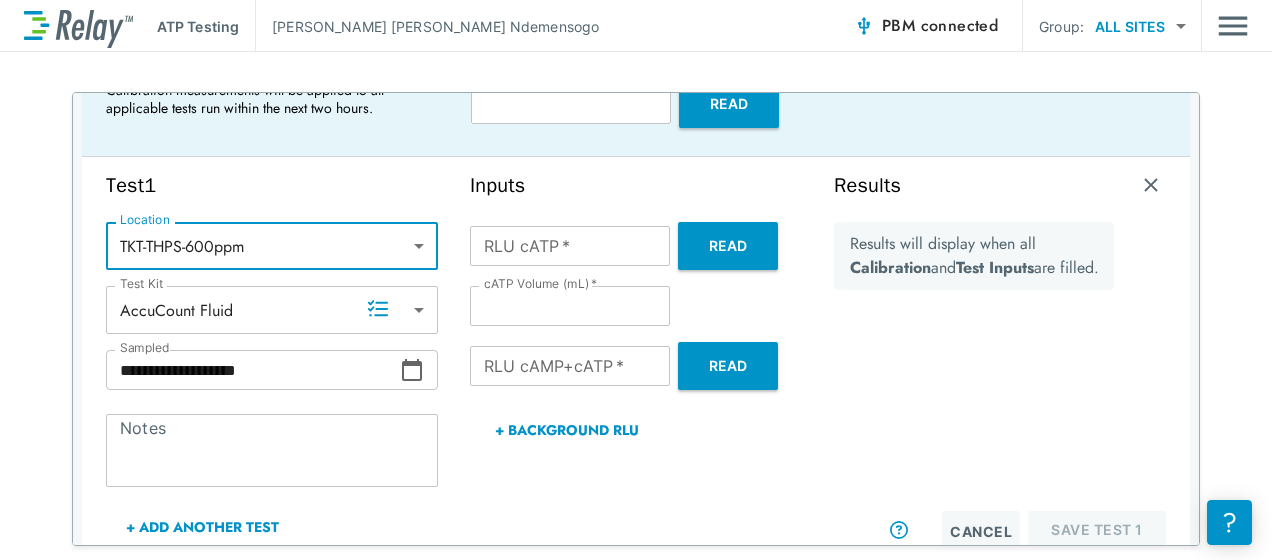 click on "Read" at bounding box center (728, 246) 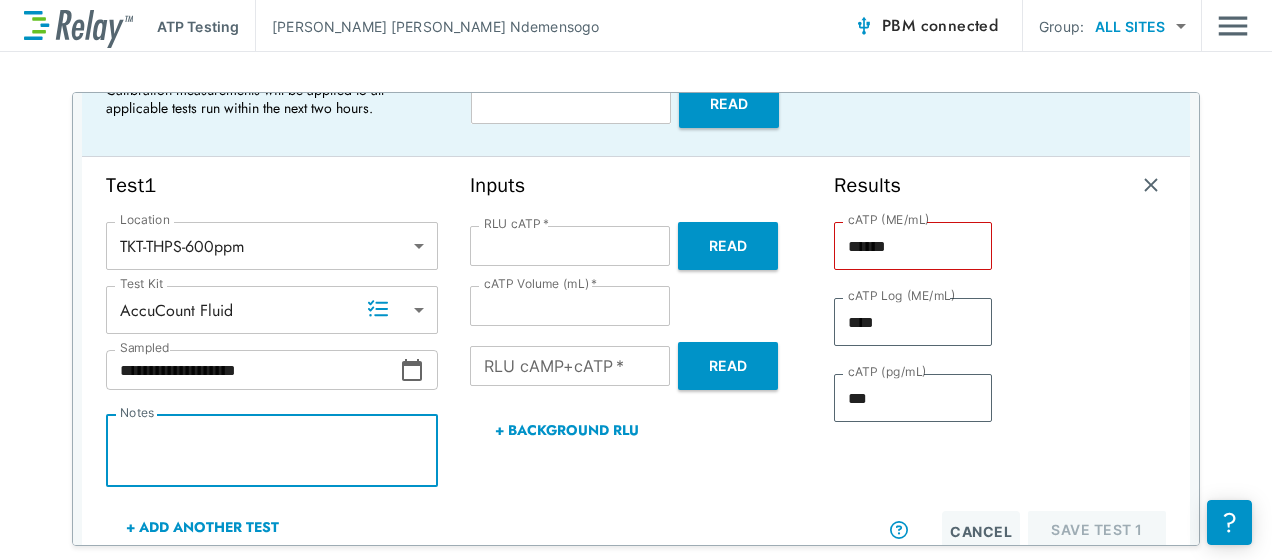 click on "Notes" at bounding box center [272, 451] 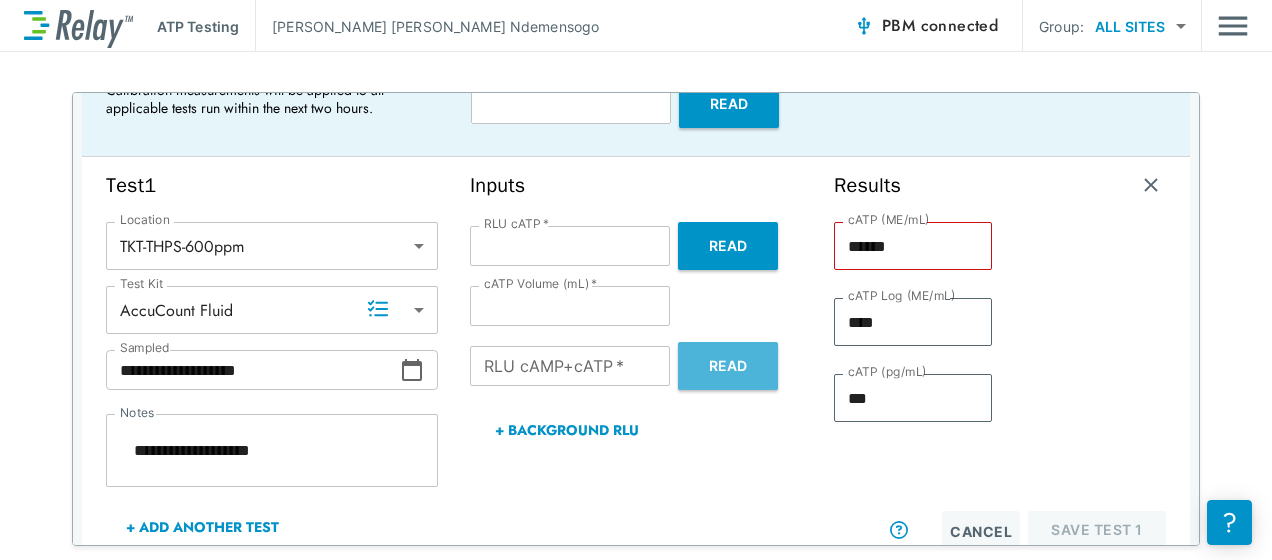 click on "Read" at bounding box center (728, 366) 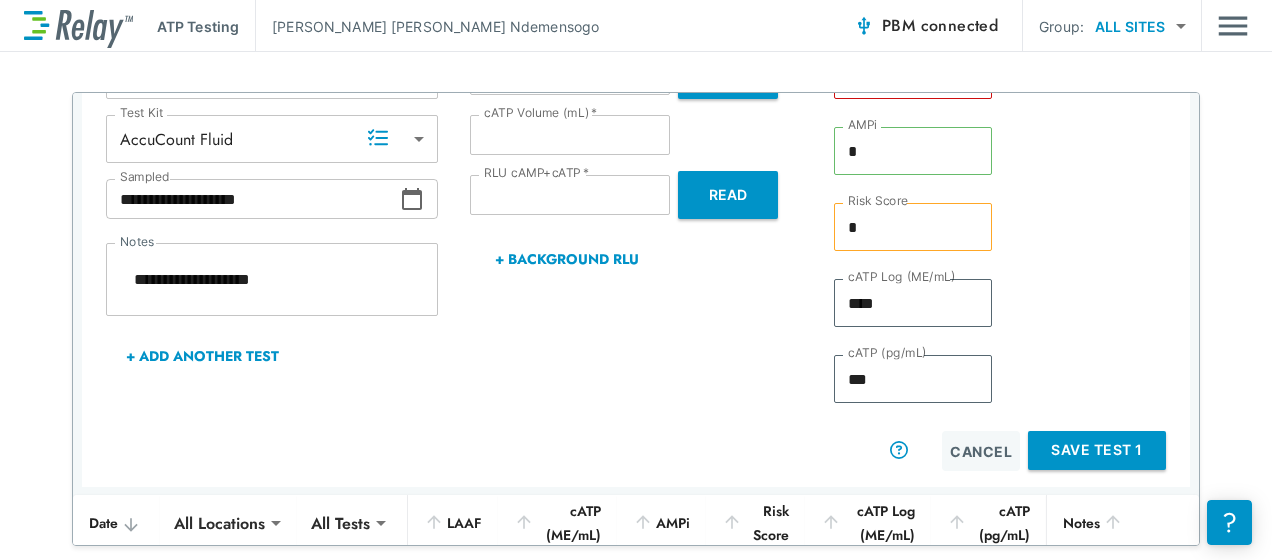 scroll, scrollTop: 435, scrollLeft: 0, axis: vertical 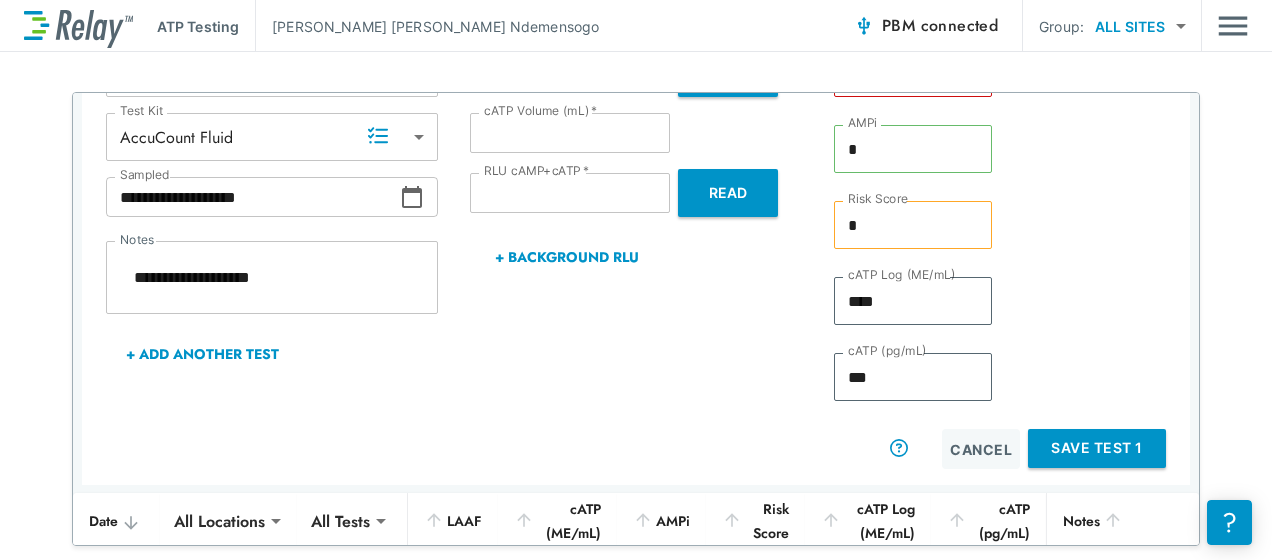 click on "Save Test 1" at bounding box center (1097, 448) 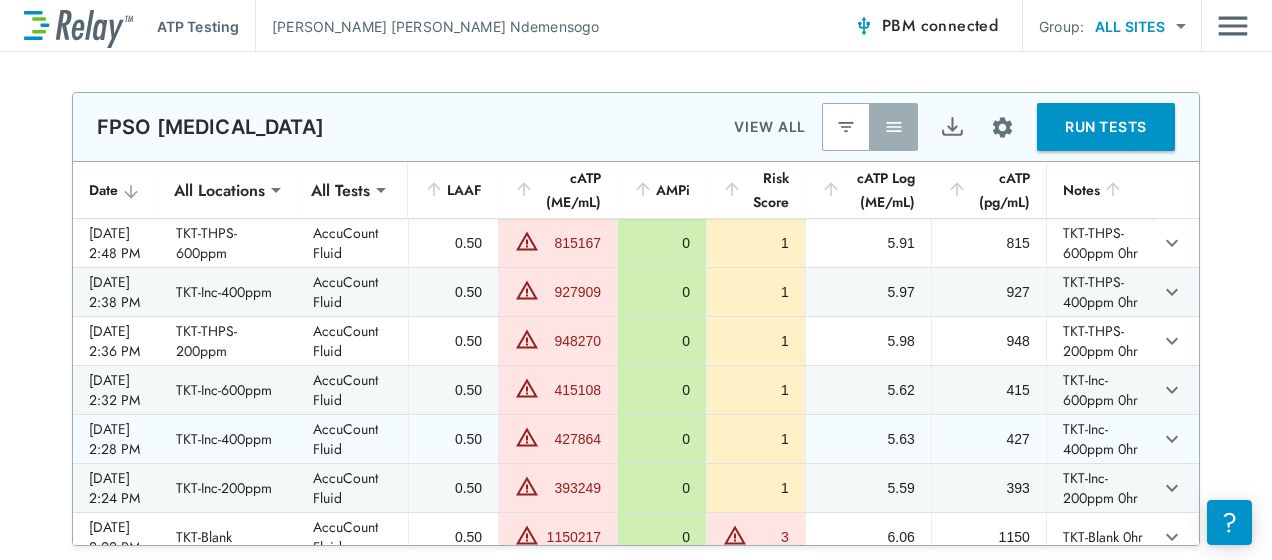 scroll, scrollTop: 14, scrollLeft: 0, axis: vertical 